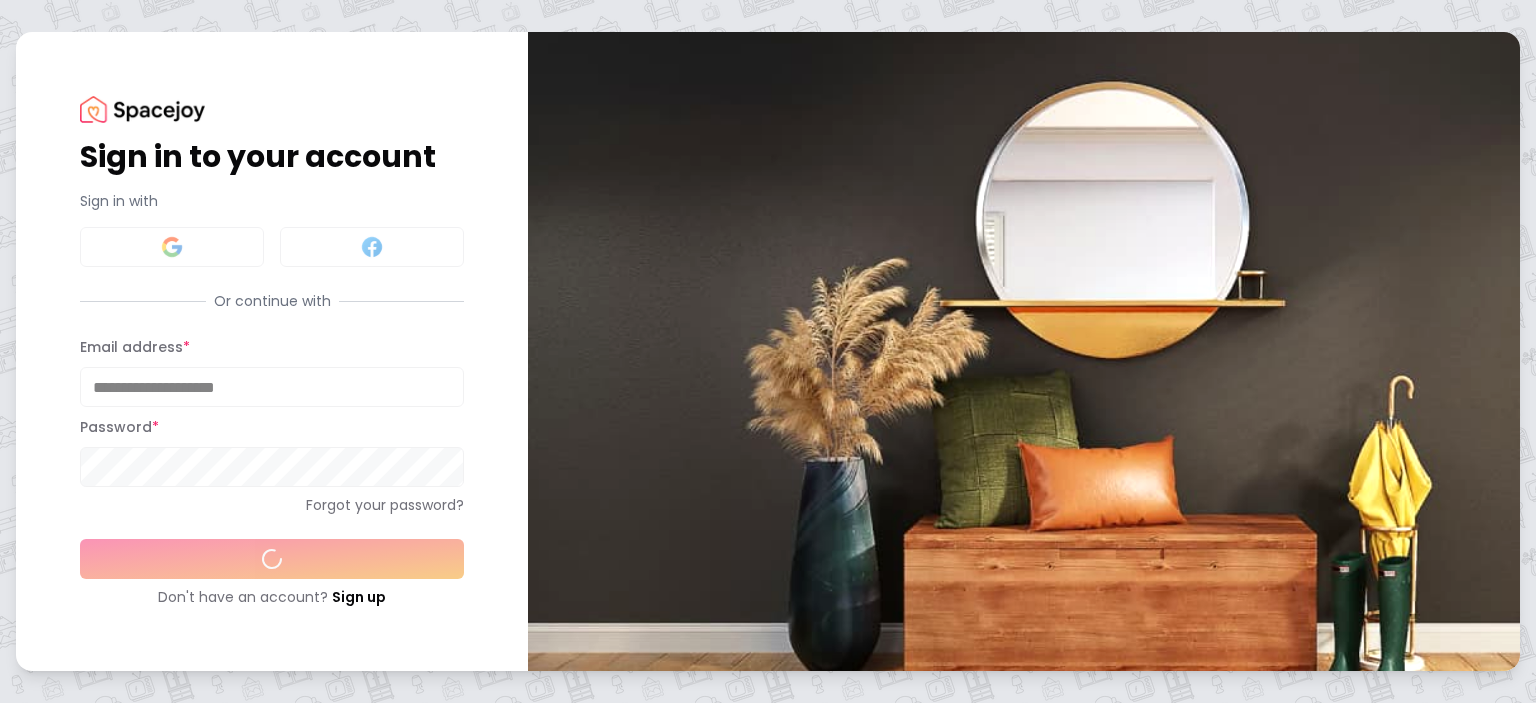 scroll, scrollTop: 0, scrollLeft: 0, axis: both 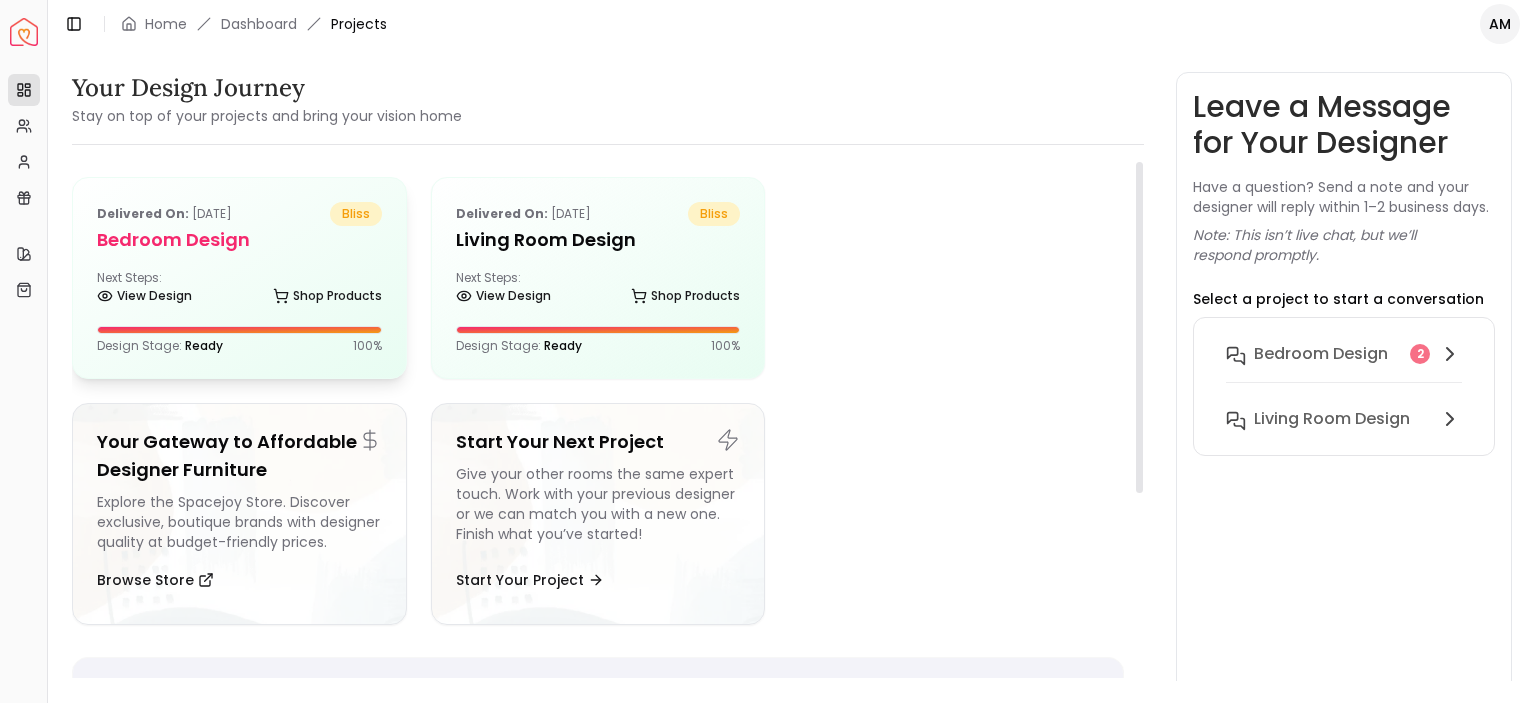 click on "Delivered on:   [DATE] [CITY] Bedroom design Next Steps: View Design Shop Products Design Stage:   Ready 100 %" at bounding box center [239, 278] 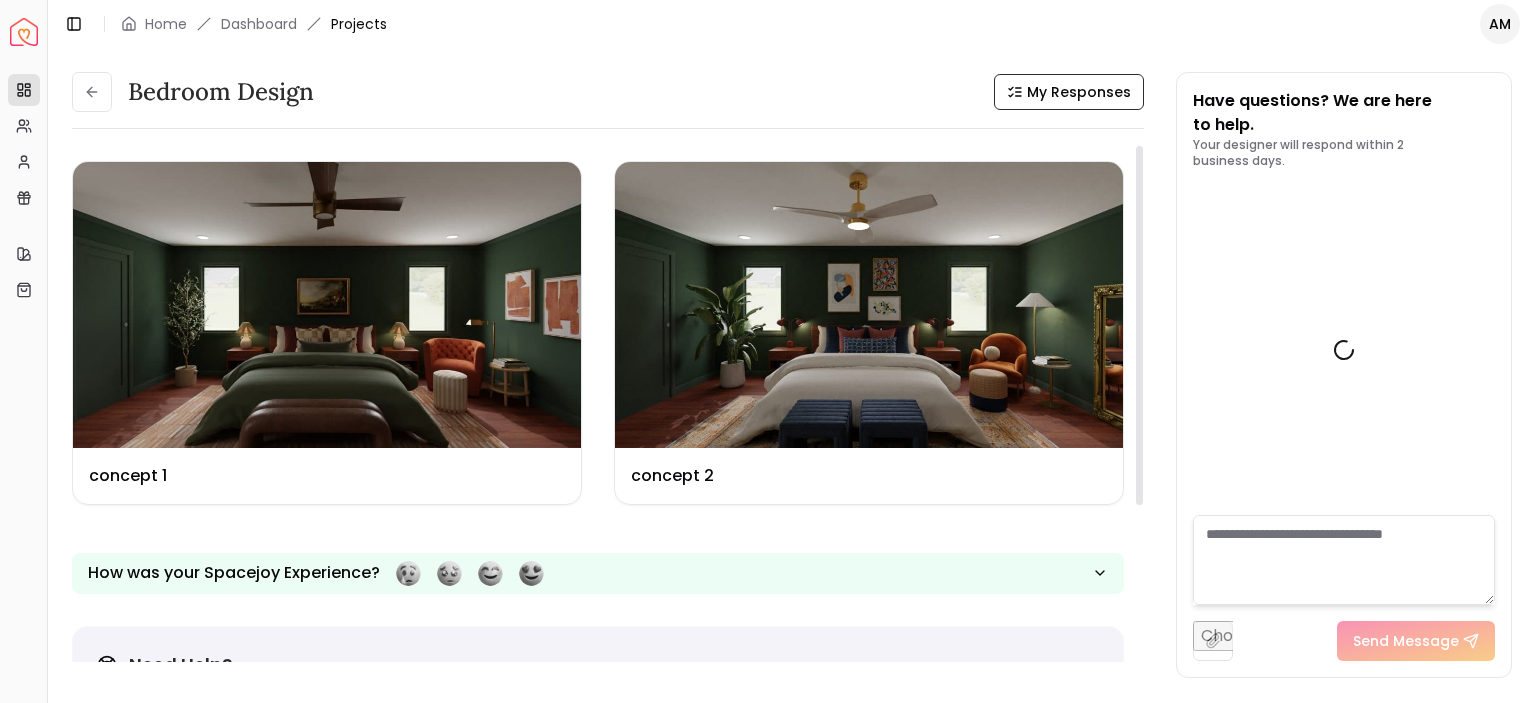 scroll, scrollTop: 1269, scrollLeft: 0, axis: vertical 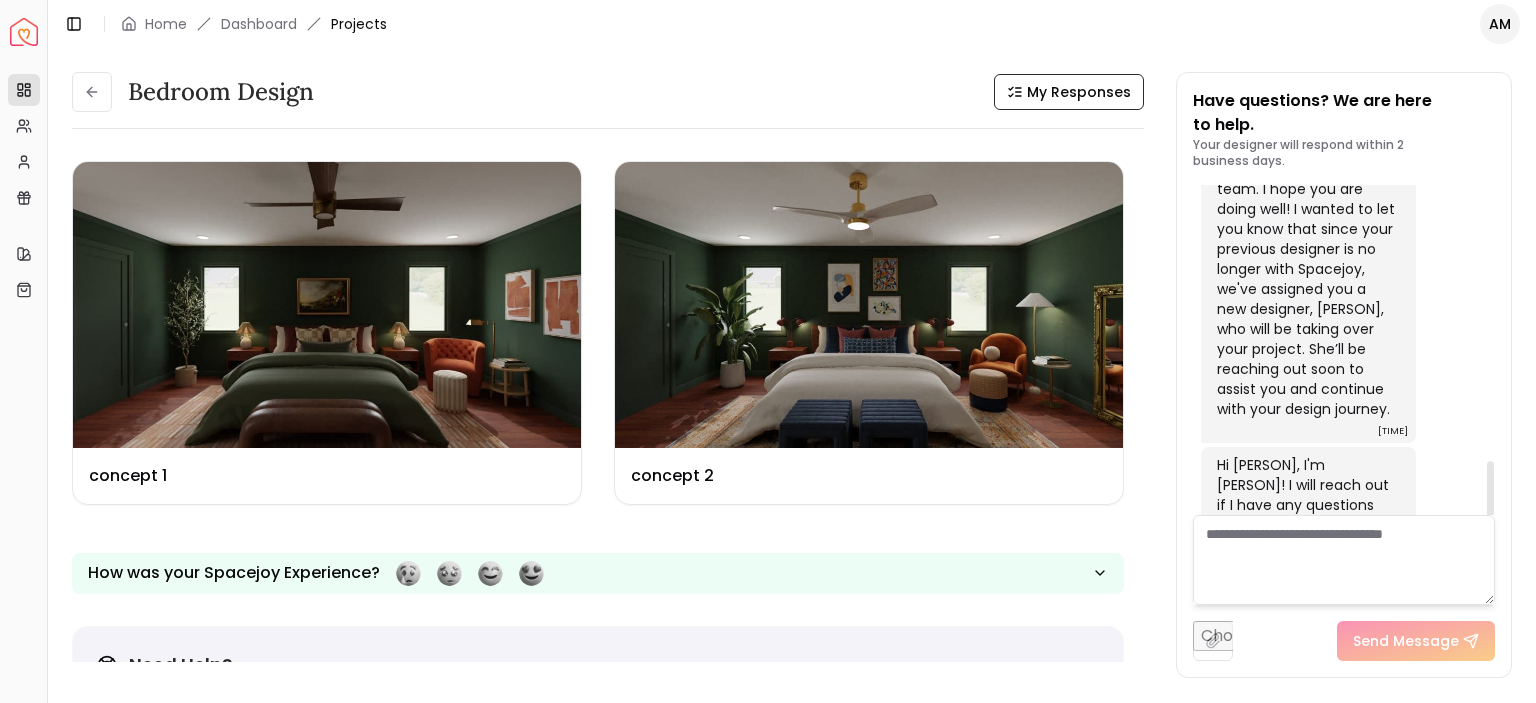 drag, startPoint x: 1492, startPoint y: 445, endPoint x: 1513, endPoint y: 435, distance: 23.259407 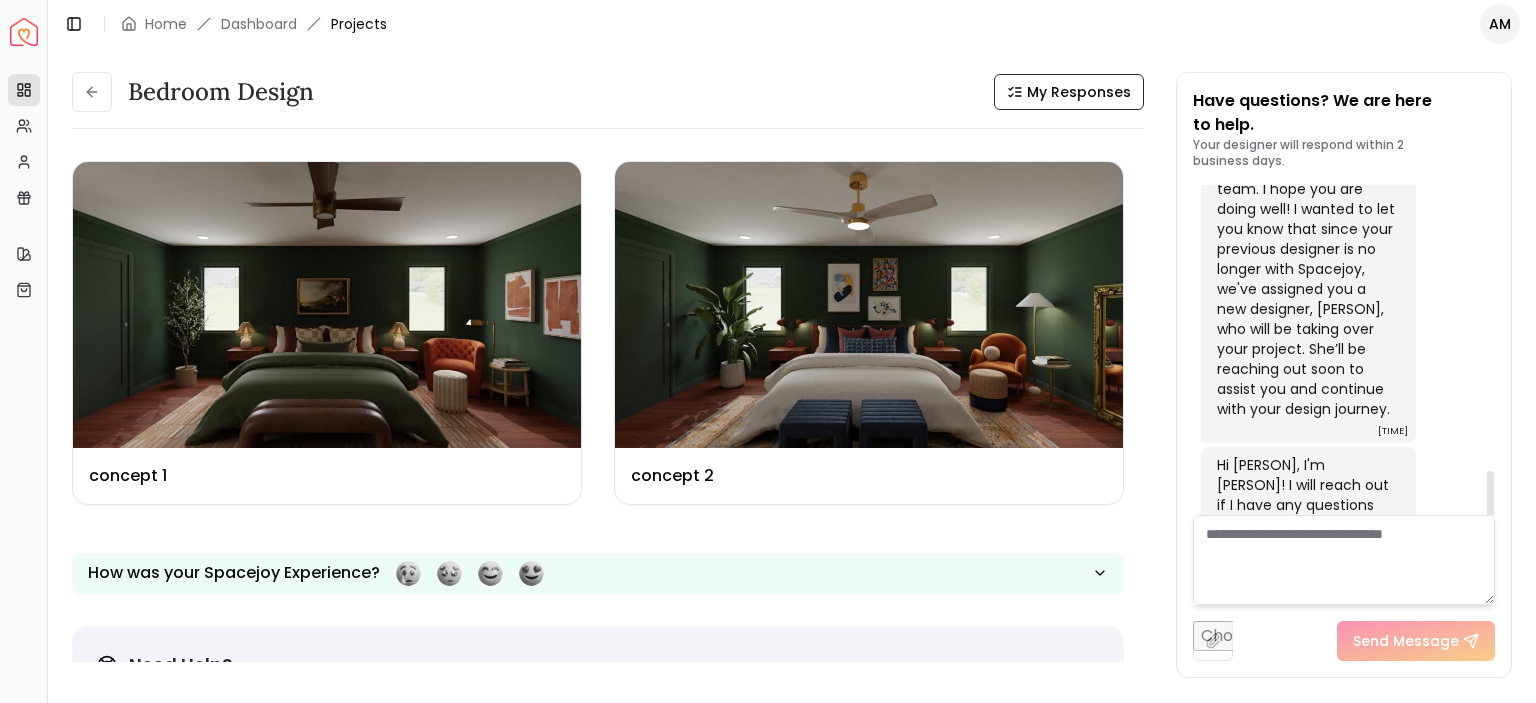 scroll, scrollTop: 1297, scrollLeft: 0, axis: vertical 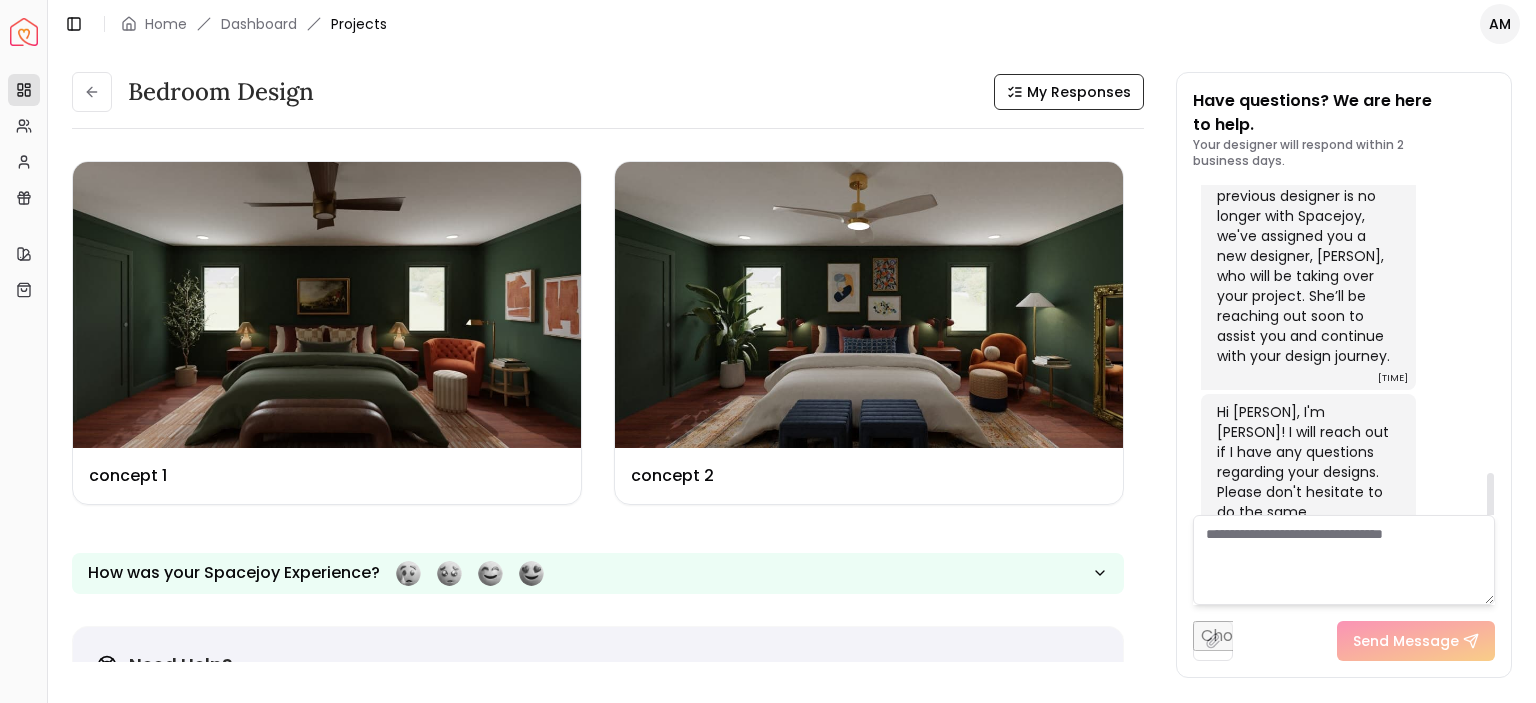 drag, startPoint x: 1492, startPoint y: 464, endPoint x: 1498, endPoint y: 506, distance: 42.426407 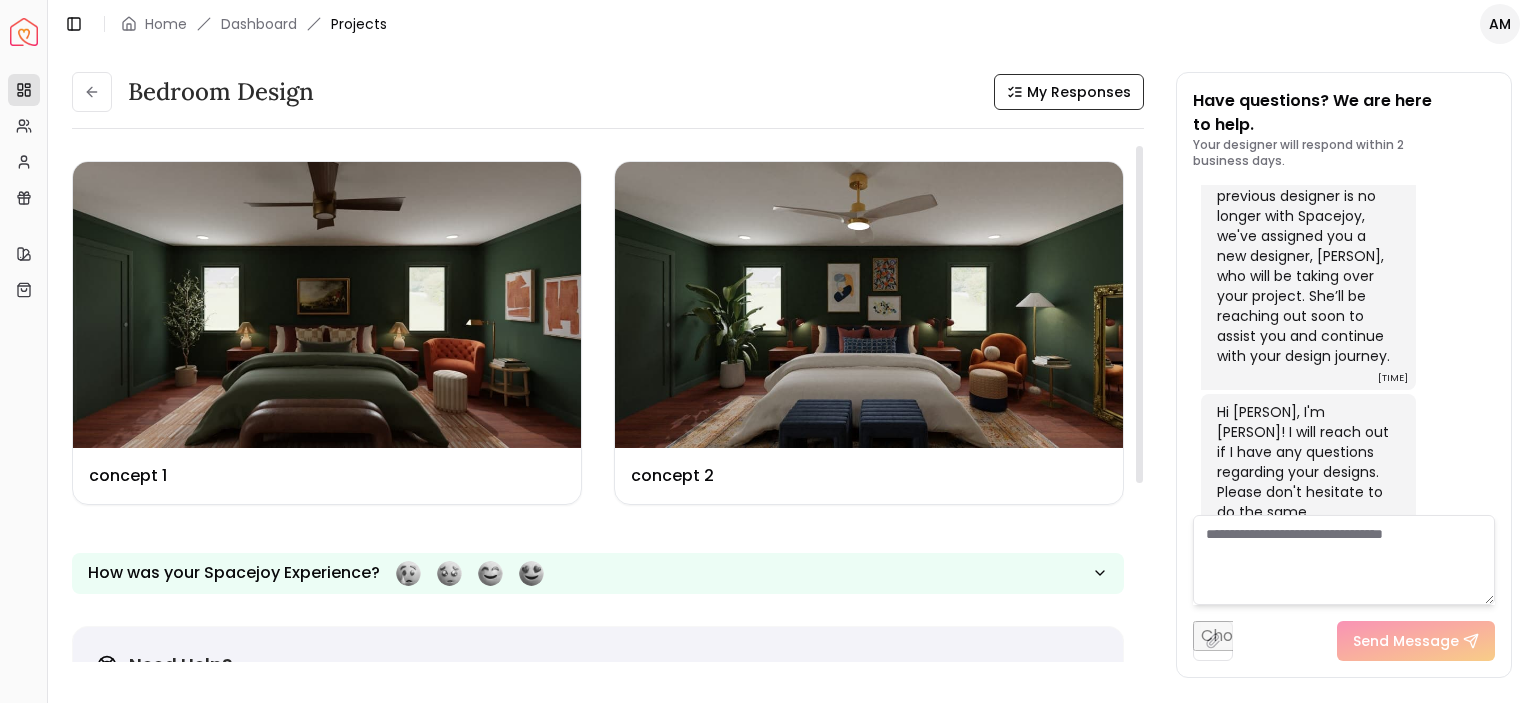 click on "Bedroom design  My Responses Design Name concept 1 Design Name concept 2 How was your Spacejoy Experience? Need Help? Email us at [EMAIL] Quick Tip to Stay in the Loop We’ll be sending important updates from   [EMAIL] , including your design previews, designer messages, and delivery info. Add  [EMAIL]  to your Contacts or Safe Sender List If you use Gmail, drag our email to your   Primary tab Check your spam or promotions folder and mark us as   “Not Spam” 💡 This one small step ensures your project flows smoothly without delays. Have questions? We are here to help. Your designer will respond within 2 business days. No More Messages 29/06/2025 Welcome aboard! 🎉
You’re all set — our team is excited to bring your dream space to life.
Quick Tip to Stay in the Loop:
We’ll be sending important updates from  [EMAIL] , including your design previews, designer messages, and delivery info.
✅ To make sure you never miss a thing:
- Add  [TIME]" at bounding box center [792, 364] 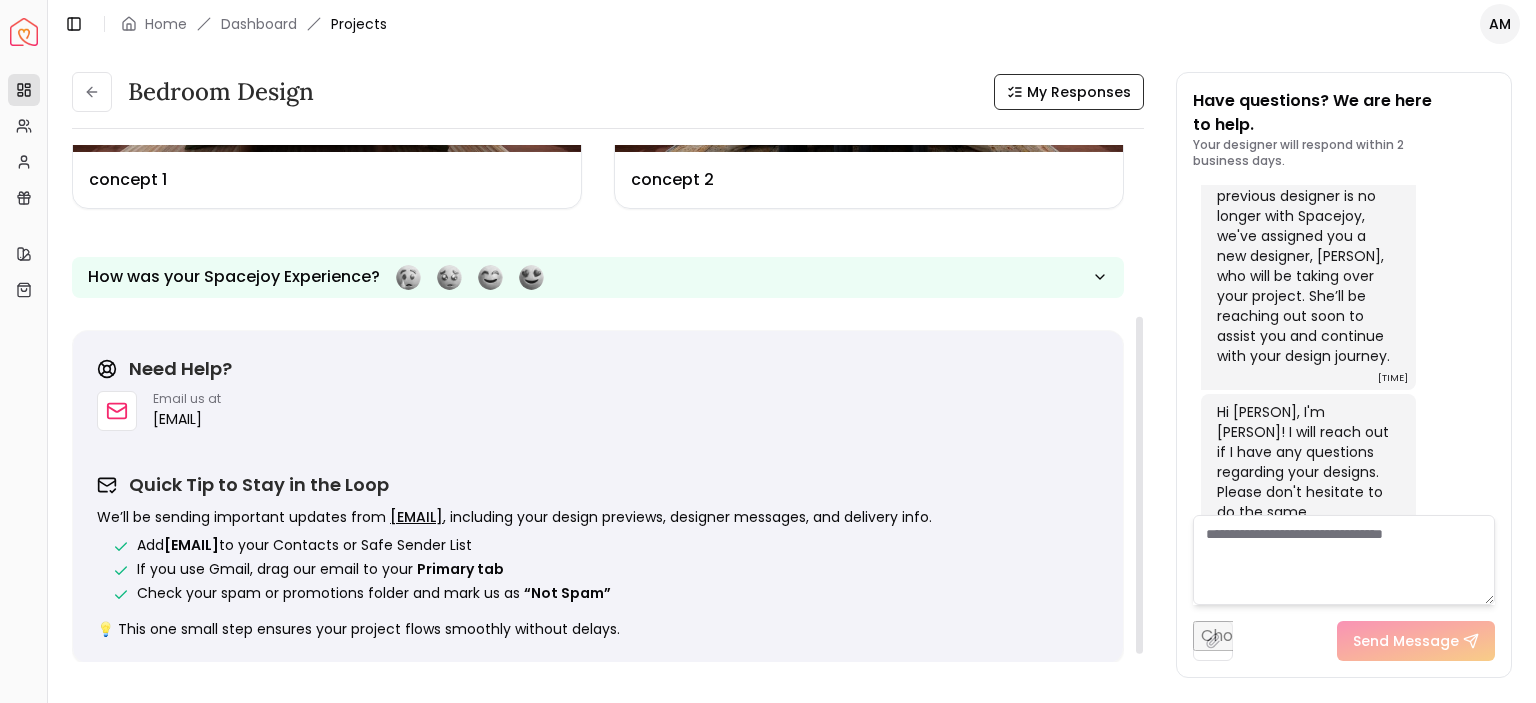 scroll, scrollTop: 0, scrollLeft: 0, axis: both 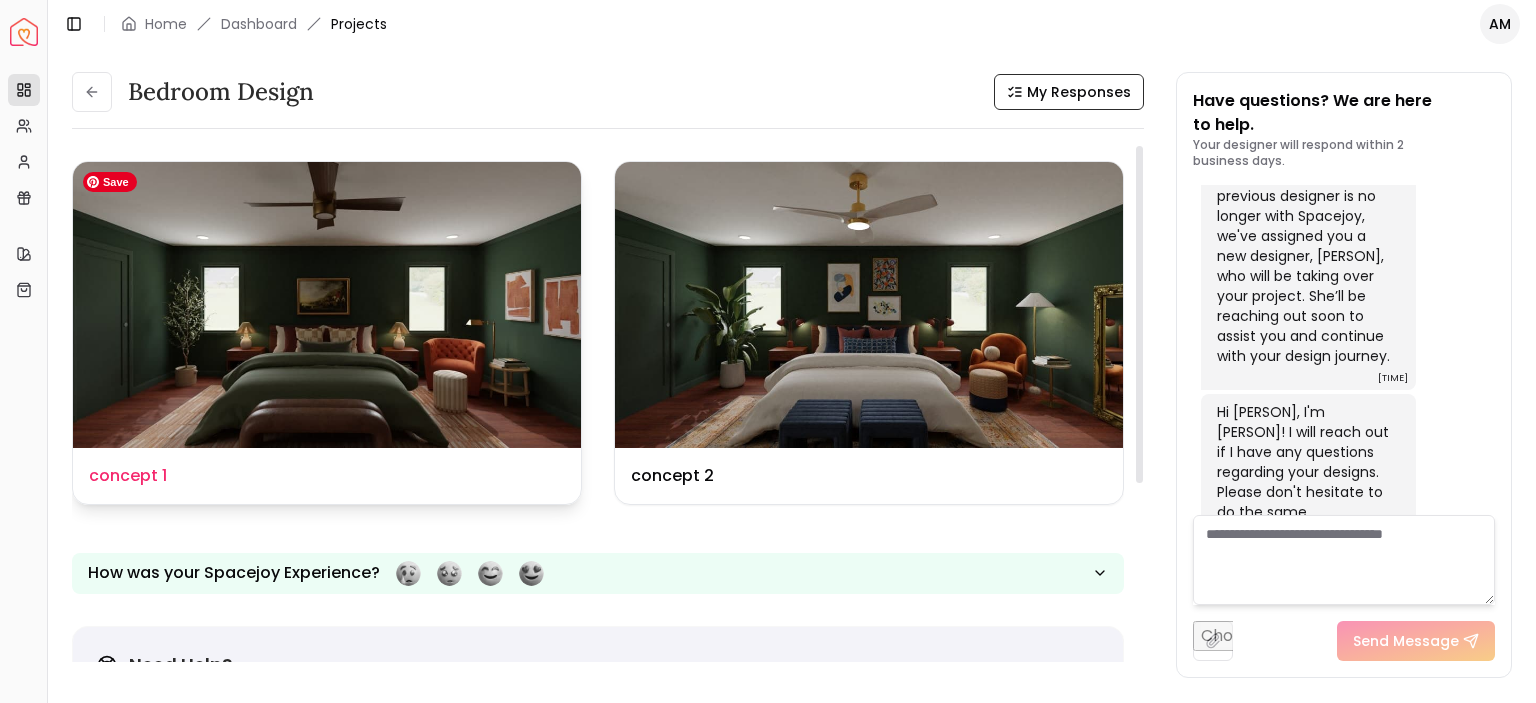 click at bounding box center (327, 305) 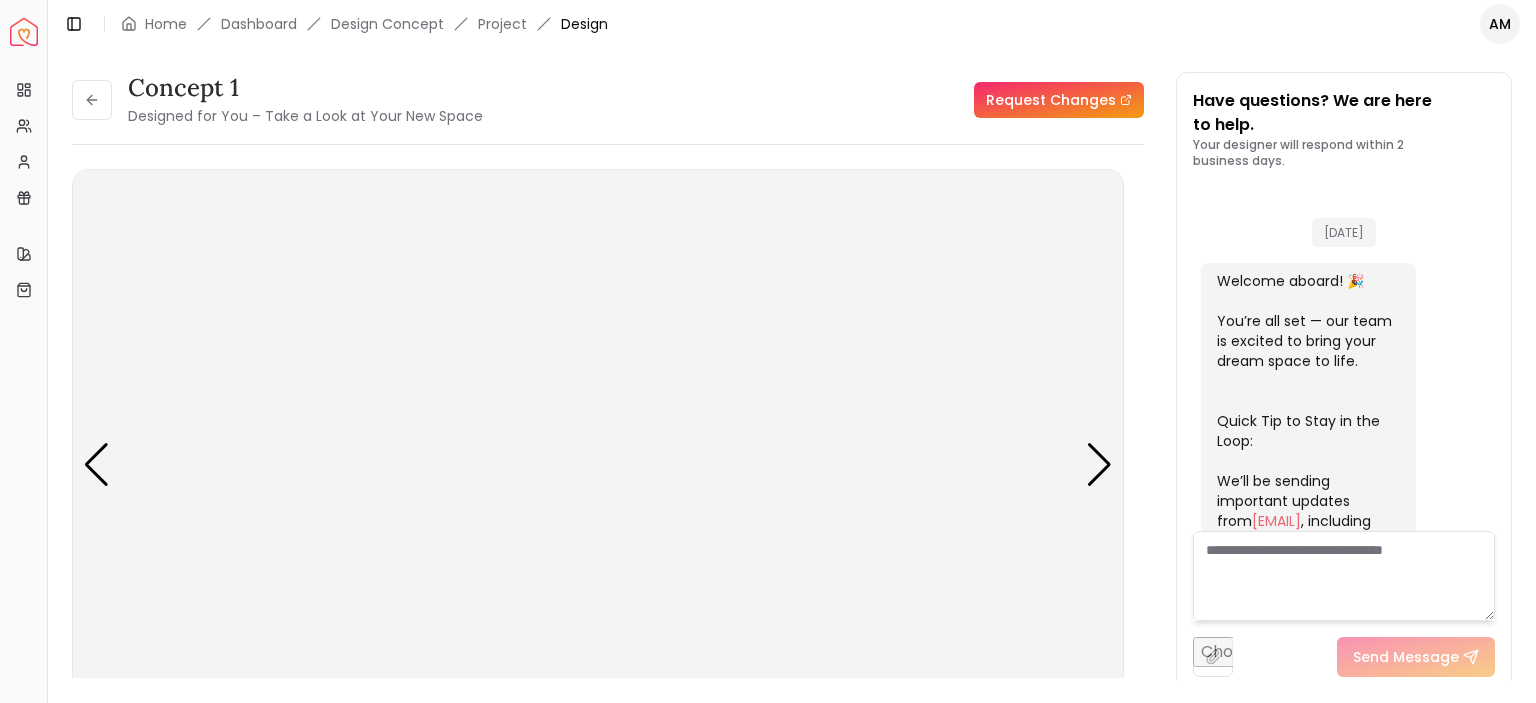 scroll, scrollTop: 1253, scrollLeft: 0, axis: vertical 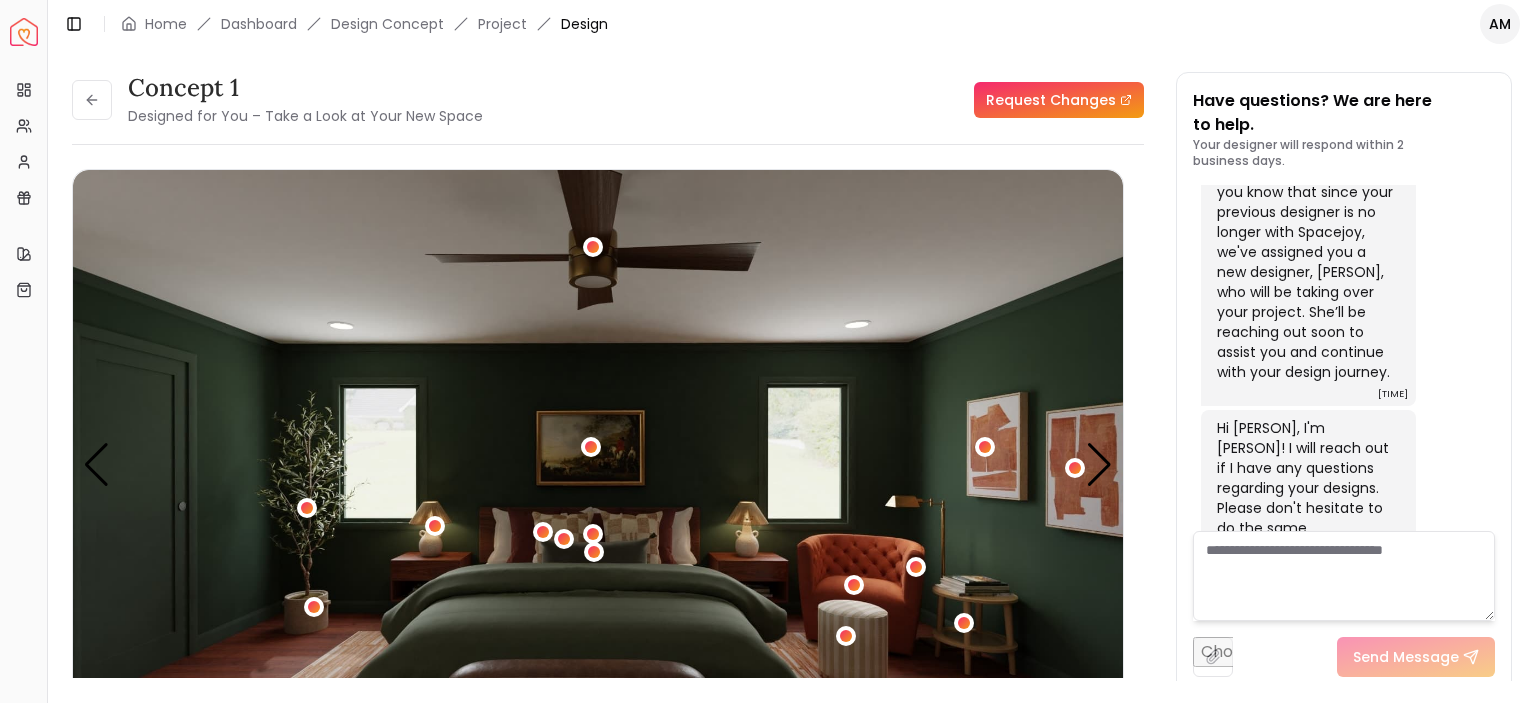 click on "concept 1 Designed for You – Take a Look at Your New Space Request Changes concept 1 Designed for You – Take a Look at Your New Space Request Changes Hotspots On Density Show All Pannellum Loading... Start [PERSON] [LAST] Please listen to the voice note from your designer, outlining the details of your design. Audio Notes: Audio Note  1 0:00  /  1:34 Transcript:  Hey [PERSON], it's [PERSON], your Space Joy designer. I had so much fun styling ... Read more Audio Note  2 0:00  /  1:52 Transcript:  You'll see that the artwork that I chose and some of the smaller accessory... Read more Audio Note  3 0:00  /  0:53 Transcript:  Additionally, you will see this cute little bistro table that provides a v... Read more Wall Paints Featured in Your Design Sherwin Williams Rock Garden Why Shop with Spacejoy? Shopping through Spacejoy isn’t just convenient — it’s smarter. Here’s why: One Cart, All Brands Our concierge places your orders across all retailers—no juggling multiple accounts. Track Everything, In One Place" at bounding box center [792, 364] 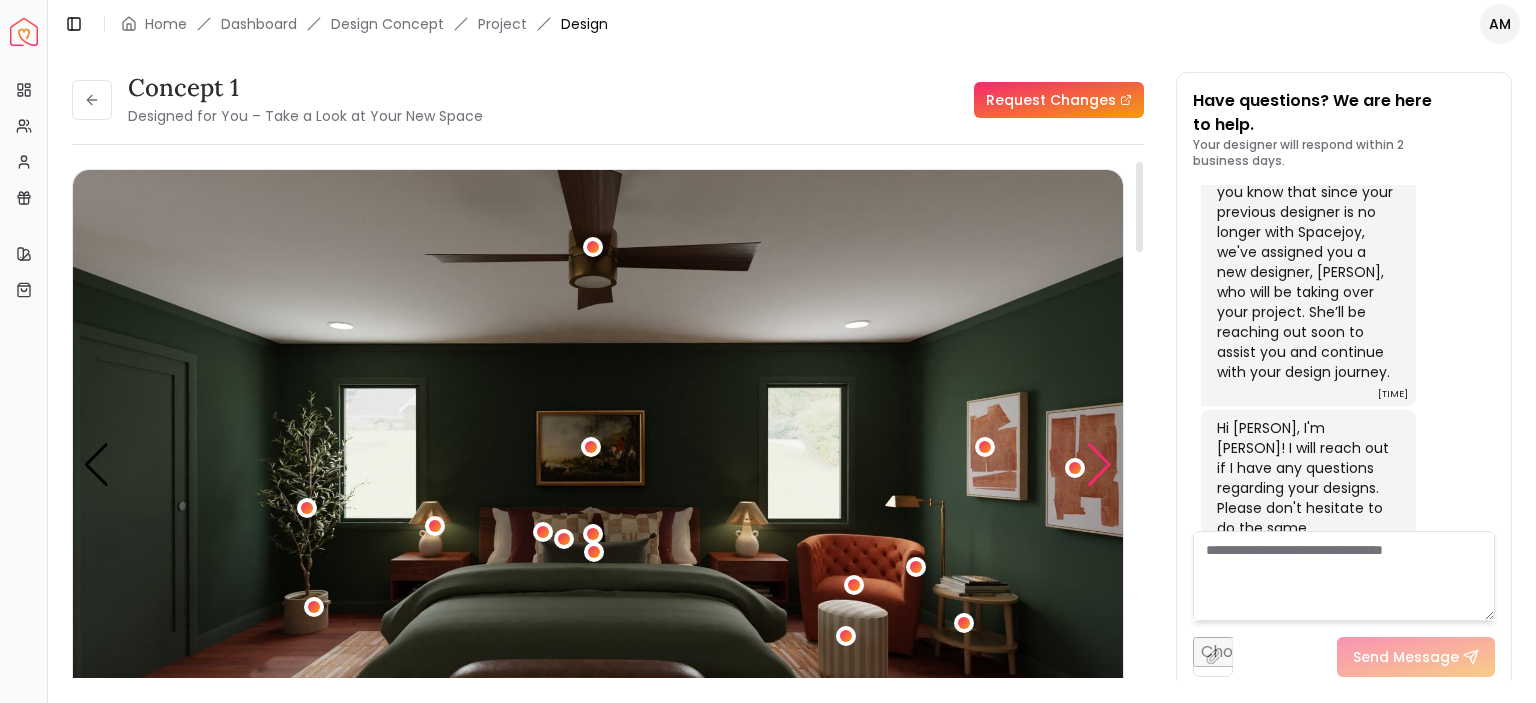 click at bounding box center (1099, 465) 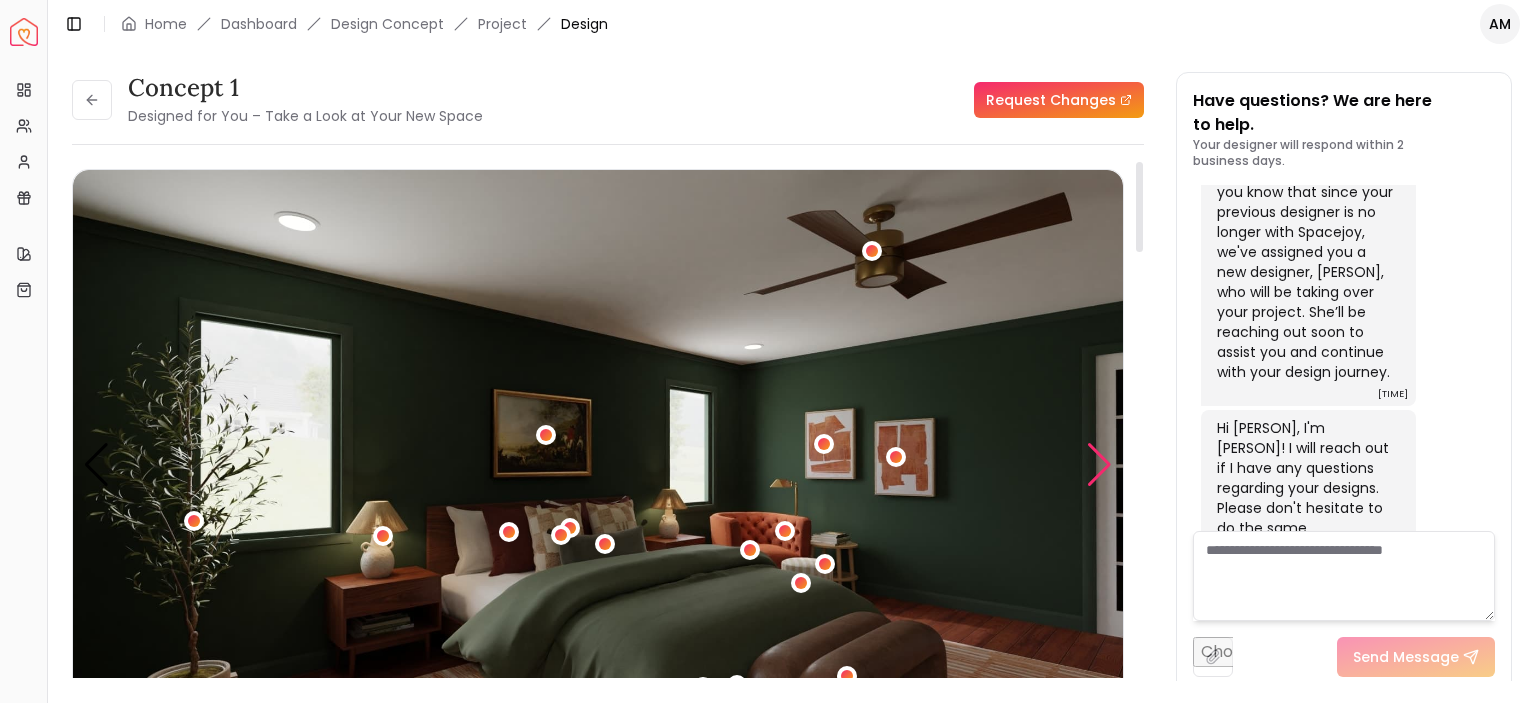 click at bounding box center (1099, 465) 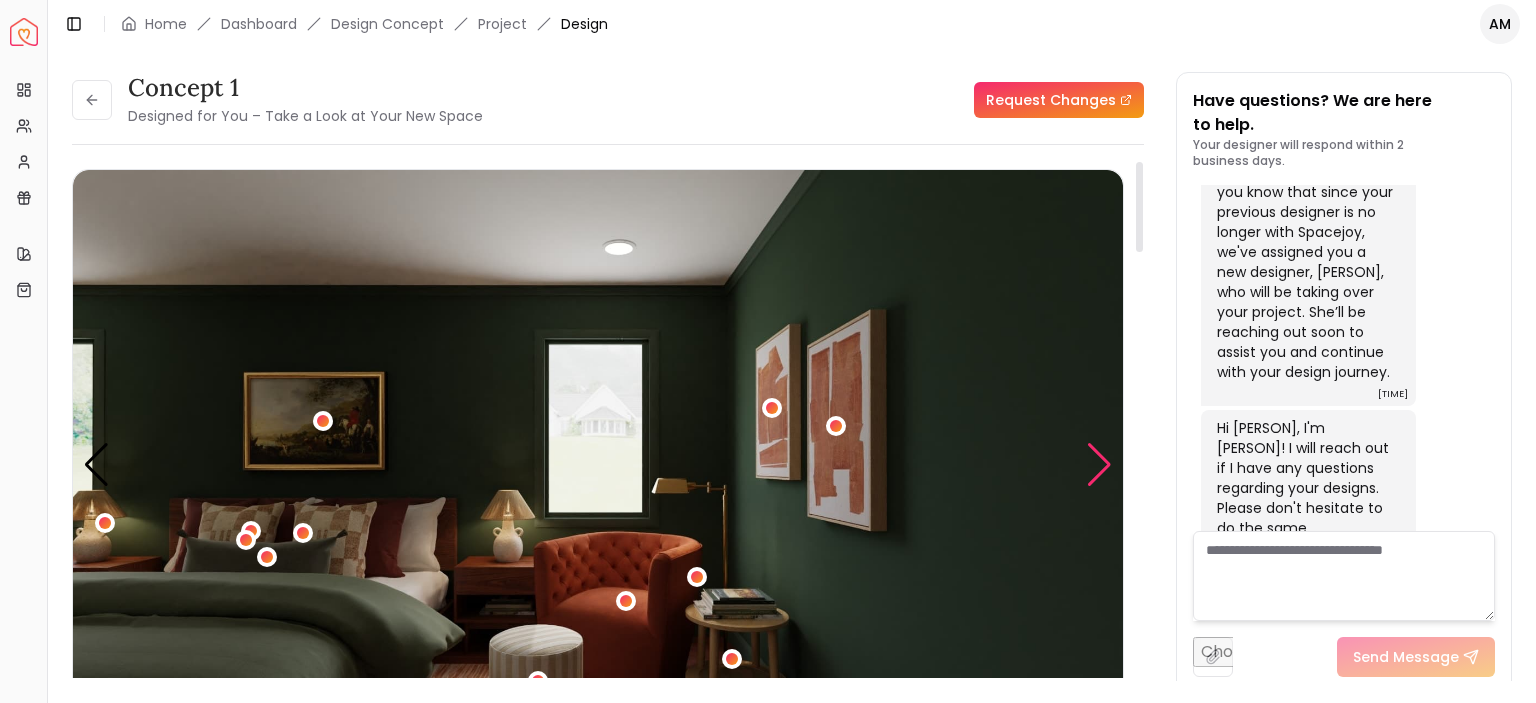 click at bounding box center [1099, 465] 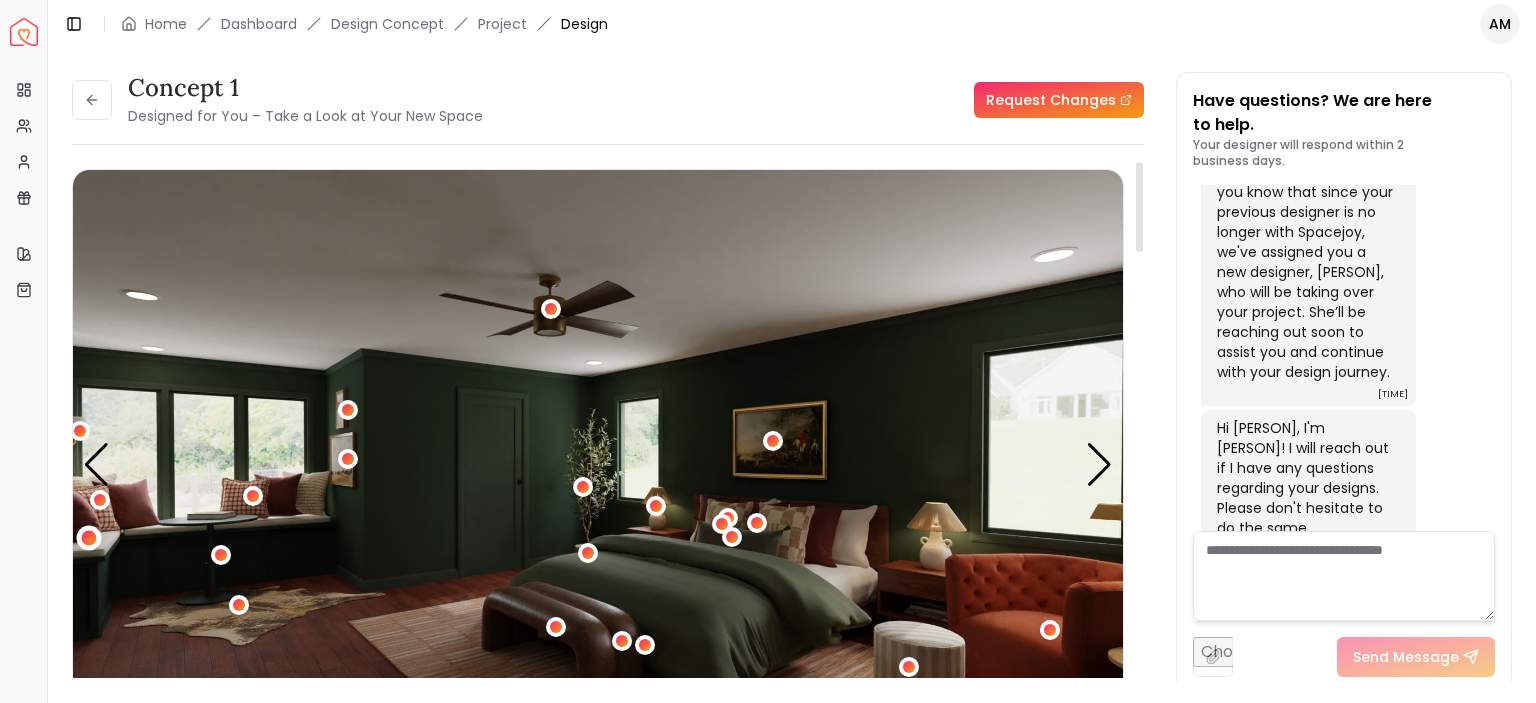 click at bounding box center (88, 537) 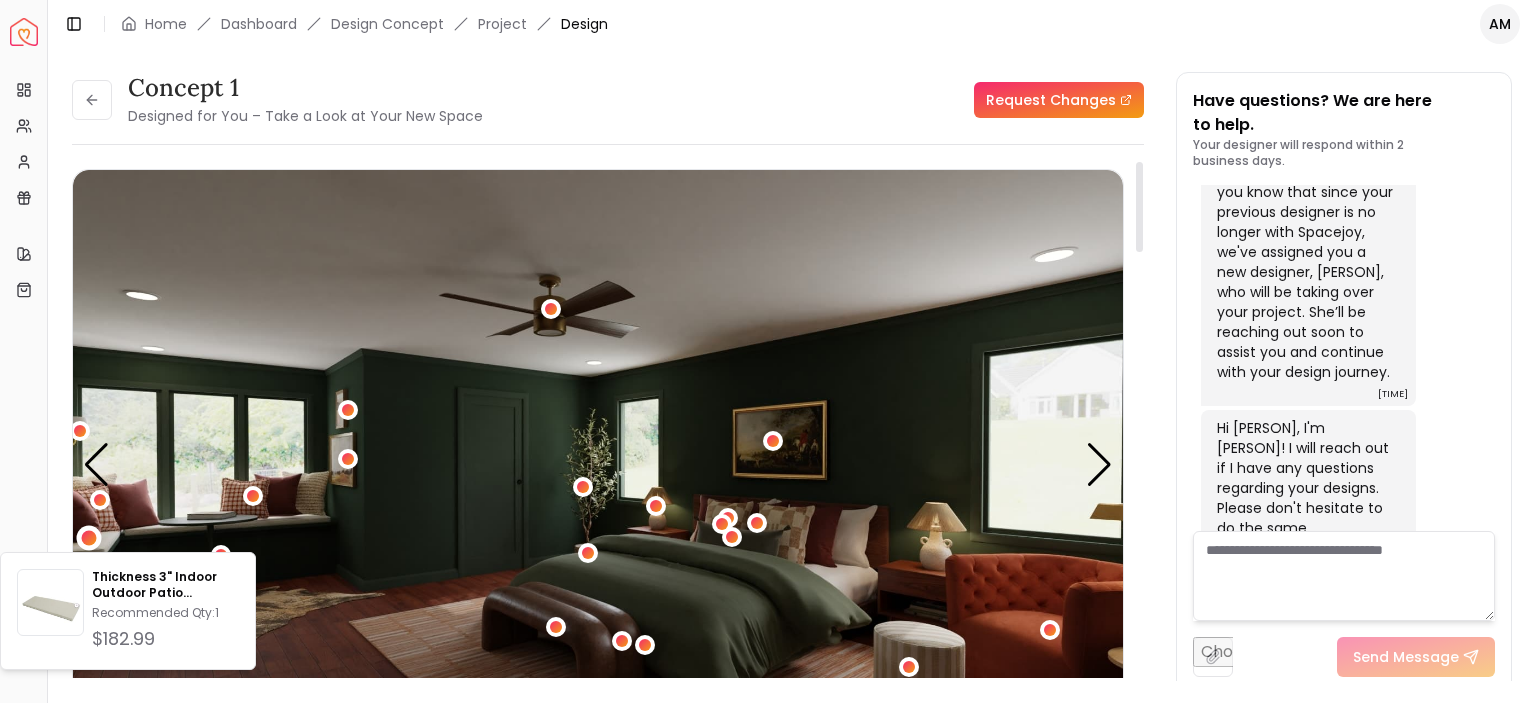 click on "concept 1 Designed for You – Take a Look at Your New Space Request Changes concept 1 Designed for You – Take a Look at Your New Space Request Changes Hotspots On Density Show All Pannellum Loading... Start [PERSON] [LAST] Please listen to the voice note from your designer, outlining the details of your design. Audio Notes: Audio Note  1 0:00  /  1:34 Transcript:  Hey [PERSON], it's [PERSON], your Space Joy designer. I had so much fun styling ... Read more Audio Note  2 0:00  /  1:52 Transcript:  You'll see that the artwork that I chose and some of the smaller accessory... Read more Audio Note  3 0:00  /  0:53 Transcript:  Additionally, you will see this cute little bistro table that provides a v... Read more Wall Paints Featured in Your Design Sherwin Williams Rock Garden Why Shop with Spacejoy? Shopping through Spacejoy isn’t just convenient — it’s smarter. Here’s why: One Cart, All Brands Our concierge places your orders across all retailers—no juggling multiple accounts. Track Everything, In One Place" at bounding box center (792, 364) 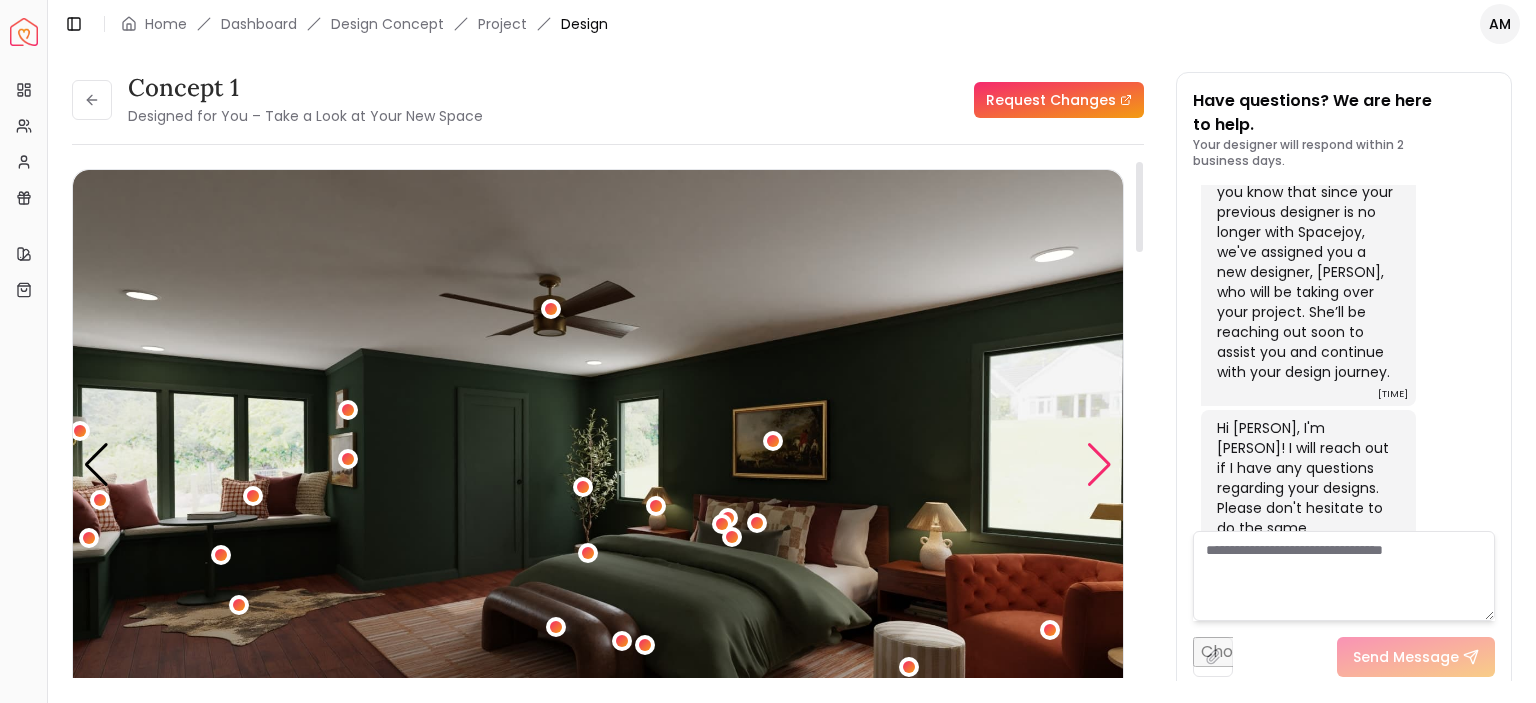click at bounding box center [1099, 465] 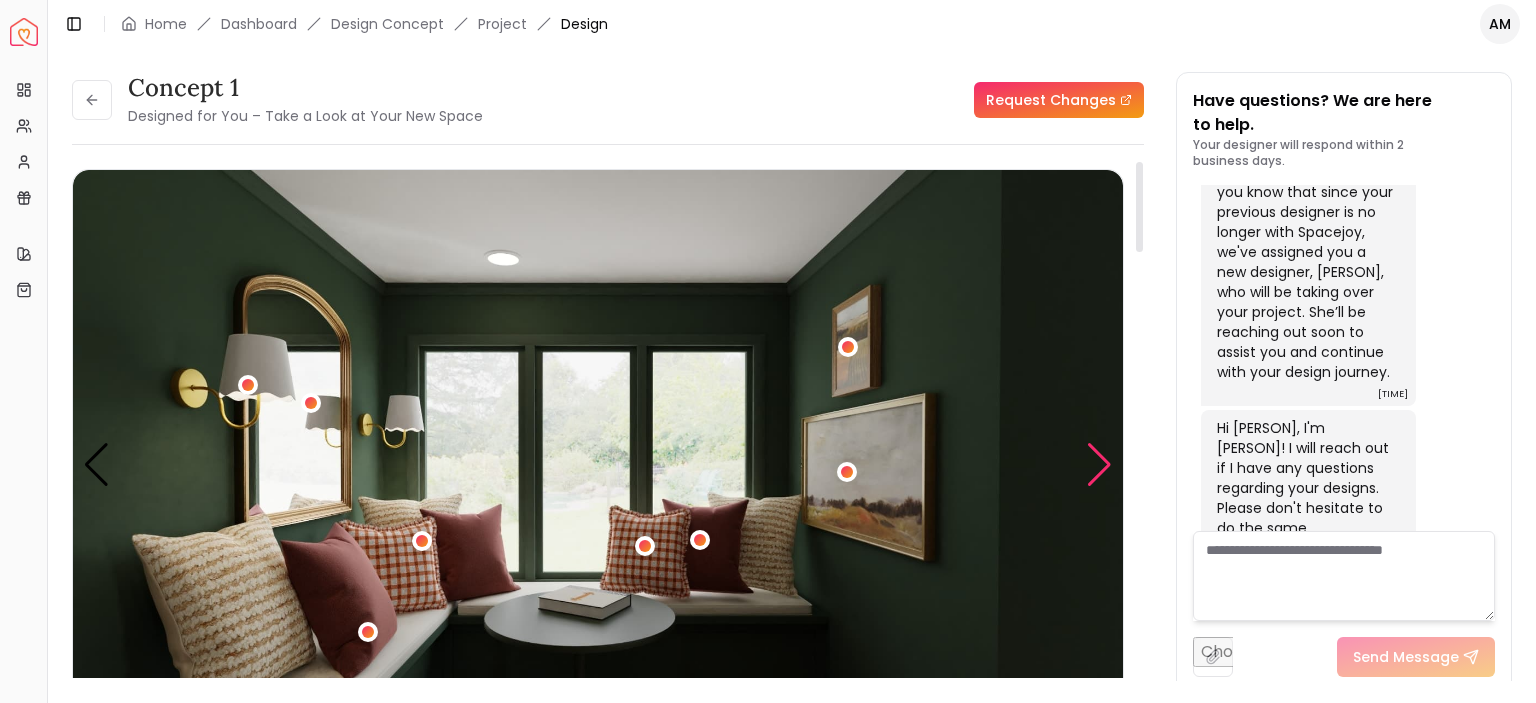 click at bounding box center [1099, 465] 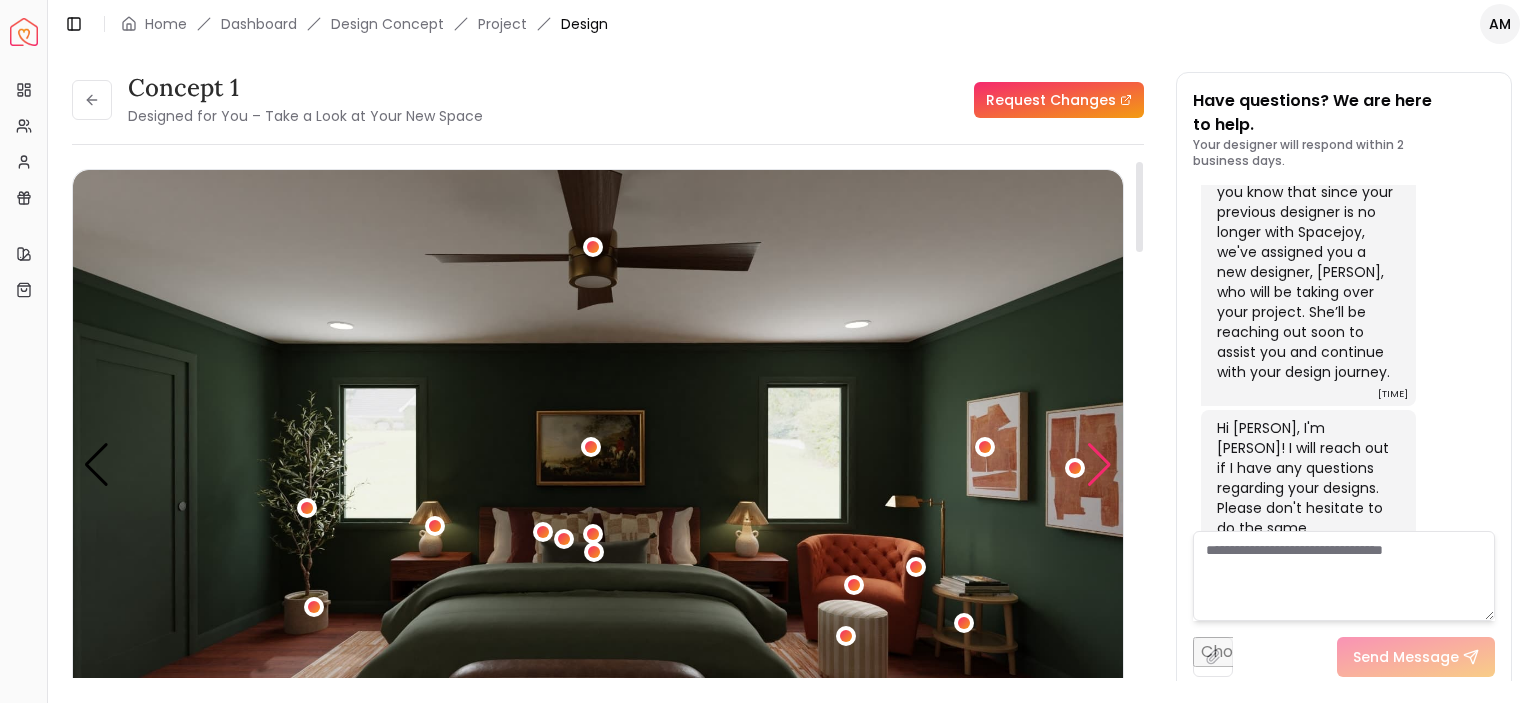 click at bounding box center (1099, 465) 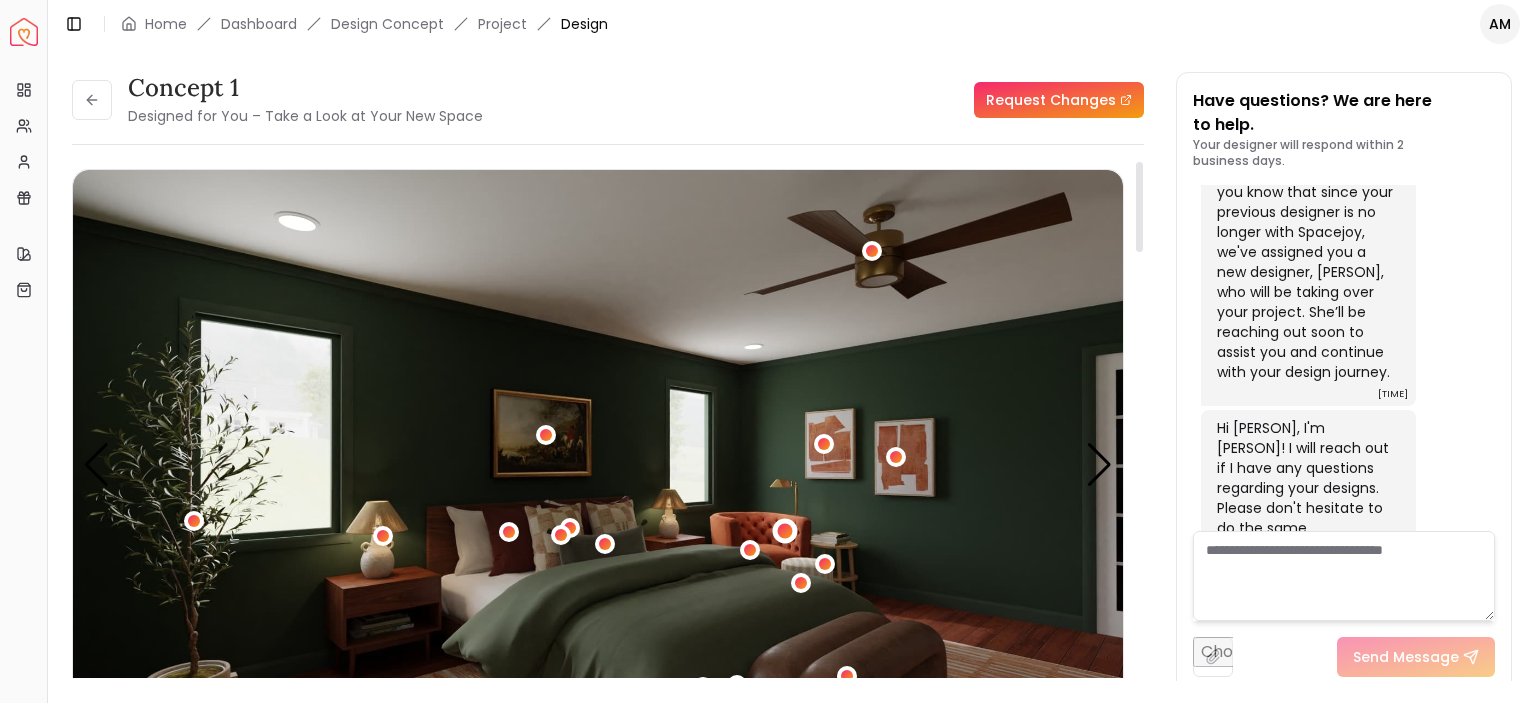 click at bounding box center [784, 530] 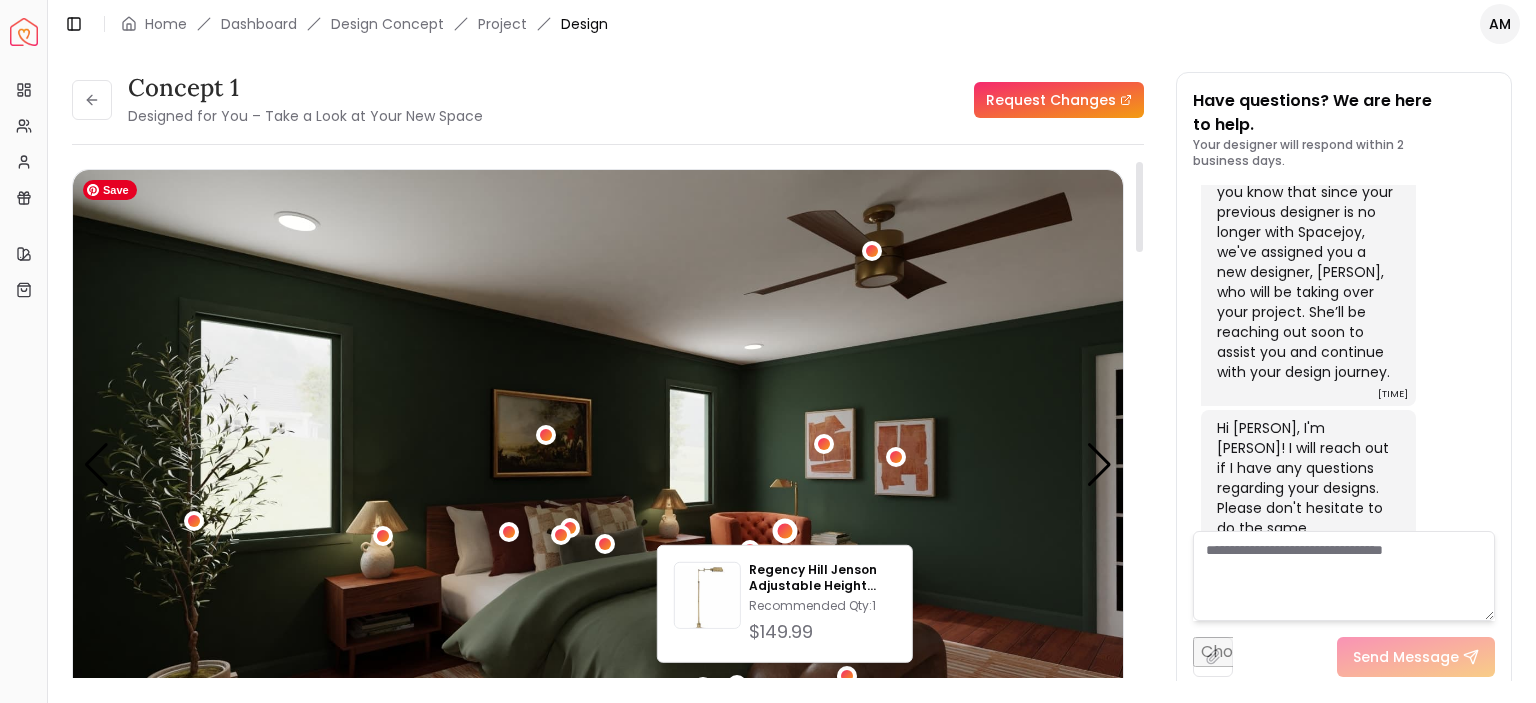 click at bounding box center (598, 465) 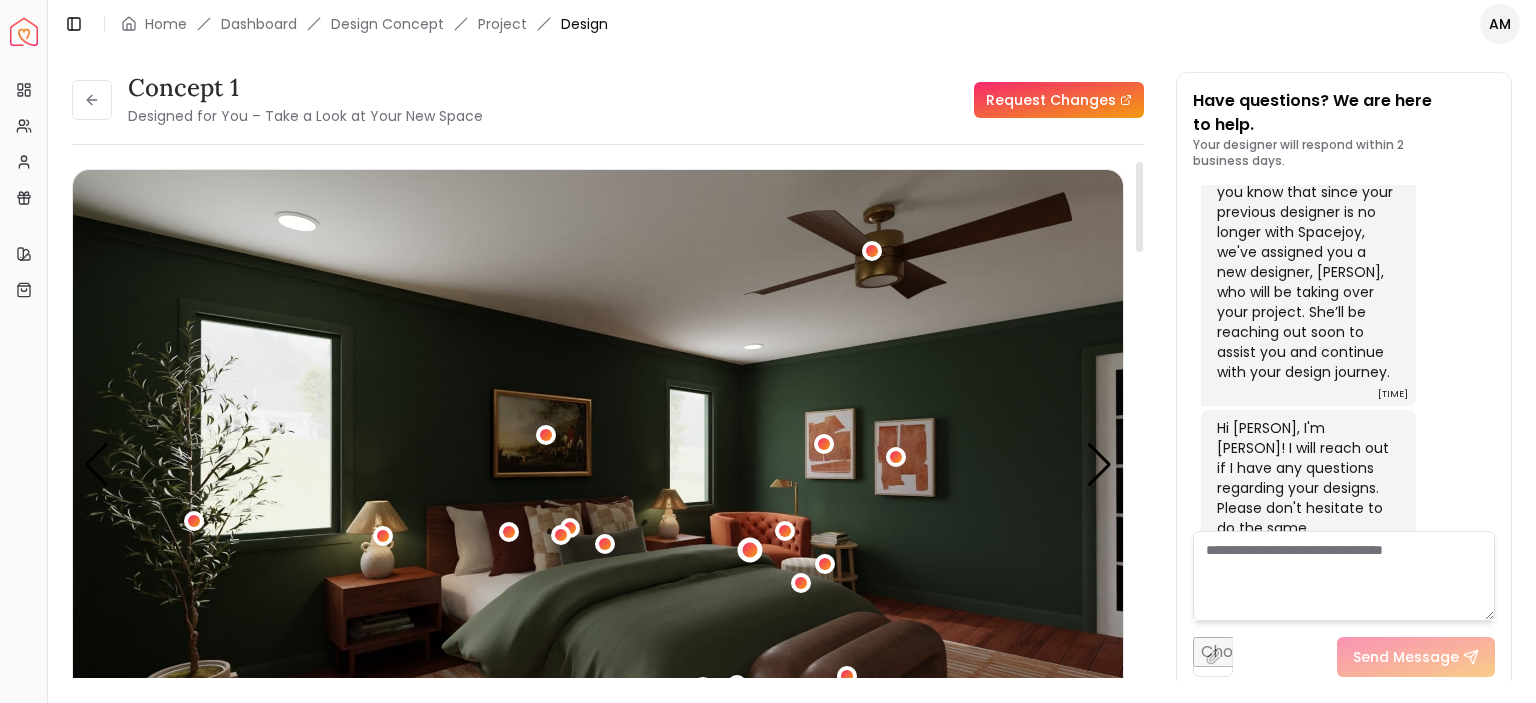 click at bounding box center (750, 549) 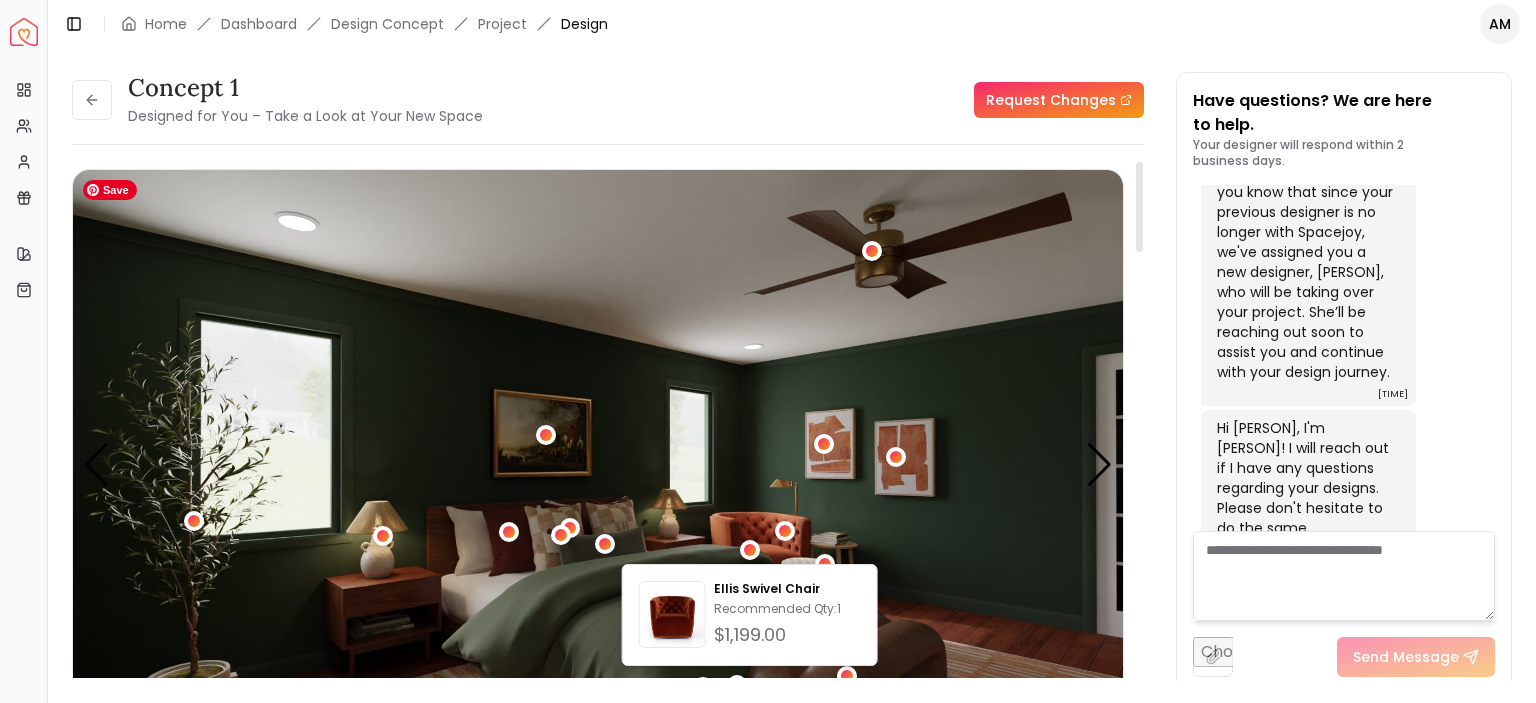 click at bounding box center [598, 465] 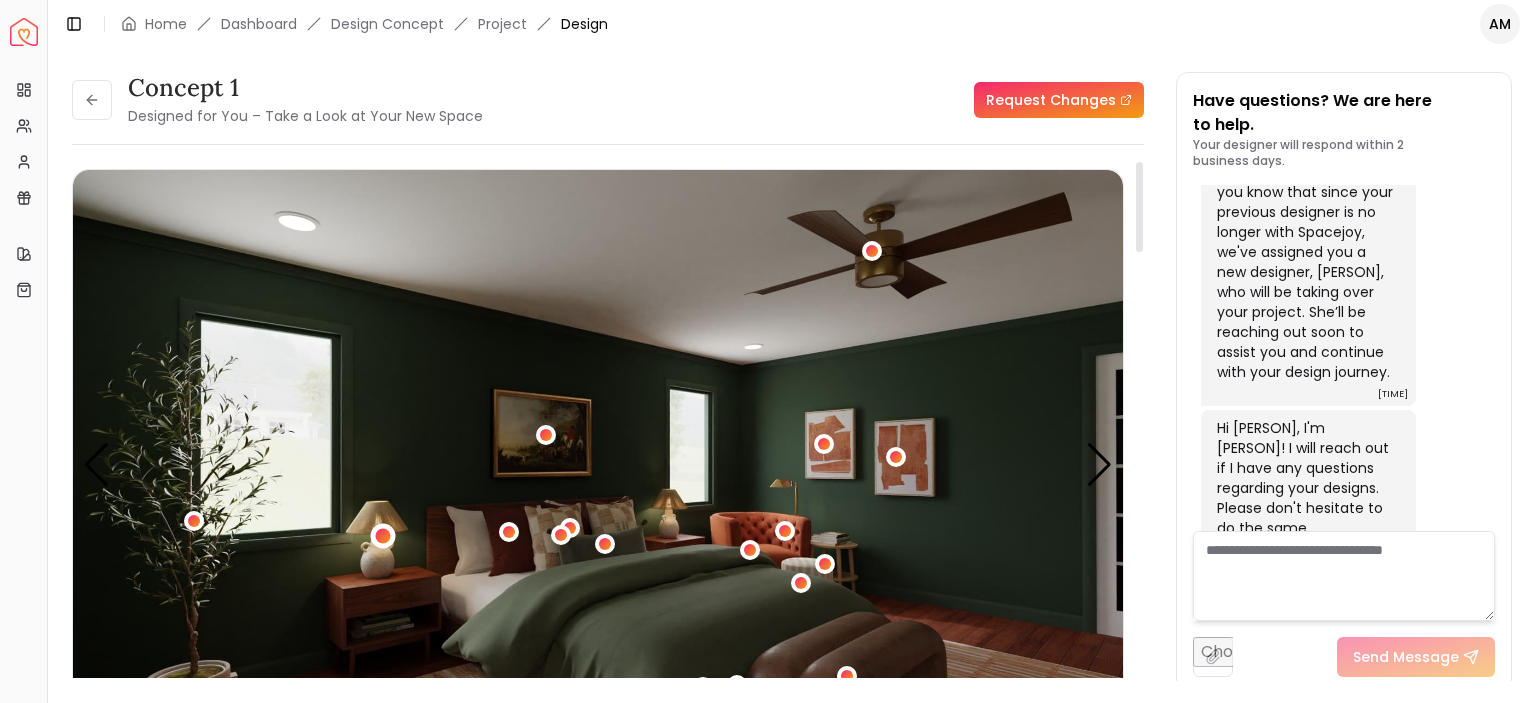 click at bounding box center (383, 536) 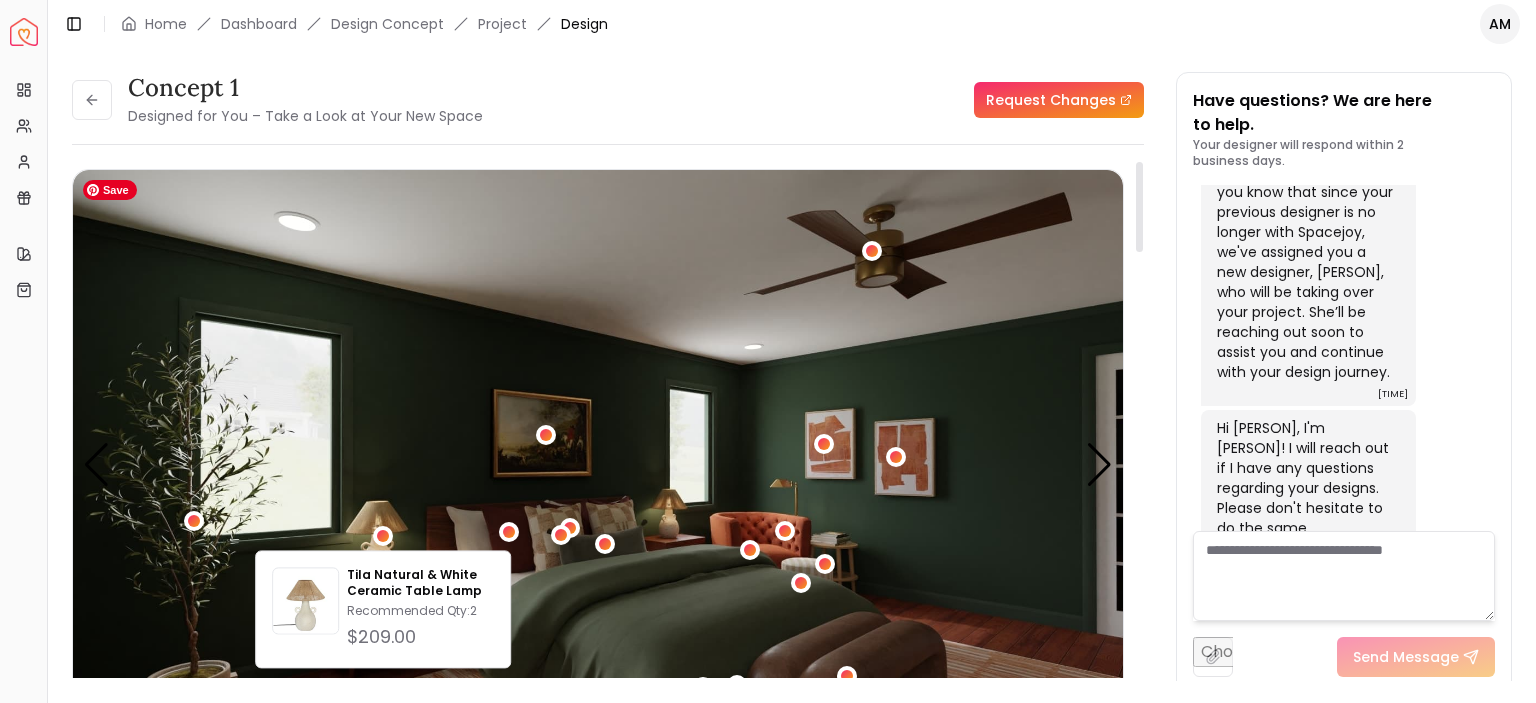 click at bounding box center [598, 465] 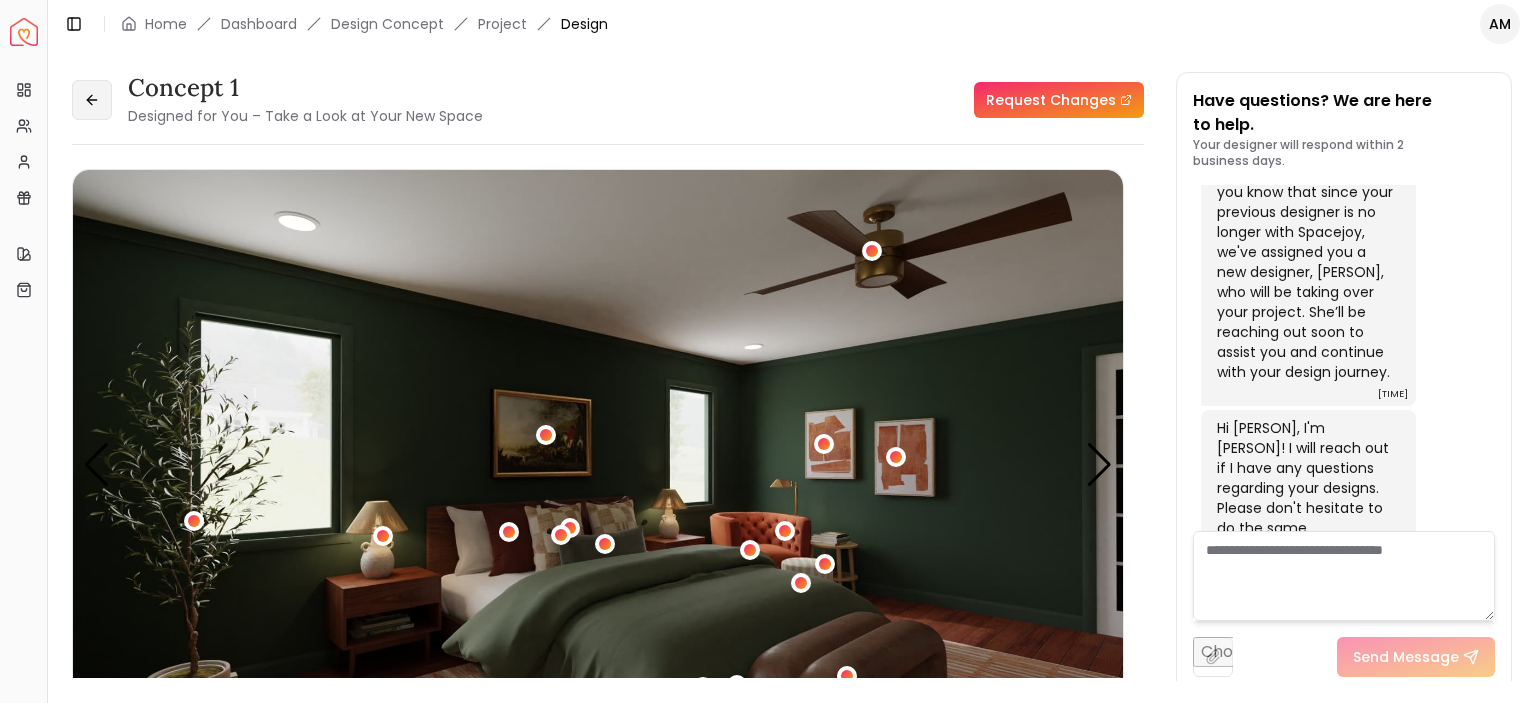 click at bounding box center (92, 100) 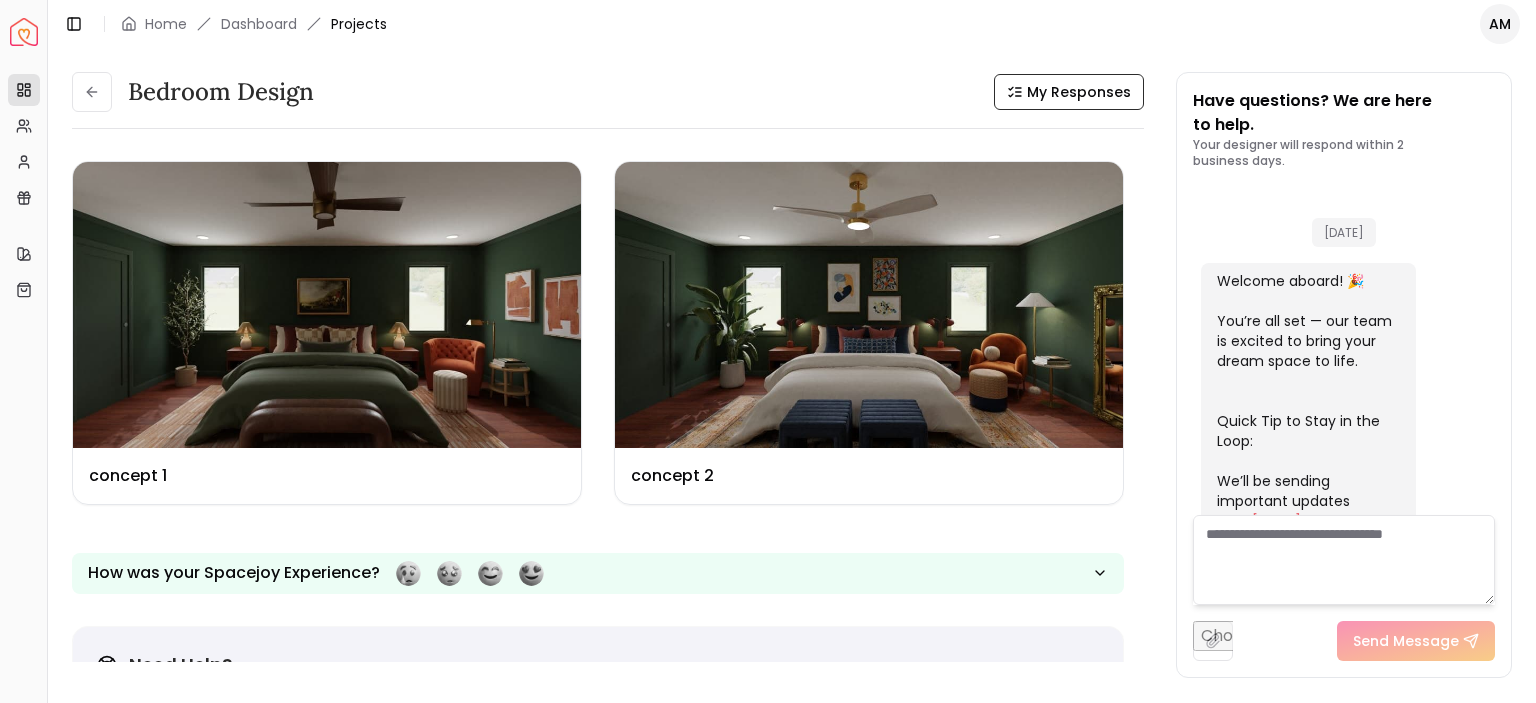 scroll, scrollTop: 1269, scrollLeft: 0, axis: vertical 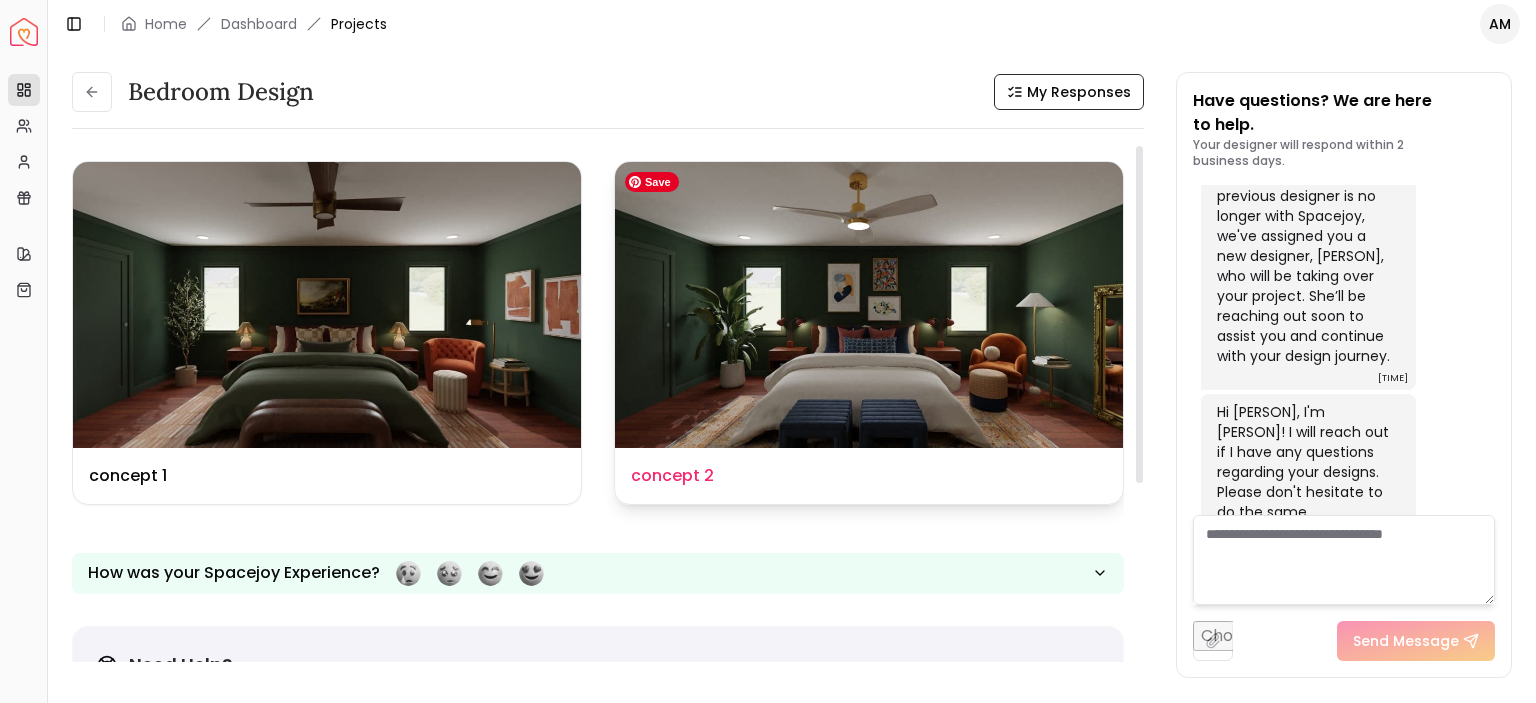 click at bounding box center (869, 305) 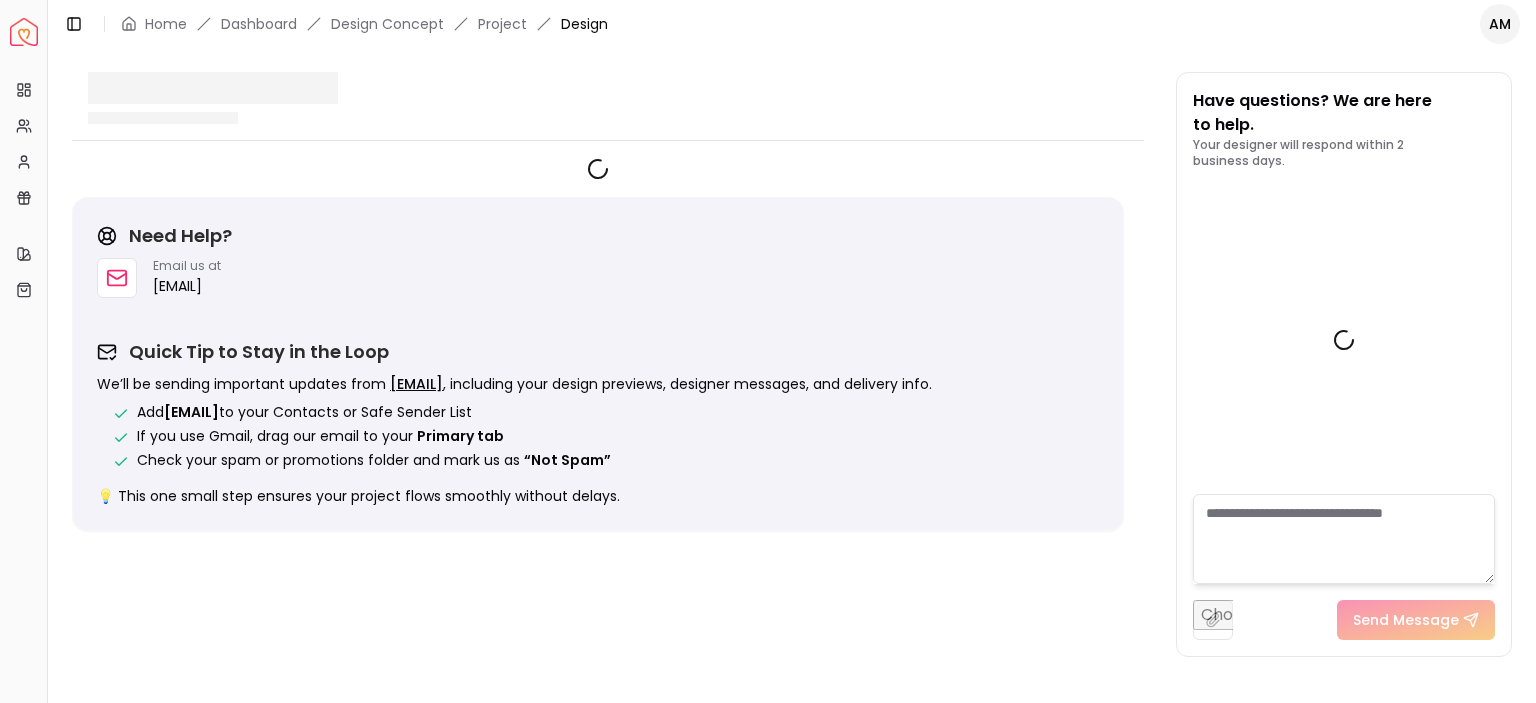 scroll, scrollTop: 1253, scrollLeft: 0, axis: vertical 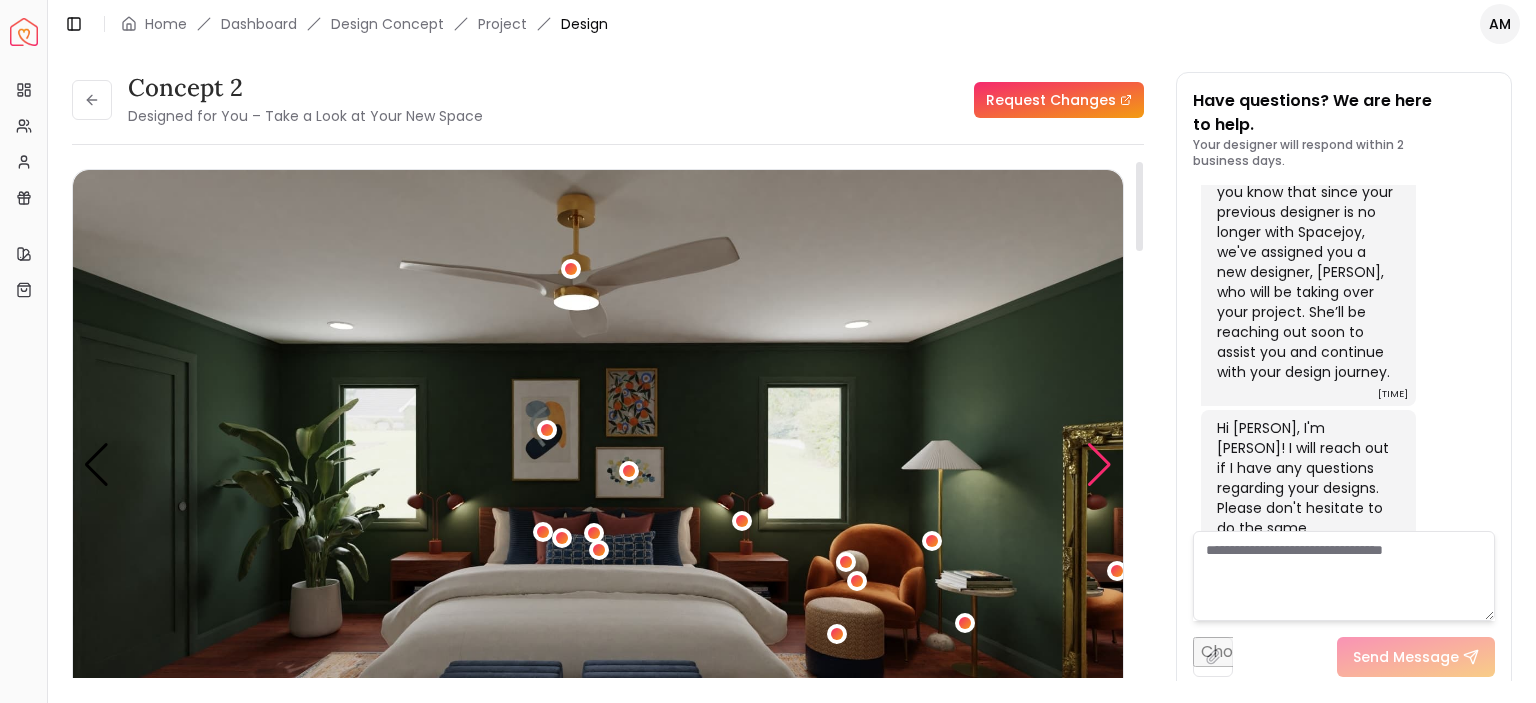 click at bounding box center (1099, 465) 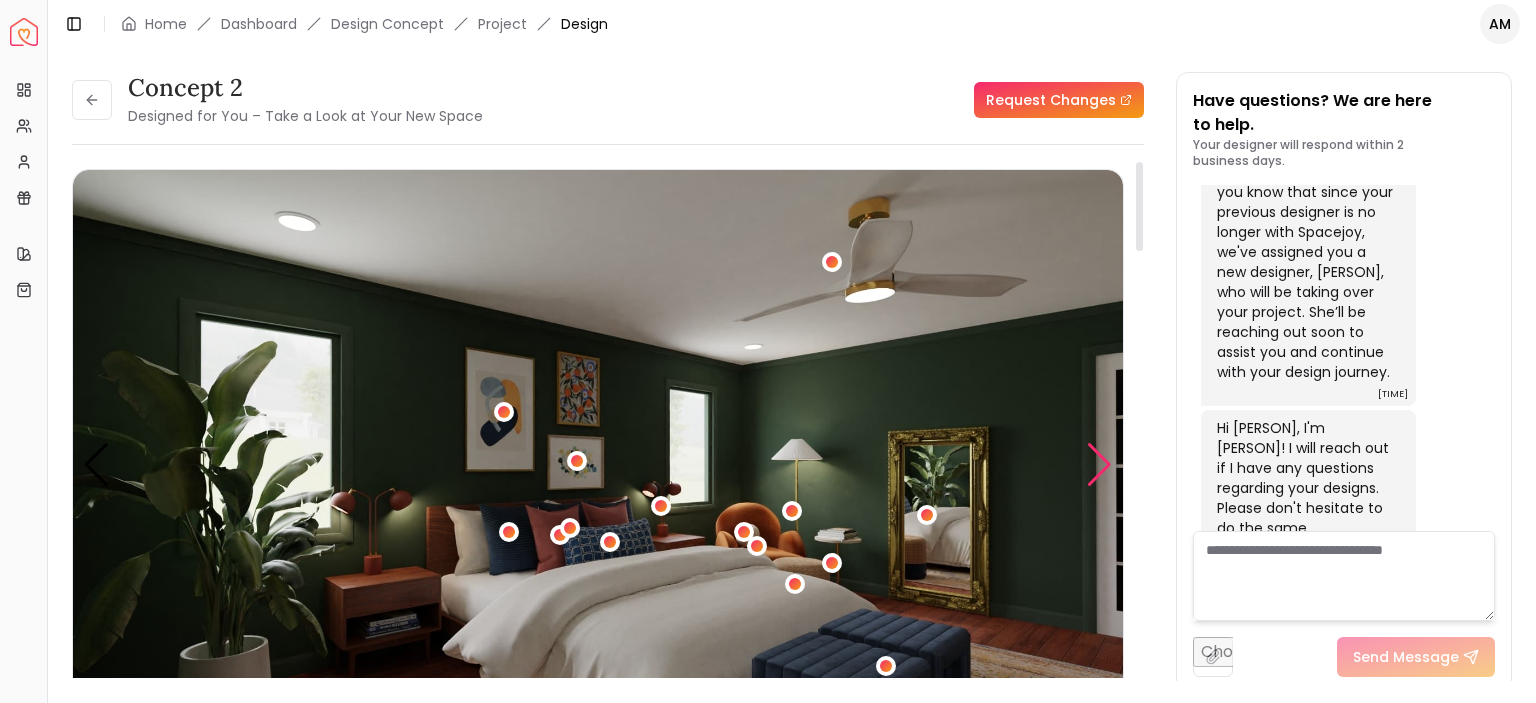 click at bounding box center (1099, 465) 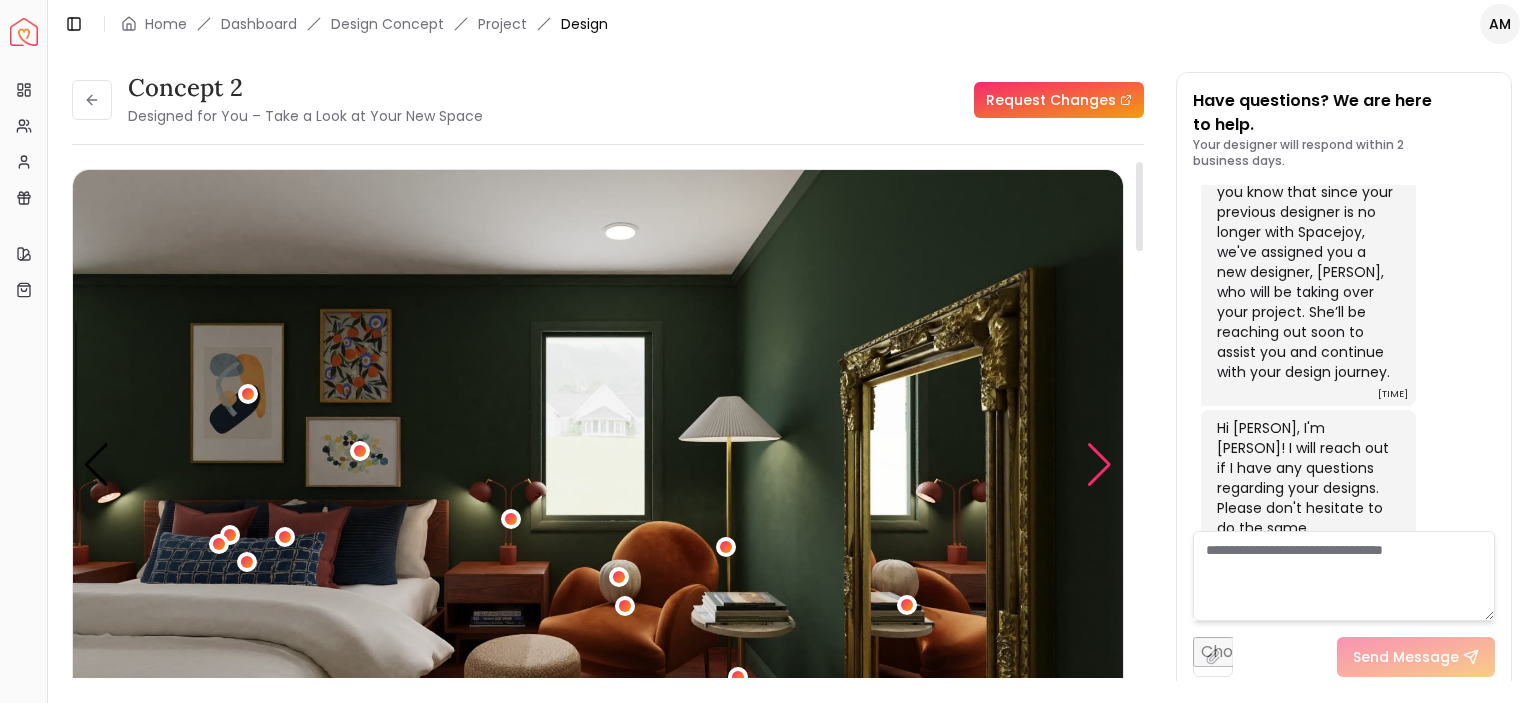 click at bounding box center (1099, 465) 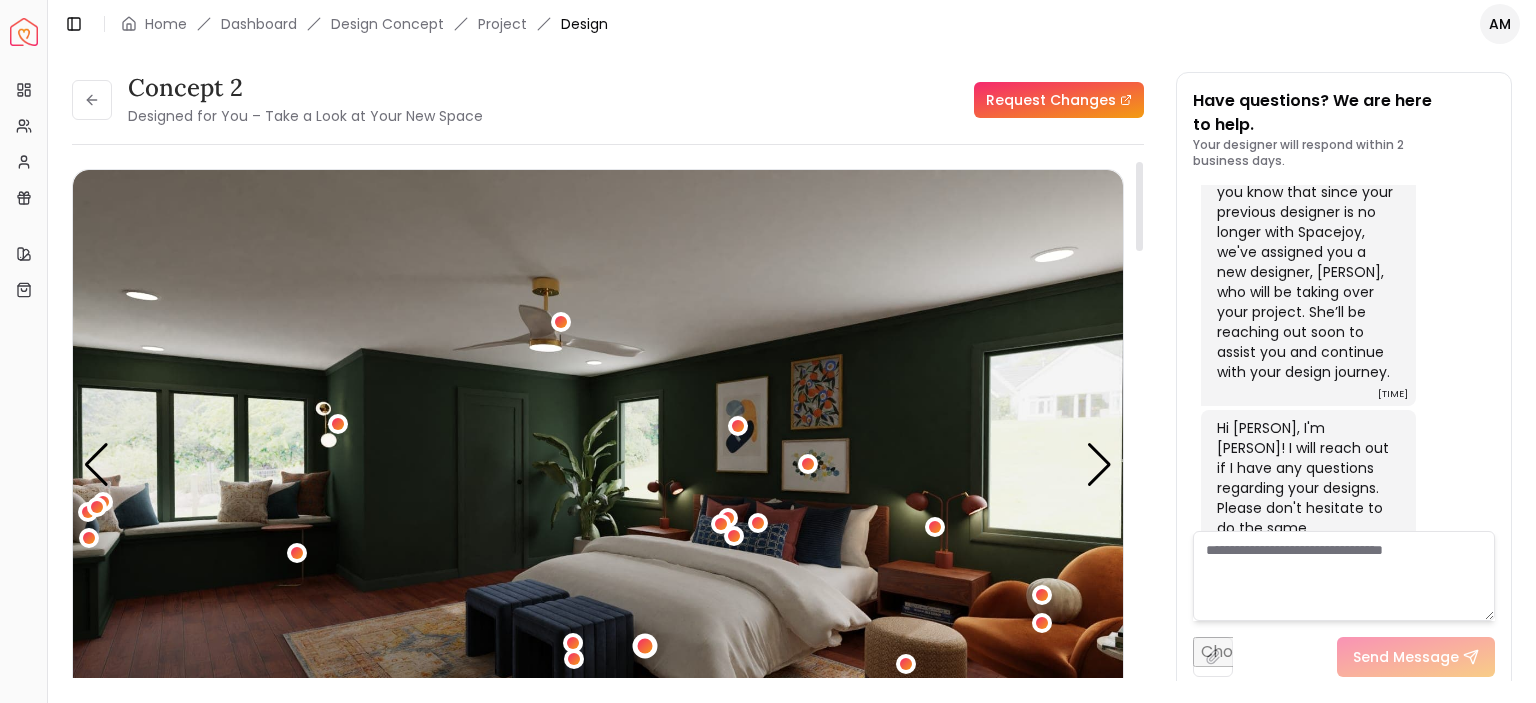 click at bounding box center (644, 646) 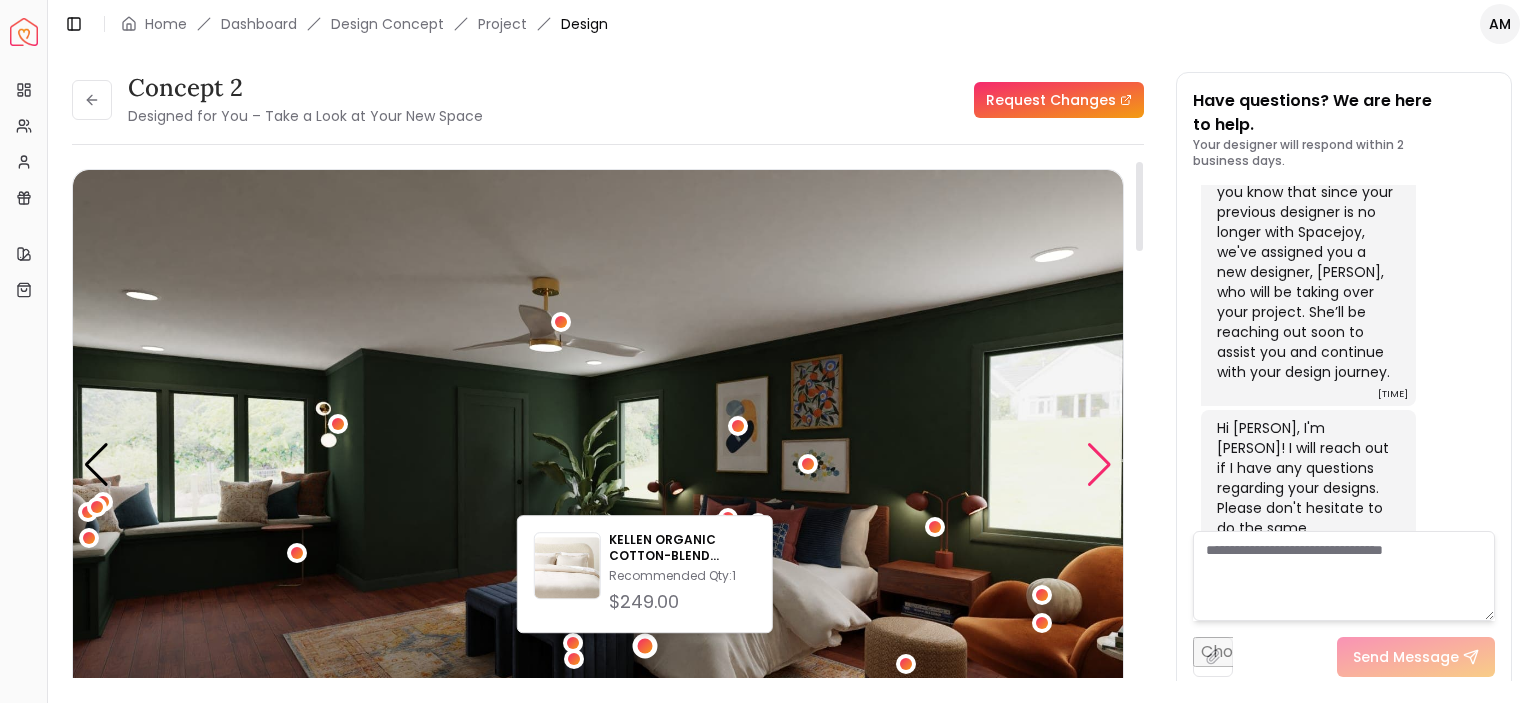 click at bounding box center (1099, 465) 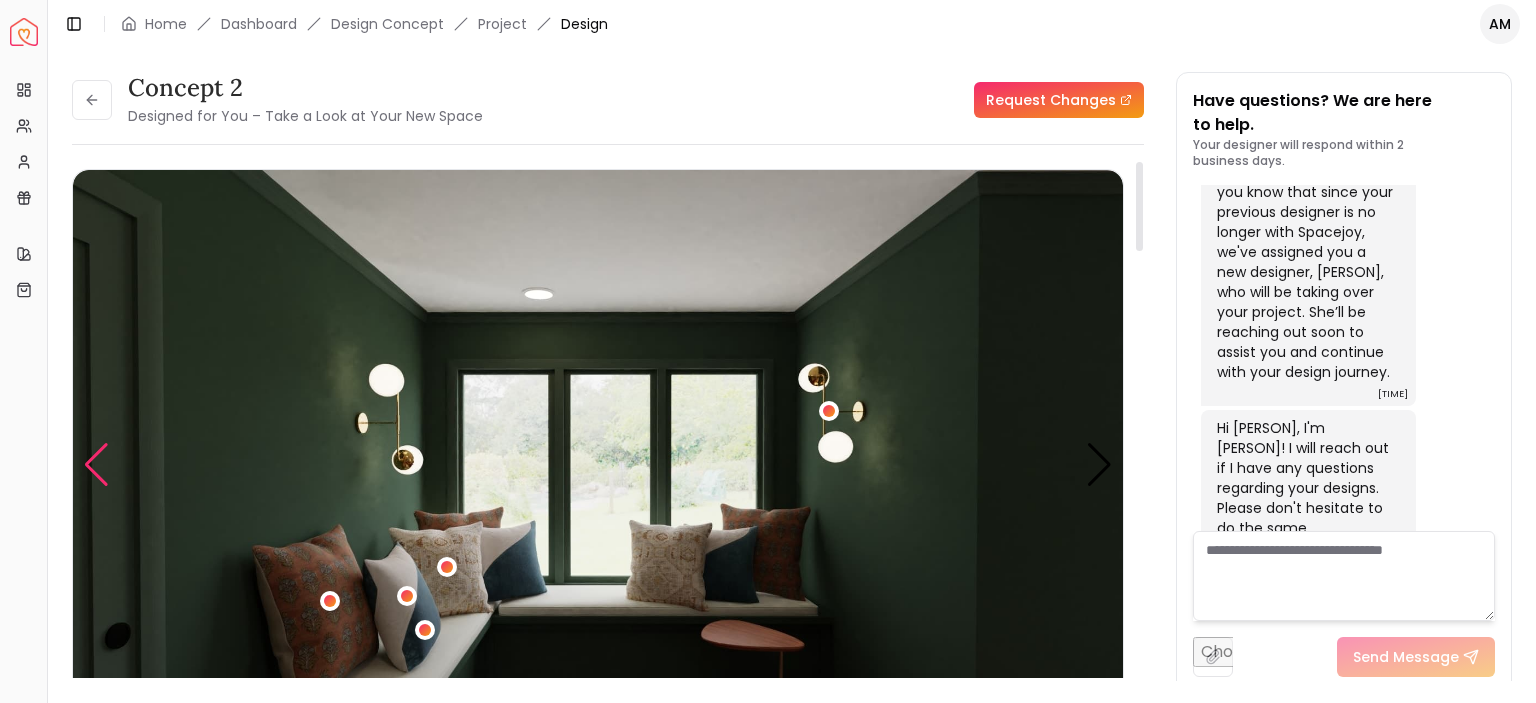 click at bounding box center [96, 465] 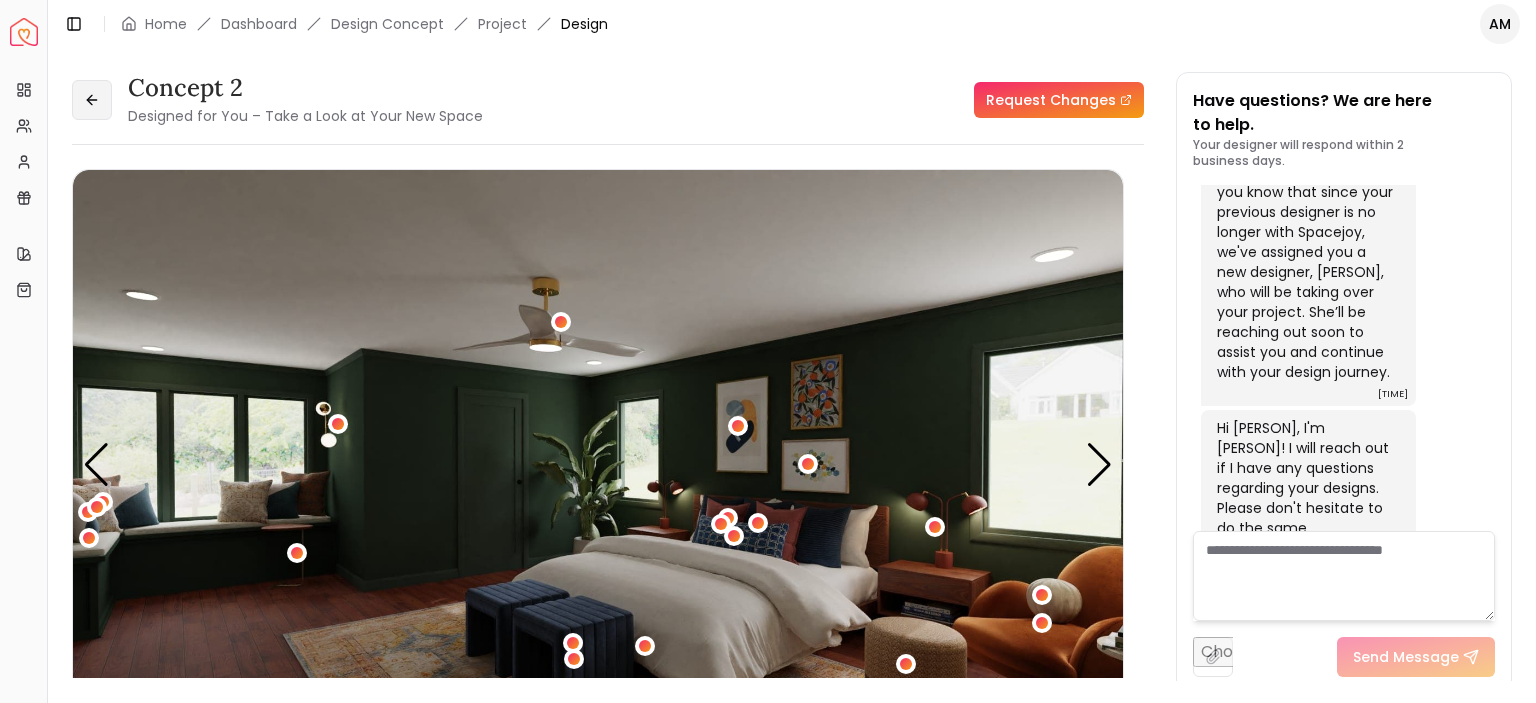 click at bounding box center [92, 100] 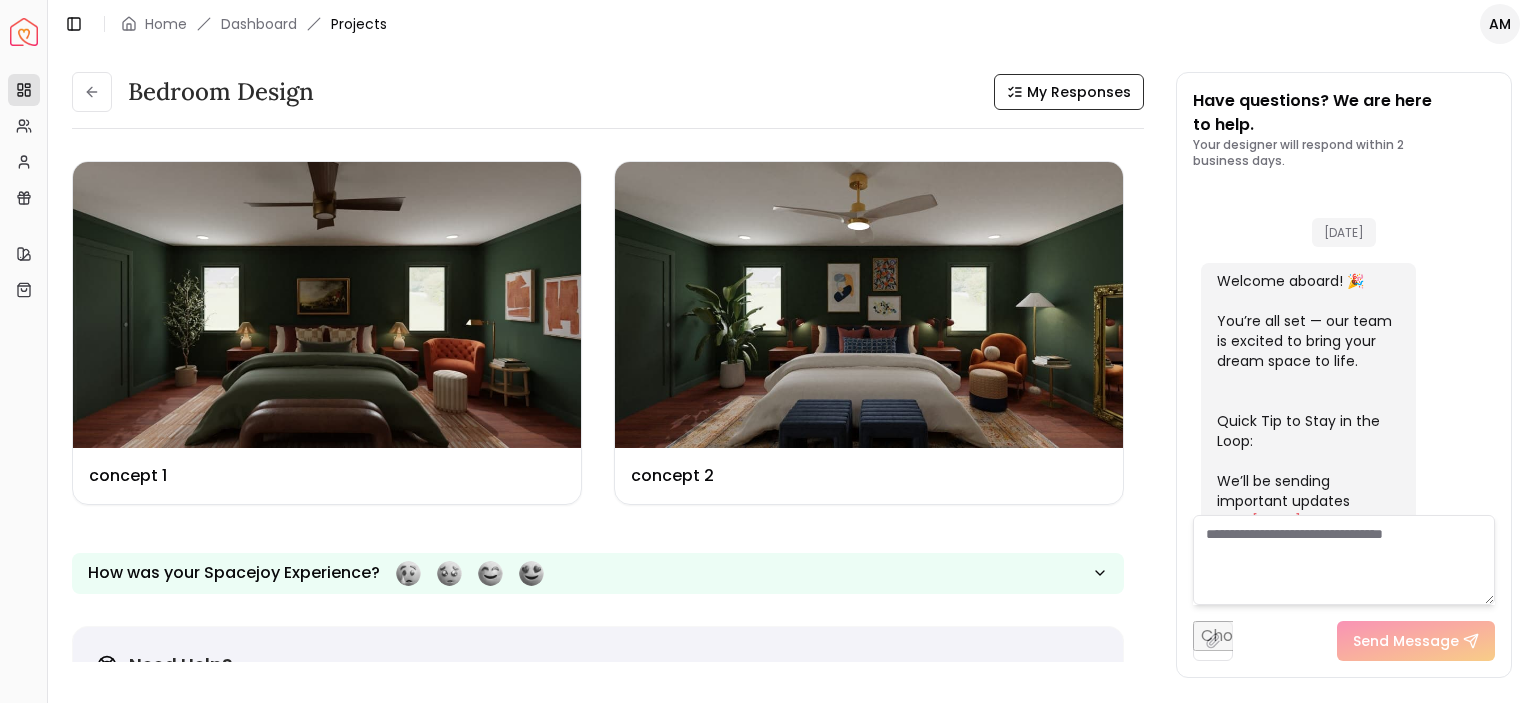 scroll, scrollTop: 1269, scrollLeft: 0, axis: vertical 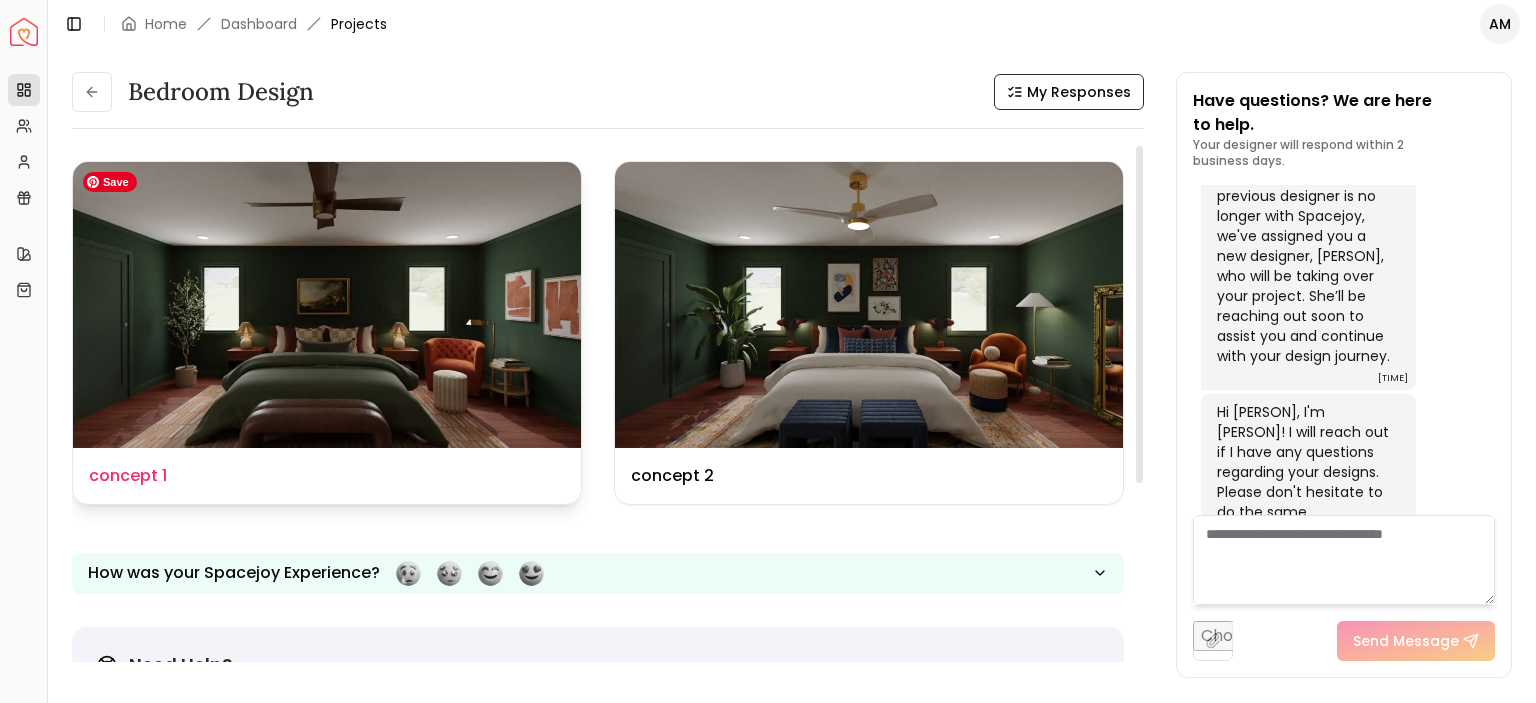 click at bounding box center (327, 305) 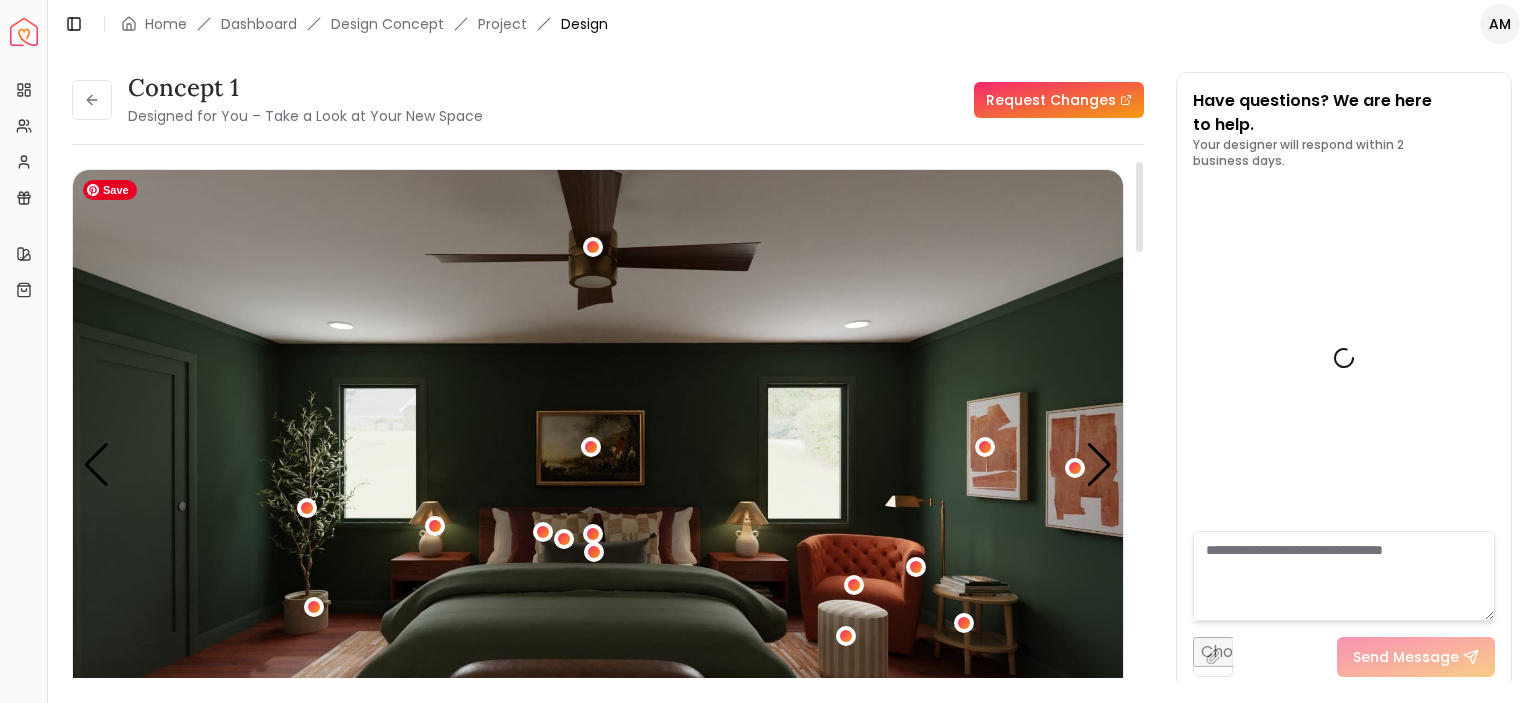 scroll, scrollTop: 1253, scrollLeft: 0, axis: vertical 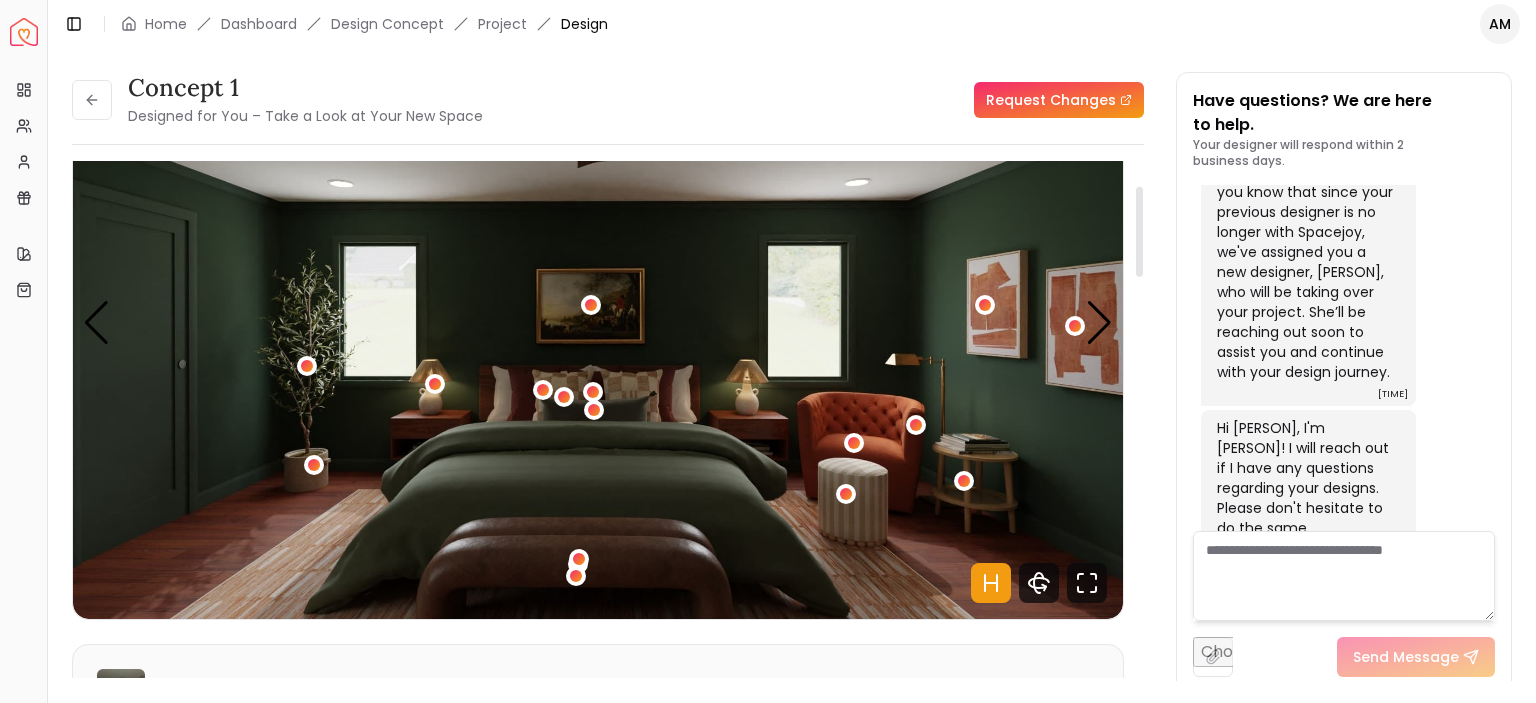drag, startPoint x: 1140, startPoint y: 215, endPoint x: 1142, endPoint y: 239, distance: 24.083189 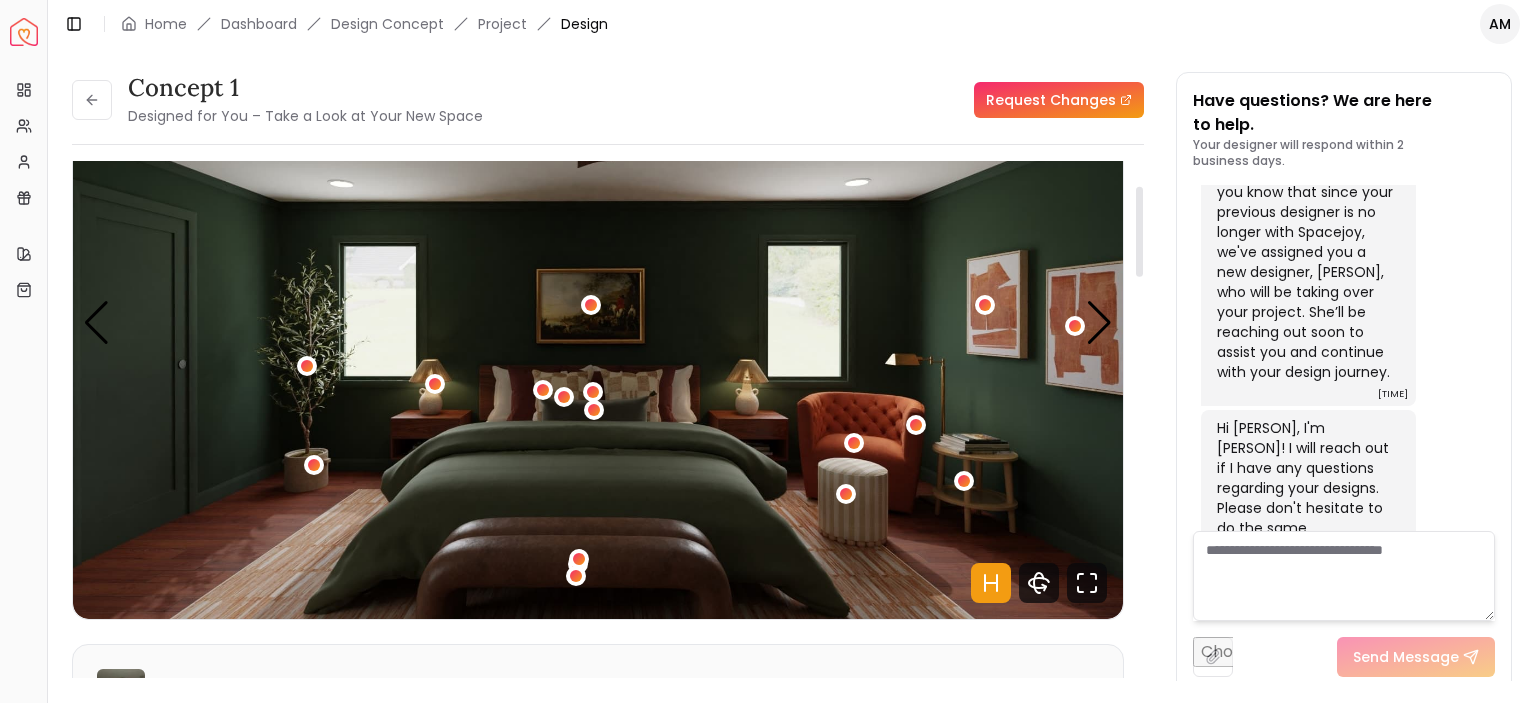 click at bounding box center (1139, 232) 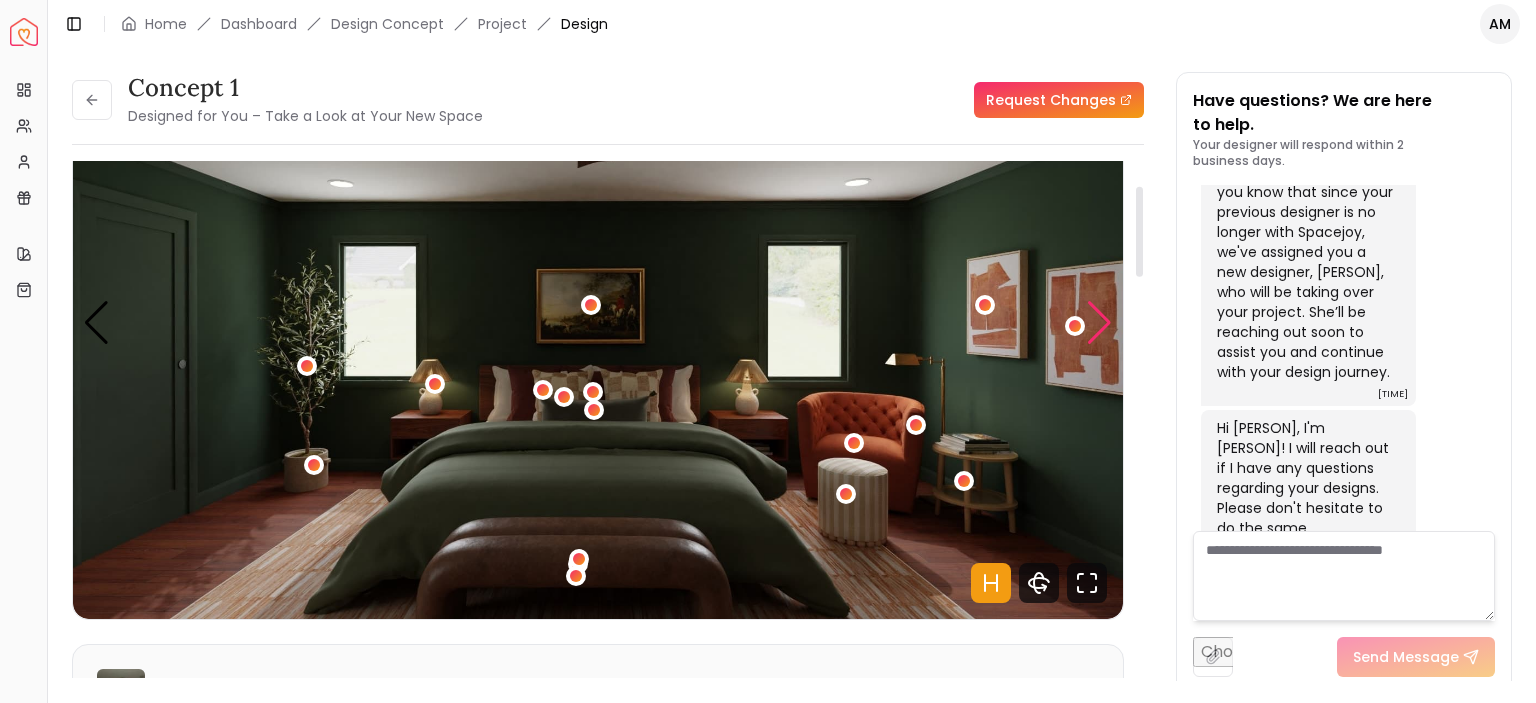click at bounding box center (1099, 323) 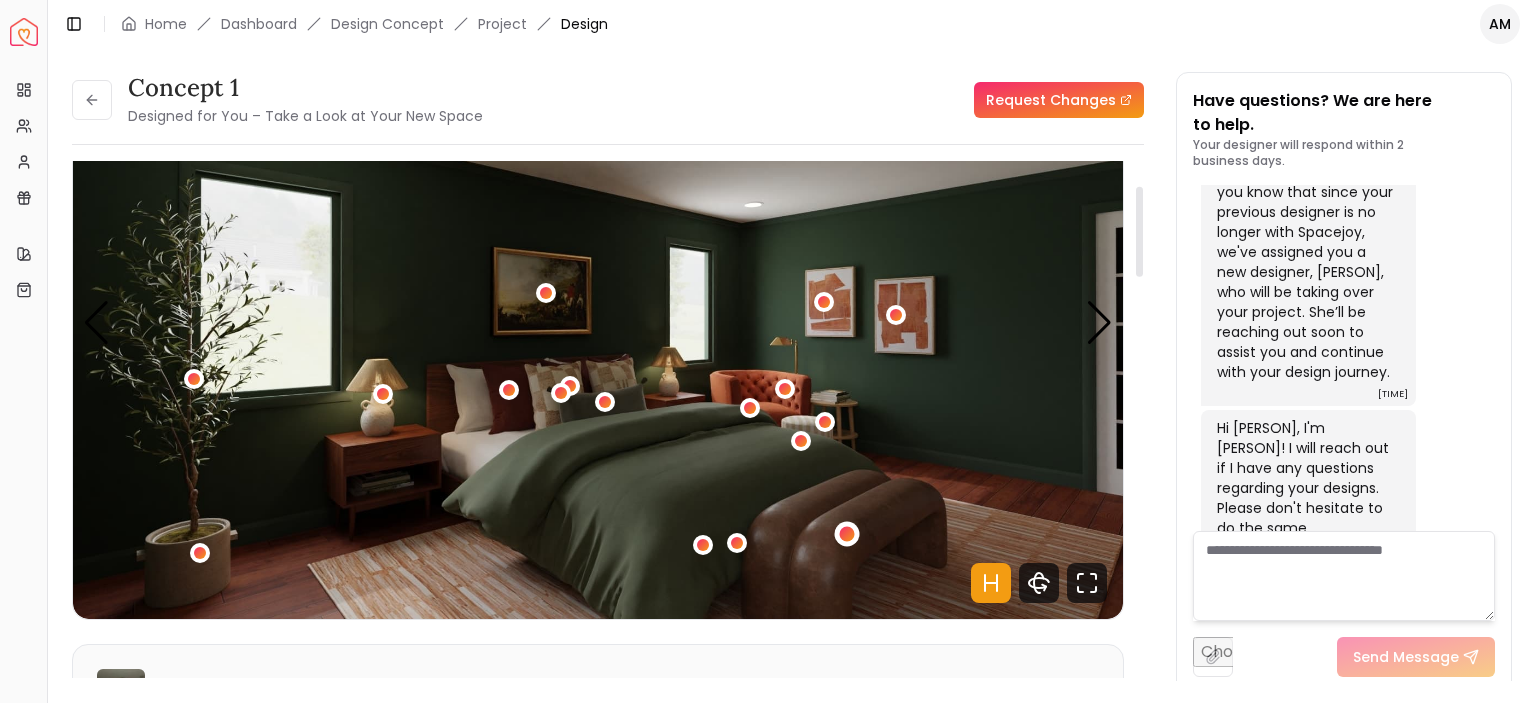 click at bounding box center [847, 533] 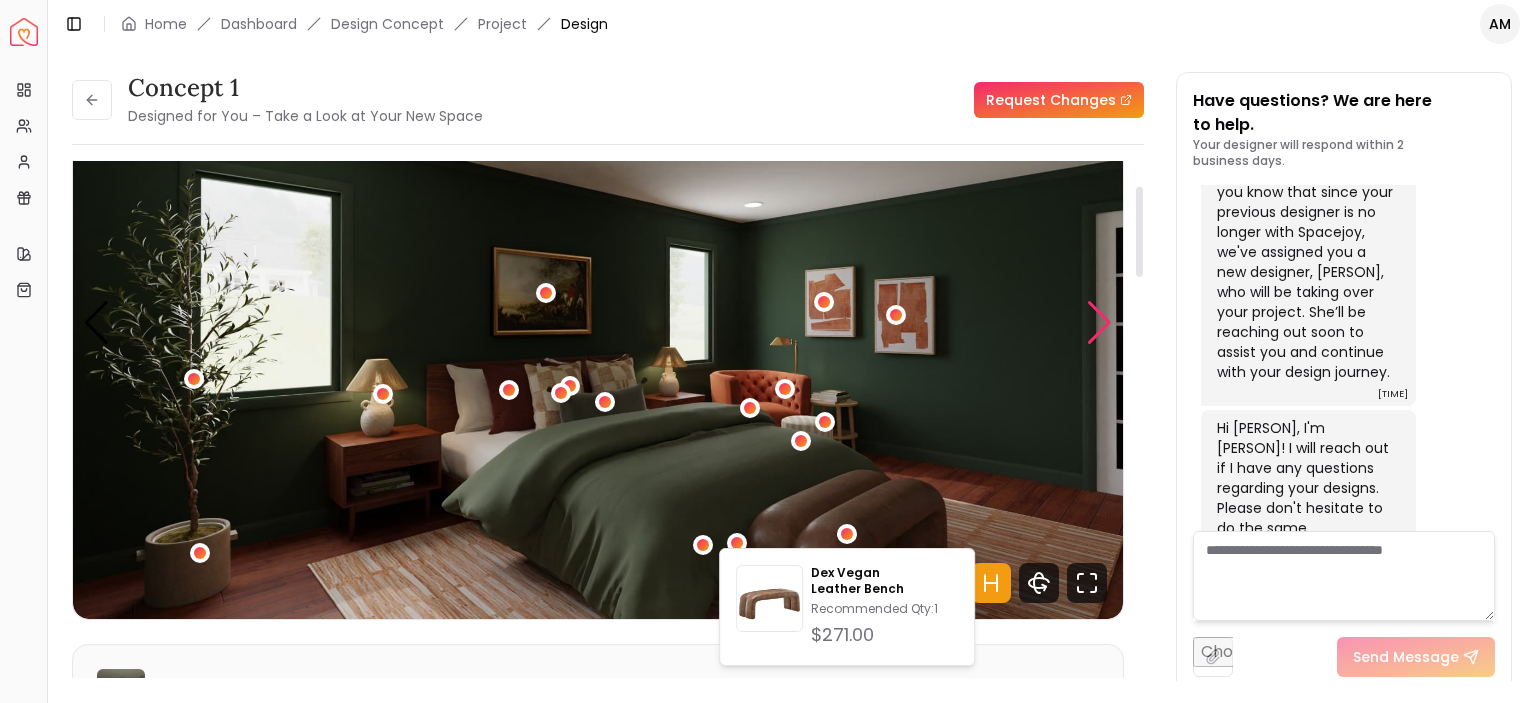 click at bounding box center (1099, 323) 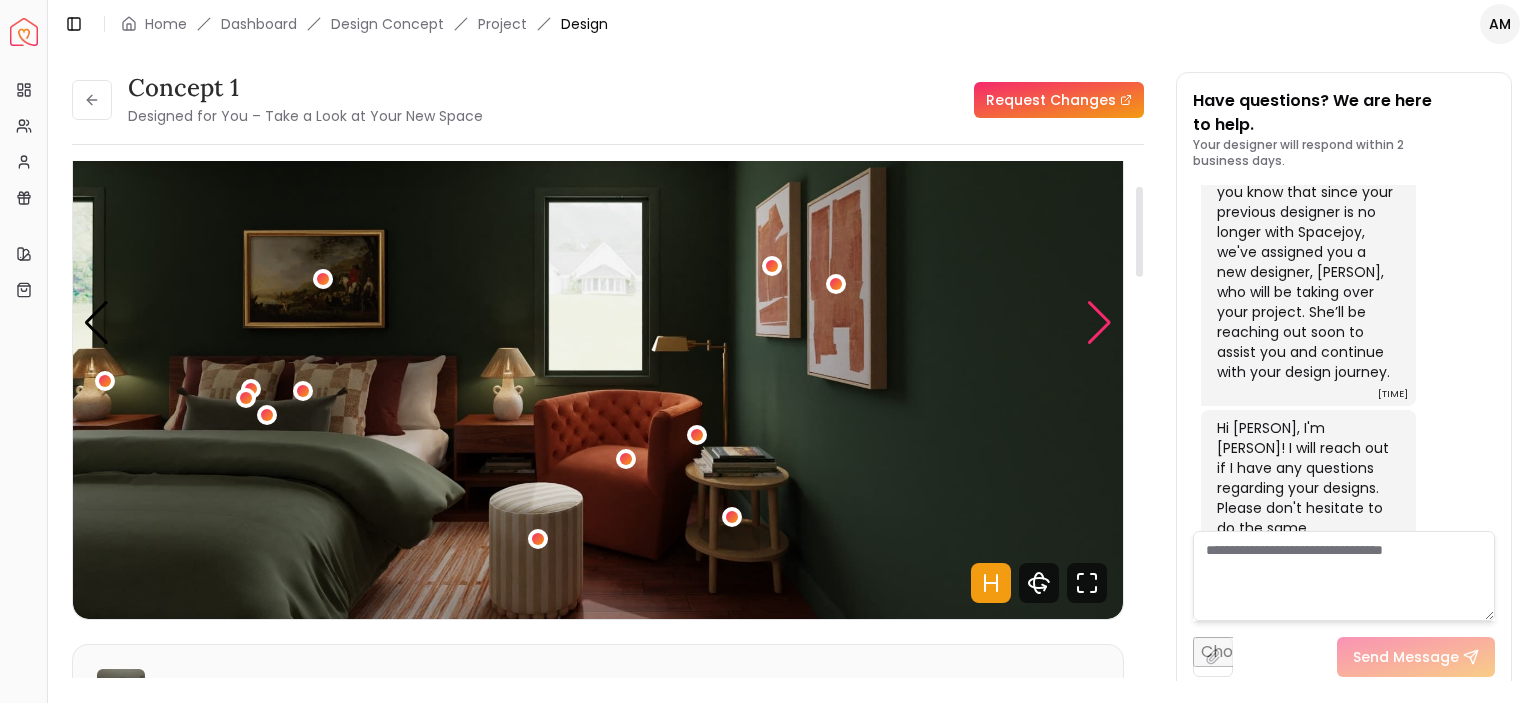 click at bounding box center (1099, 323) 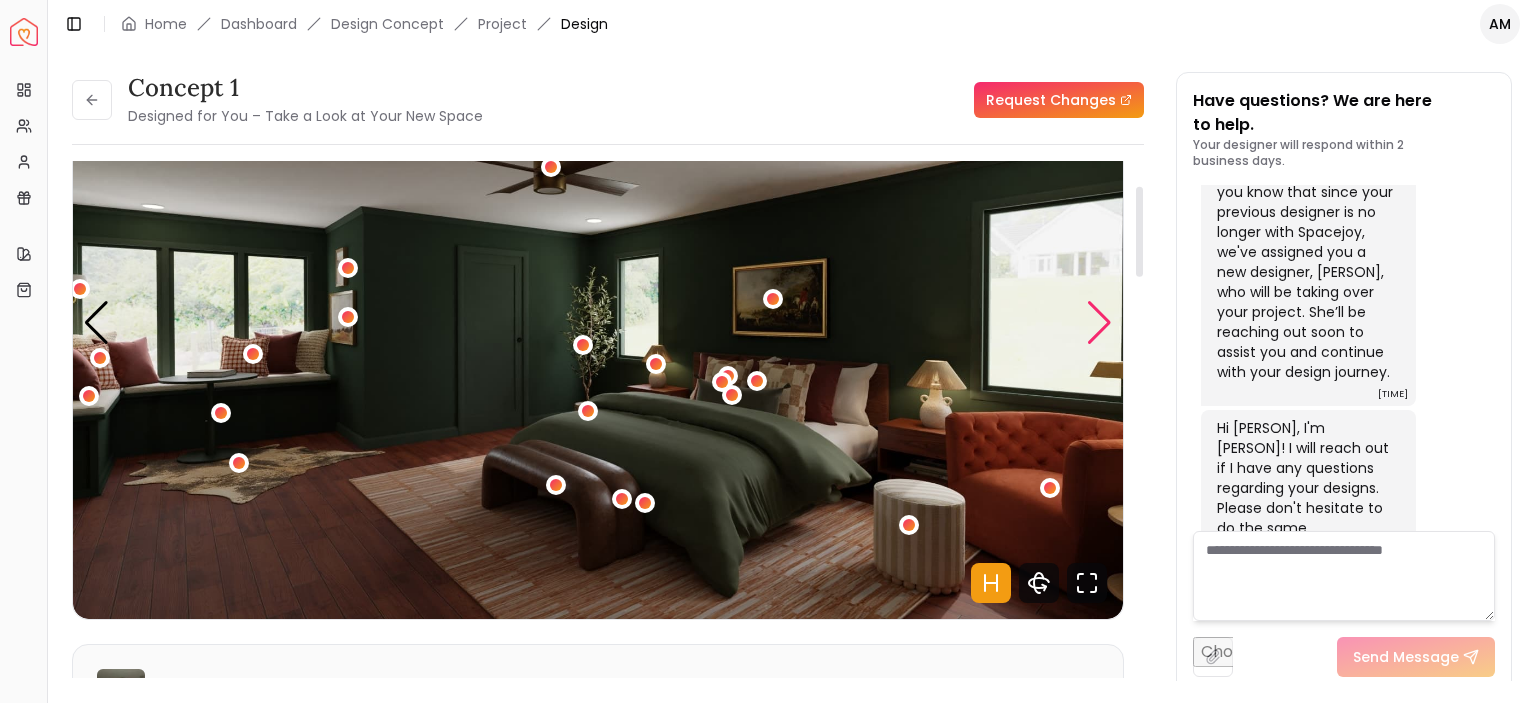 click at bounding box center (1099, 323) 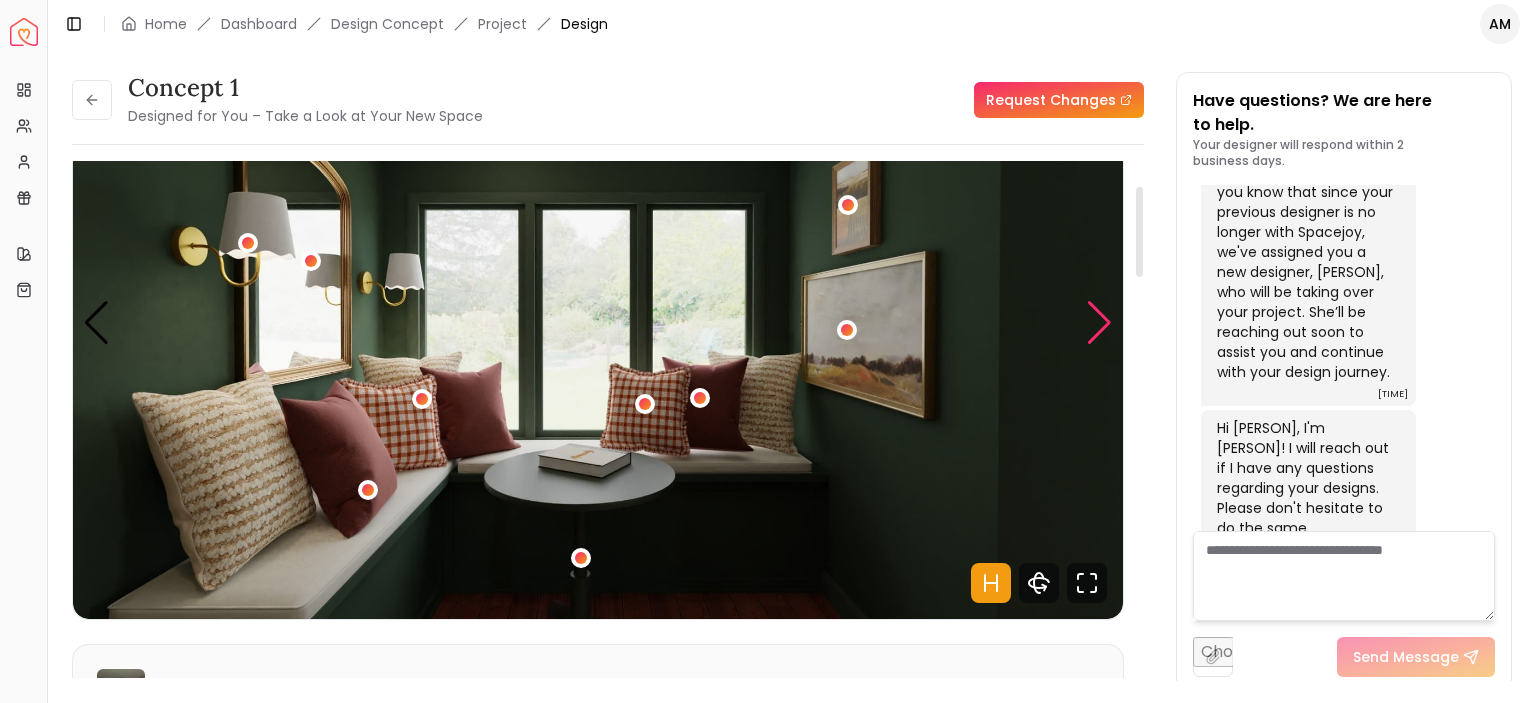 click at bounding box center [1099, 323] 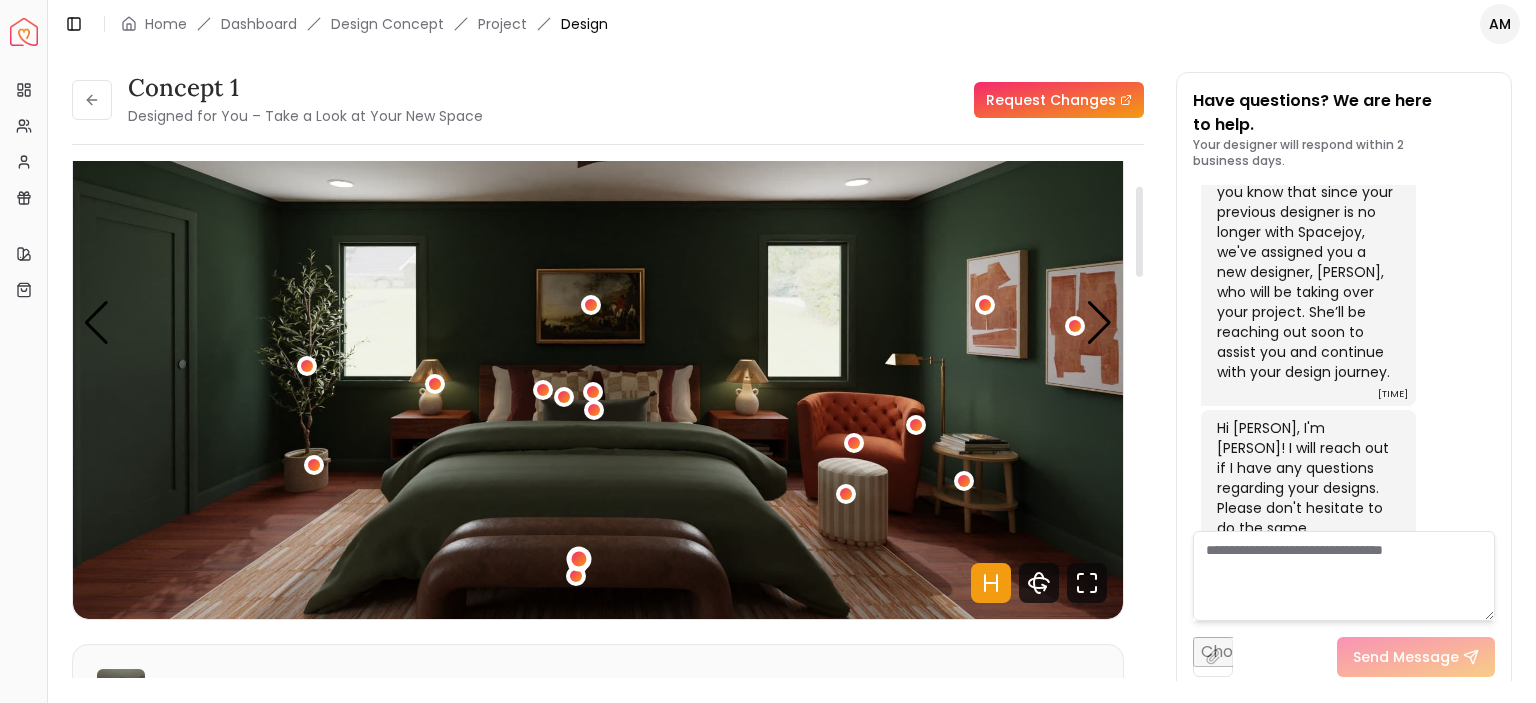 click at bounding box center (578, 559) 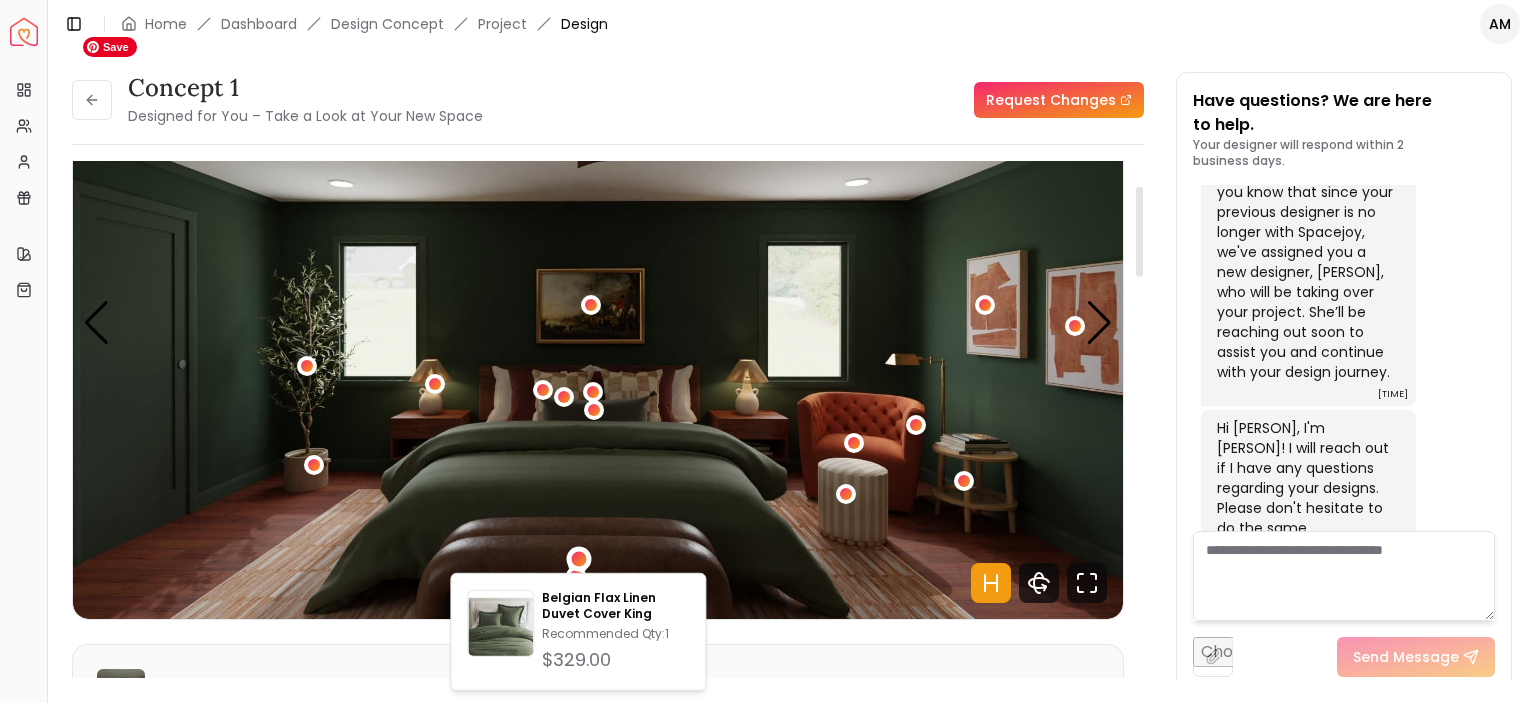 click at bounding box center [598, 323] 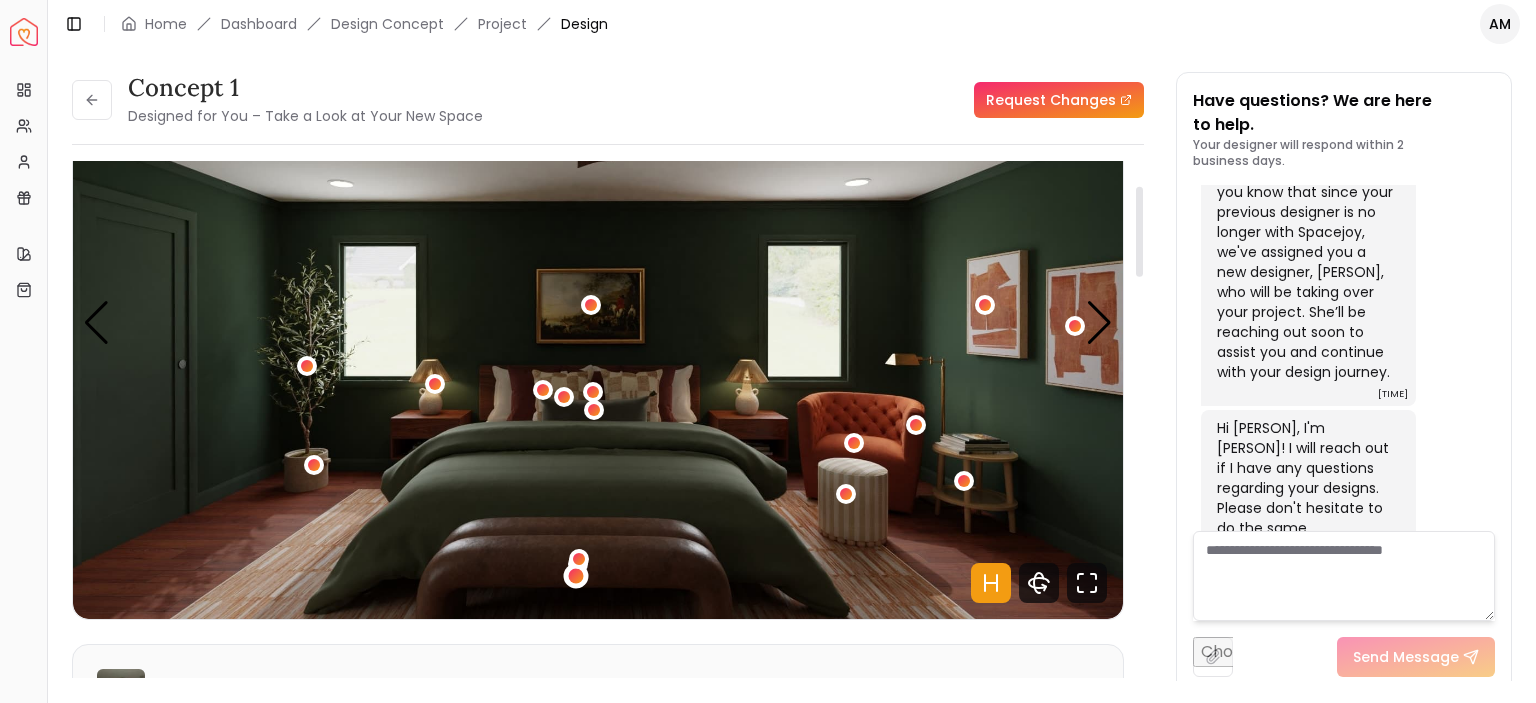 click at bounding box center [576, 576] 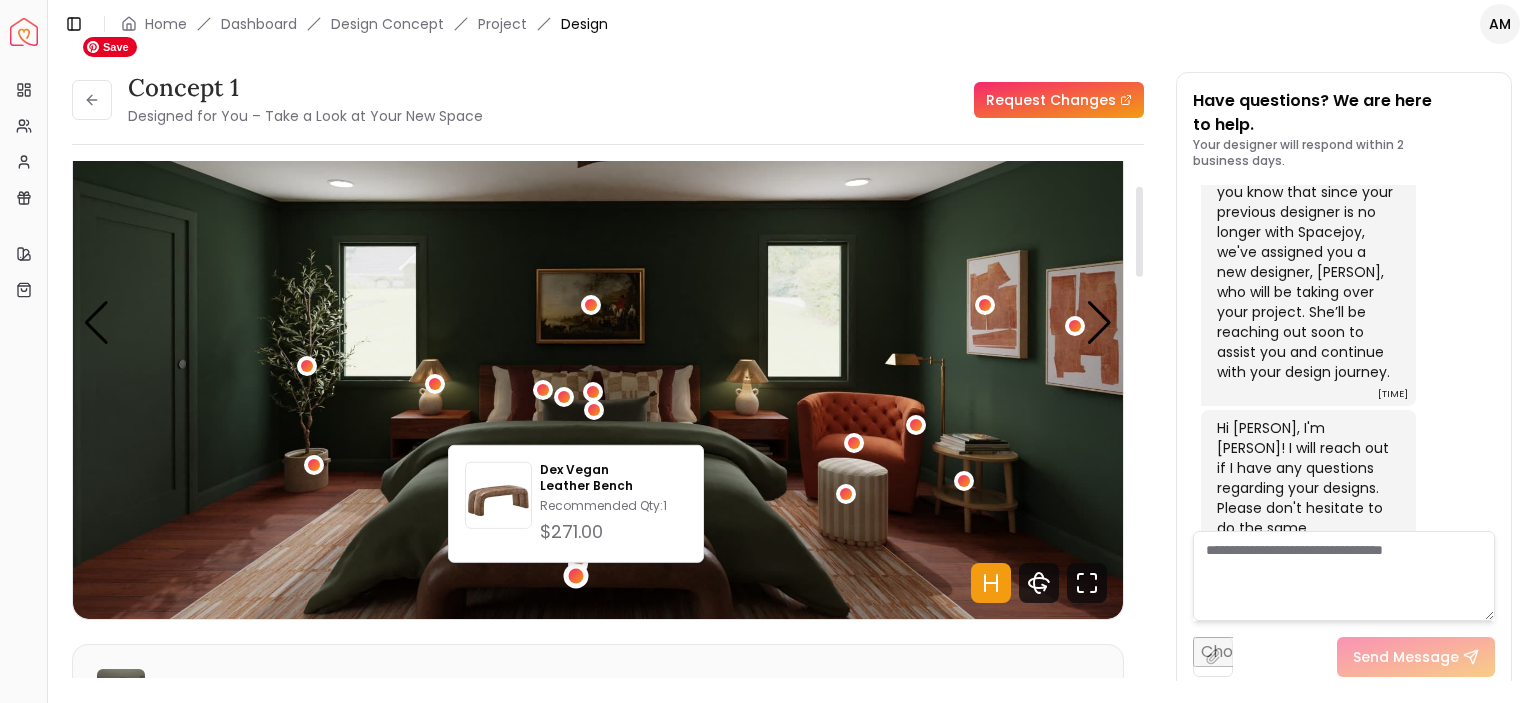 click at bounding box center (598, 323) 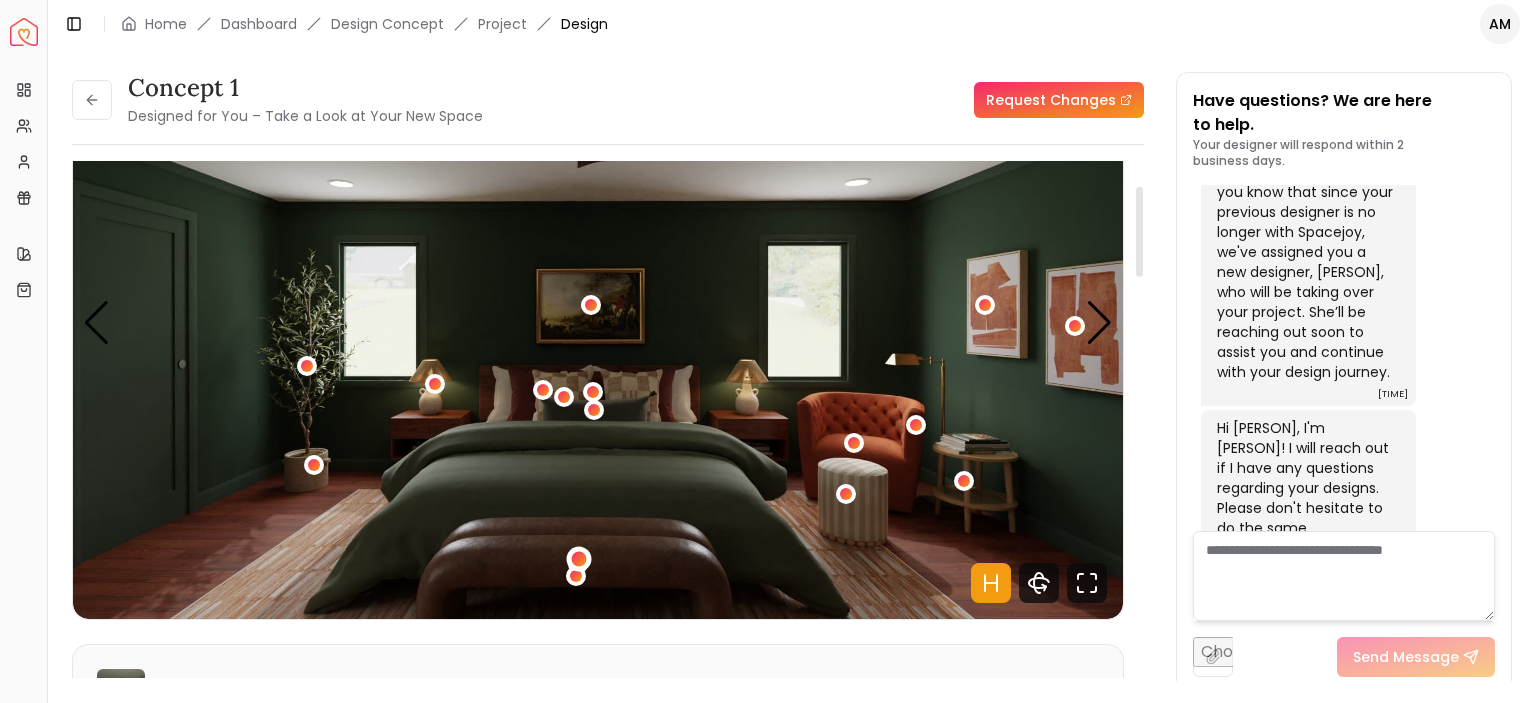 click at bounding box center [579, 559] 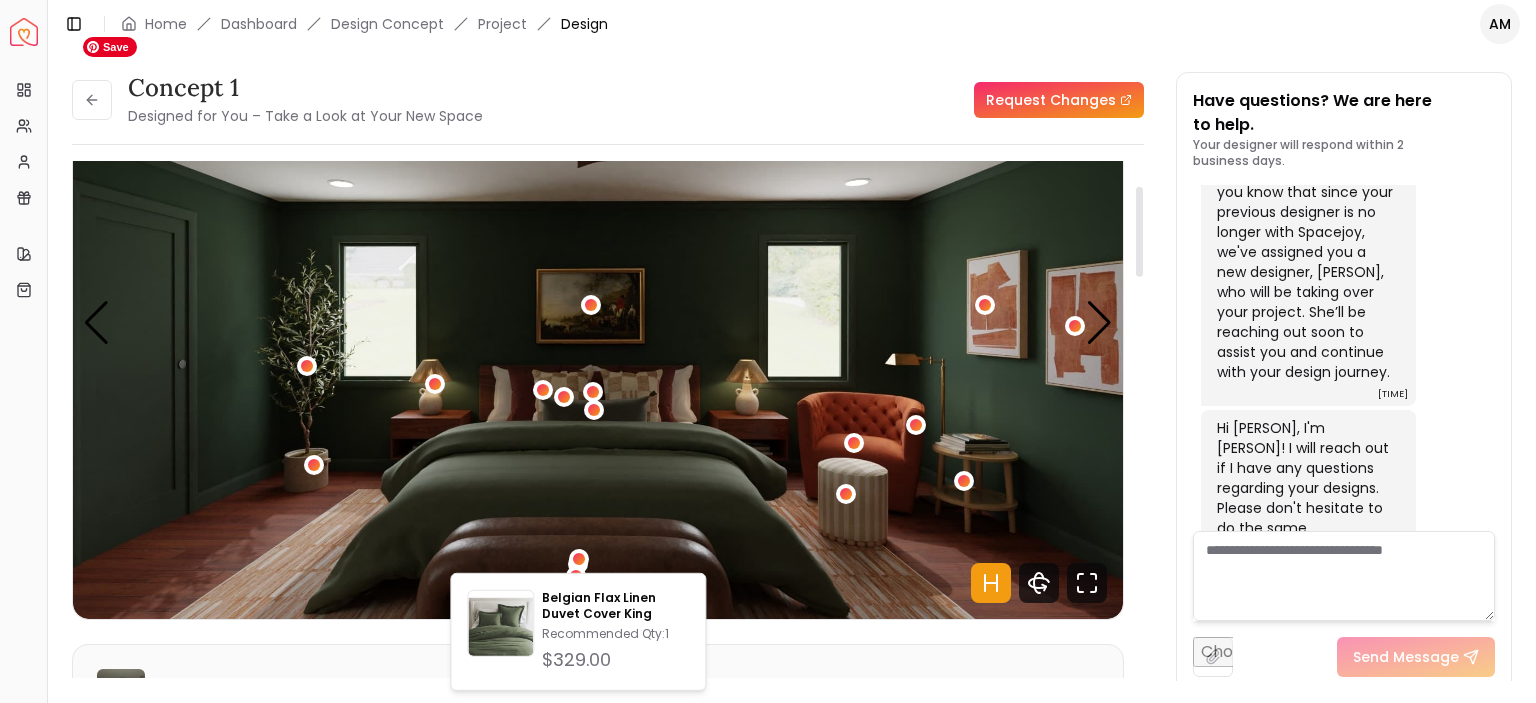 click at bounding box center (598, 323) 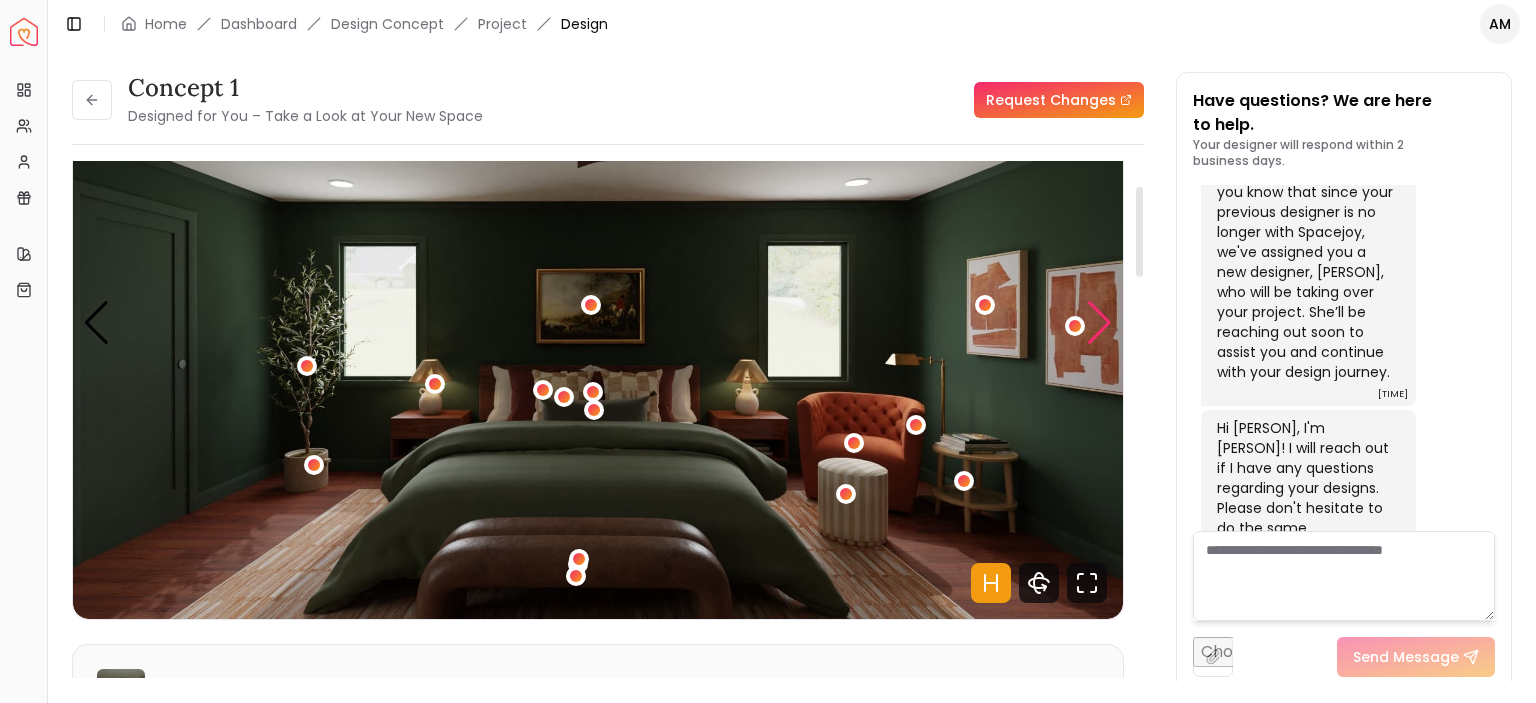click at bounding box center (1099, 323) 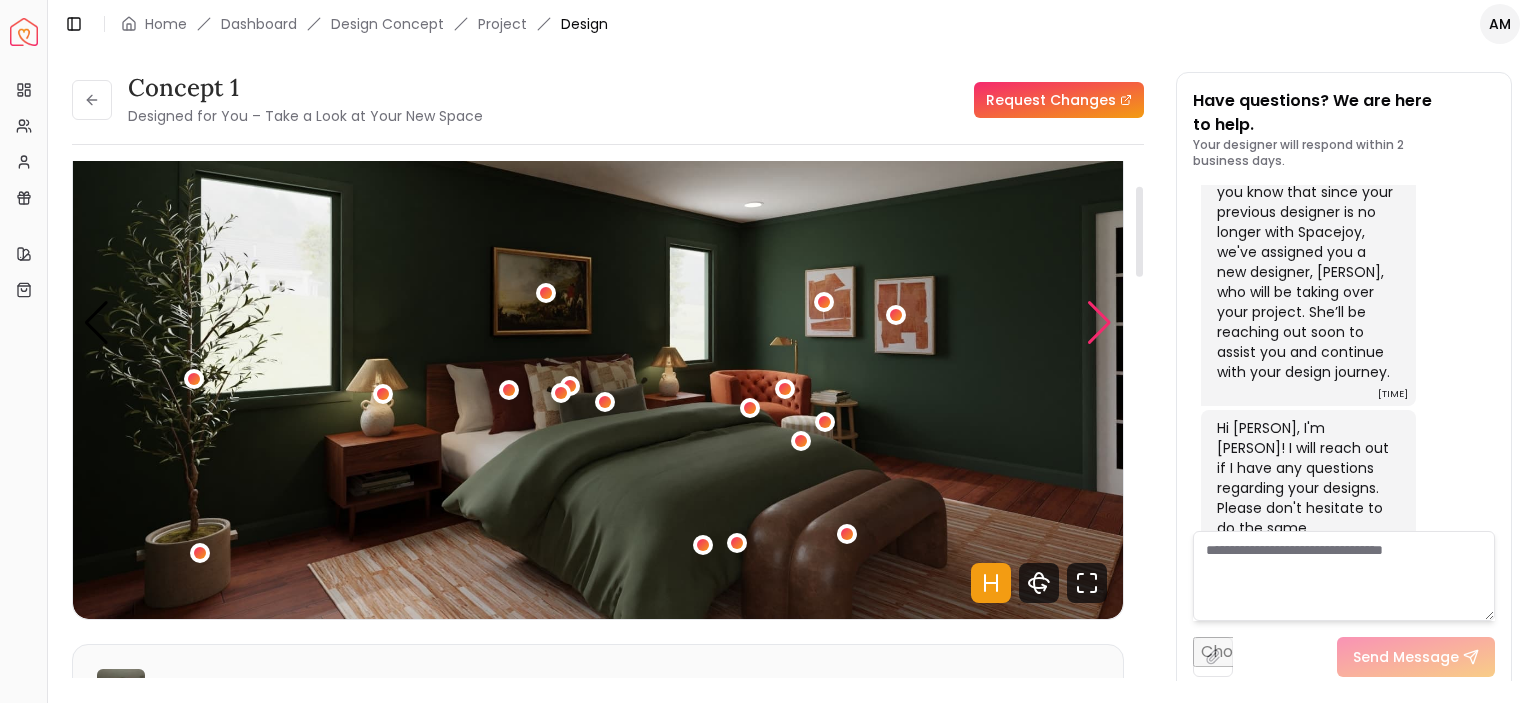 click at bounding box center [1099, 323] 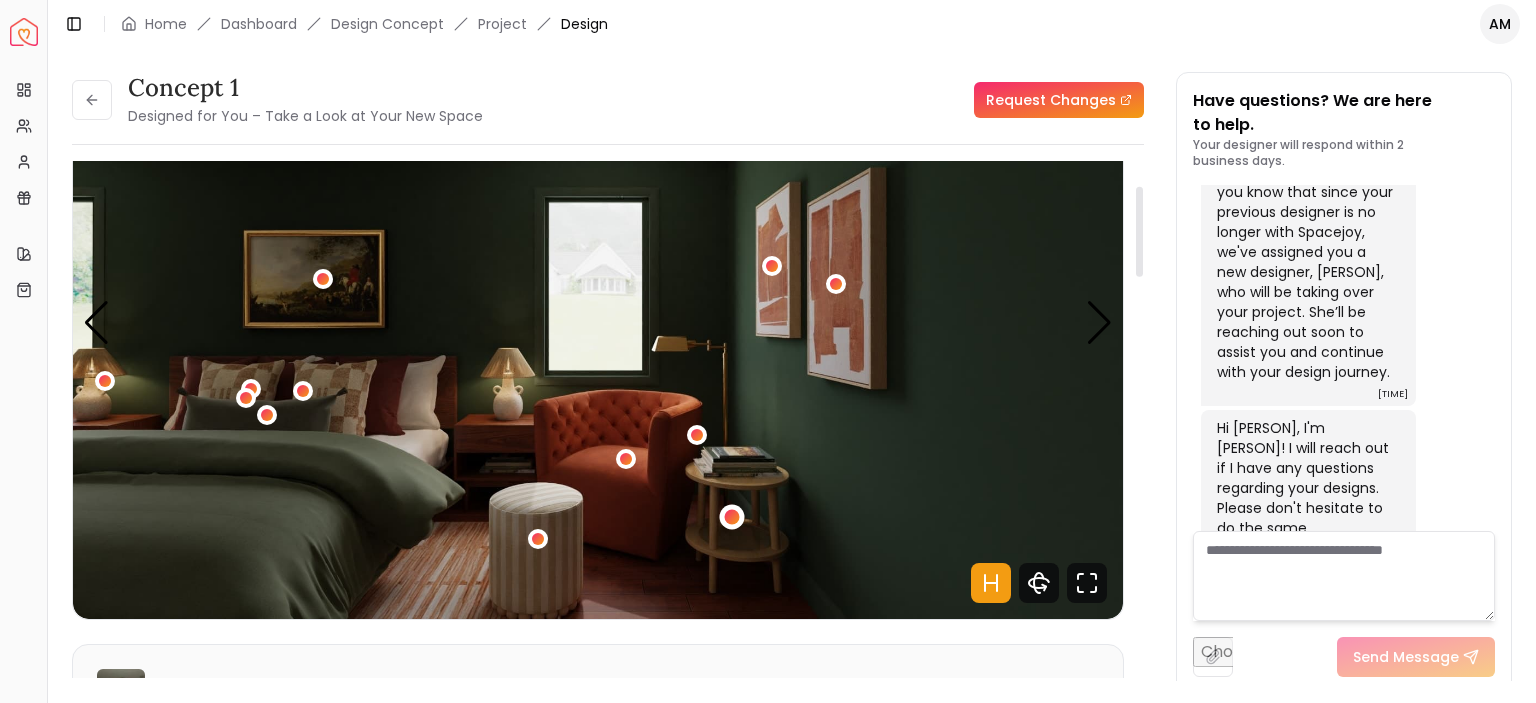 click at bounding box center (732, 516) 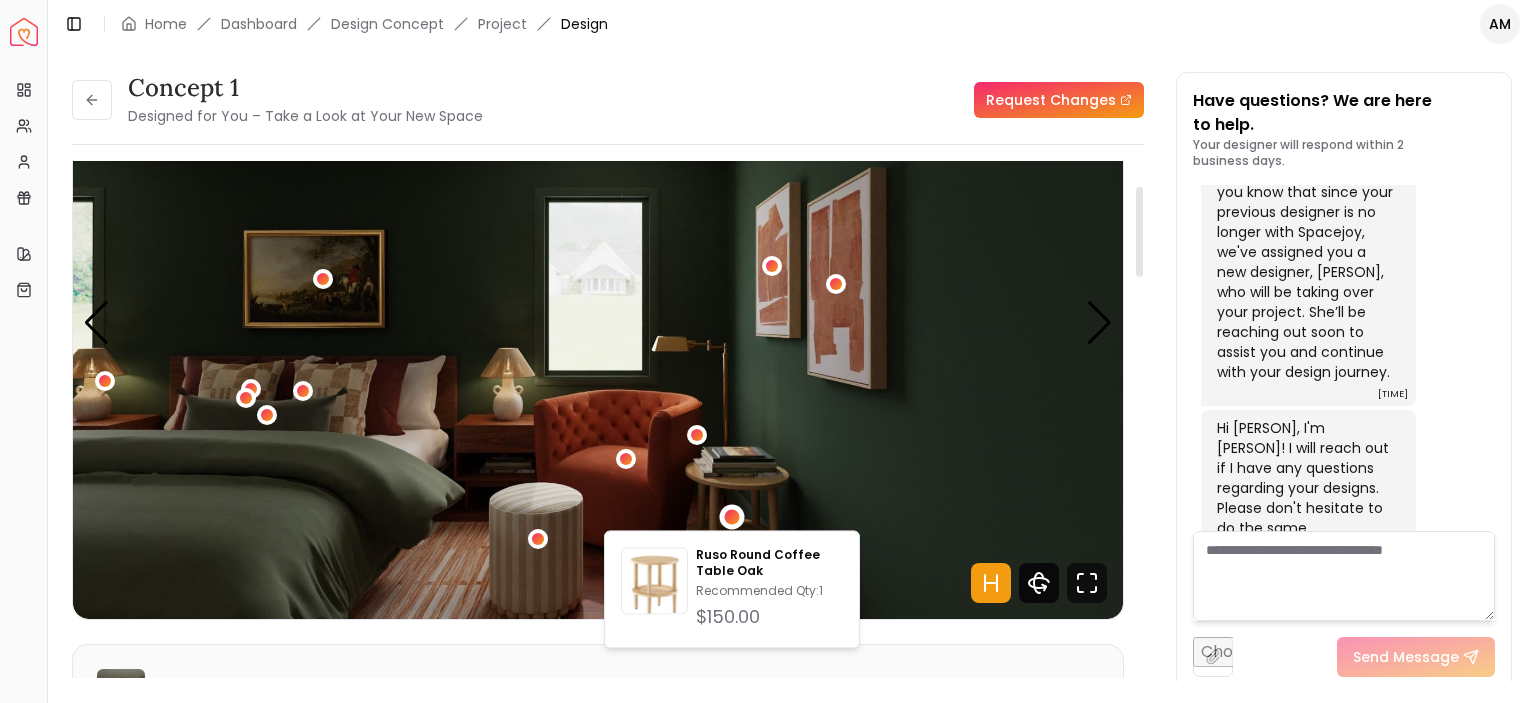 click 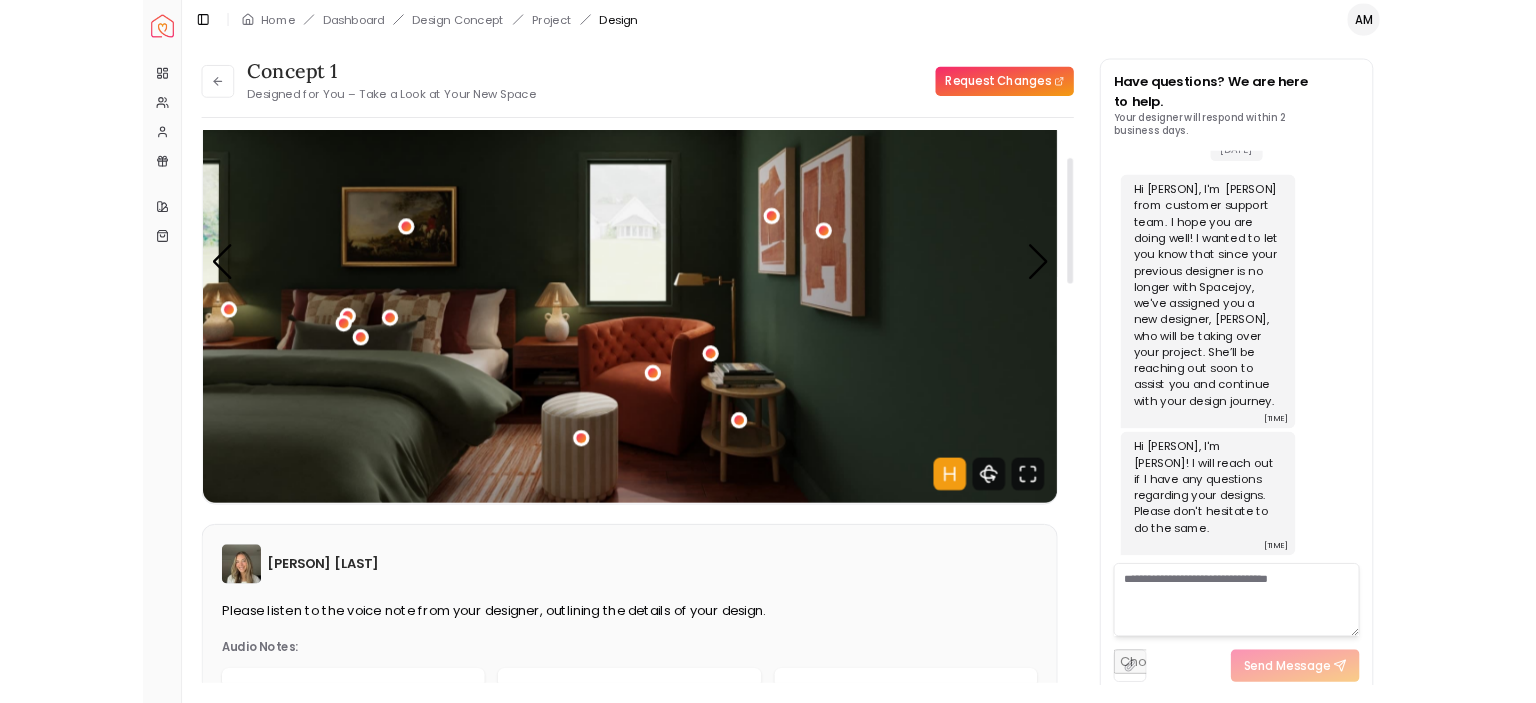 scroll, scrollTop: 1092, scrollLeft: 0, axis: vertical 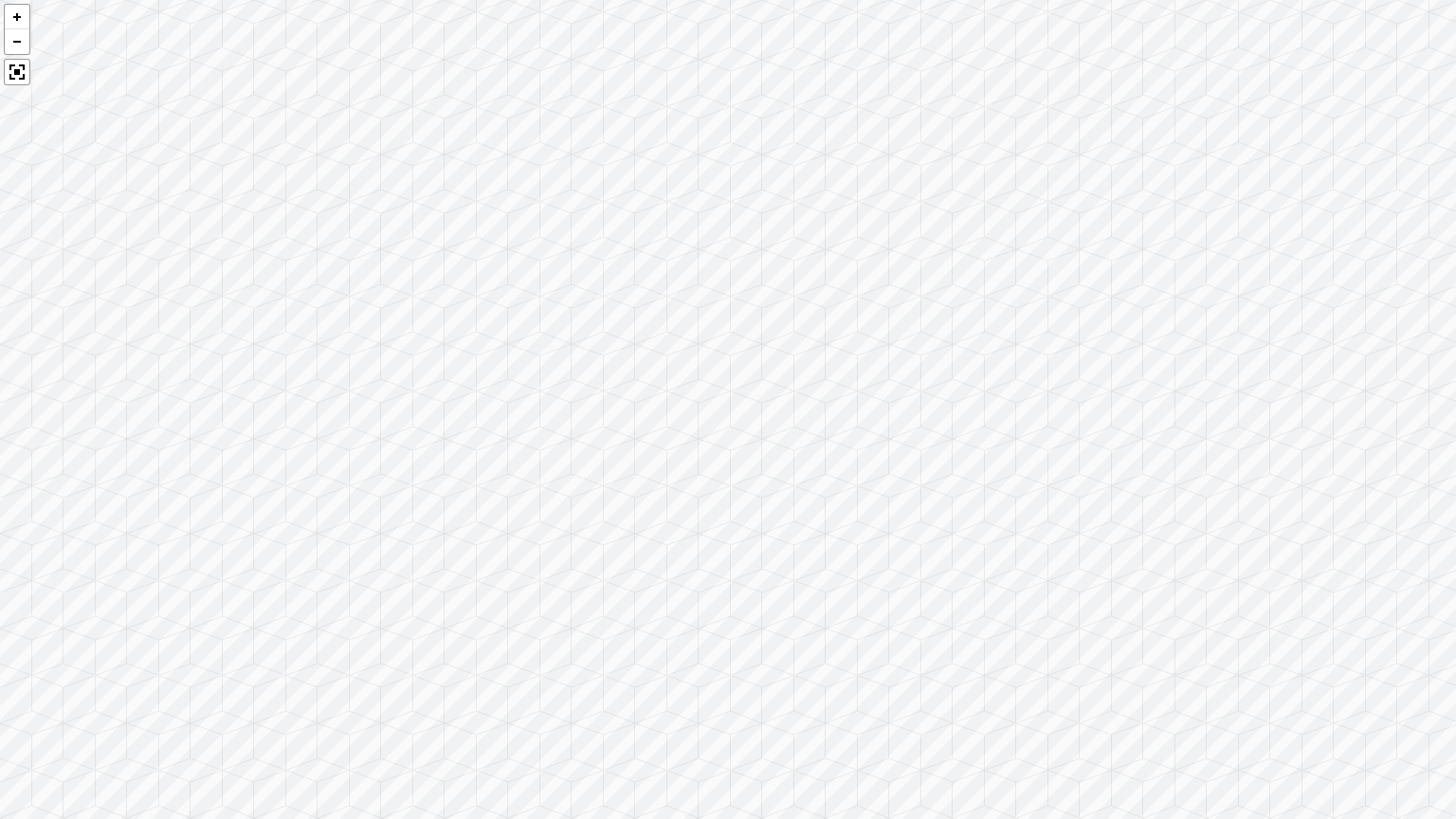 drag, startPoint x: 981, startPoint y: 663, endPoint x: 44, endPoint y: 541, distance: 944.909 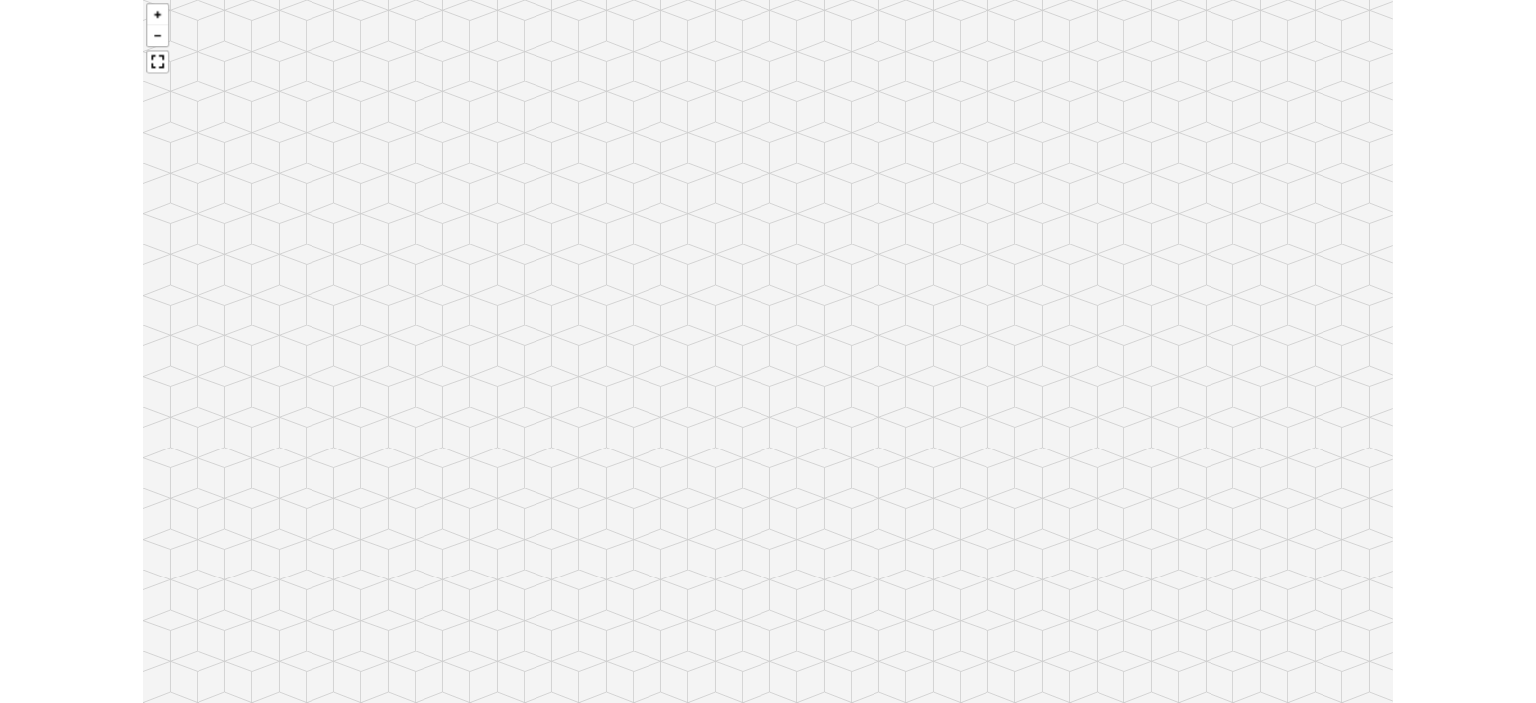 scroll, scrollTop: 1253, scrollLeft: 0, axis: vertical 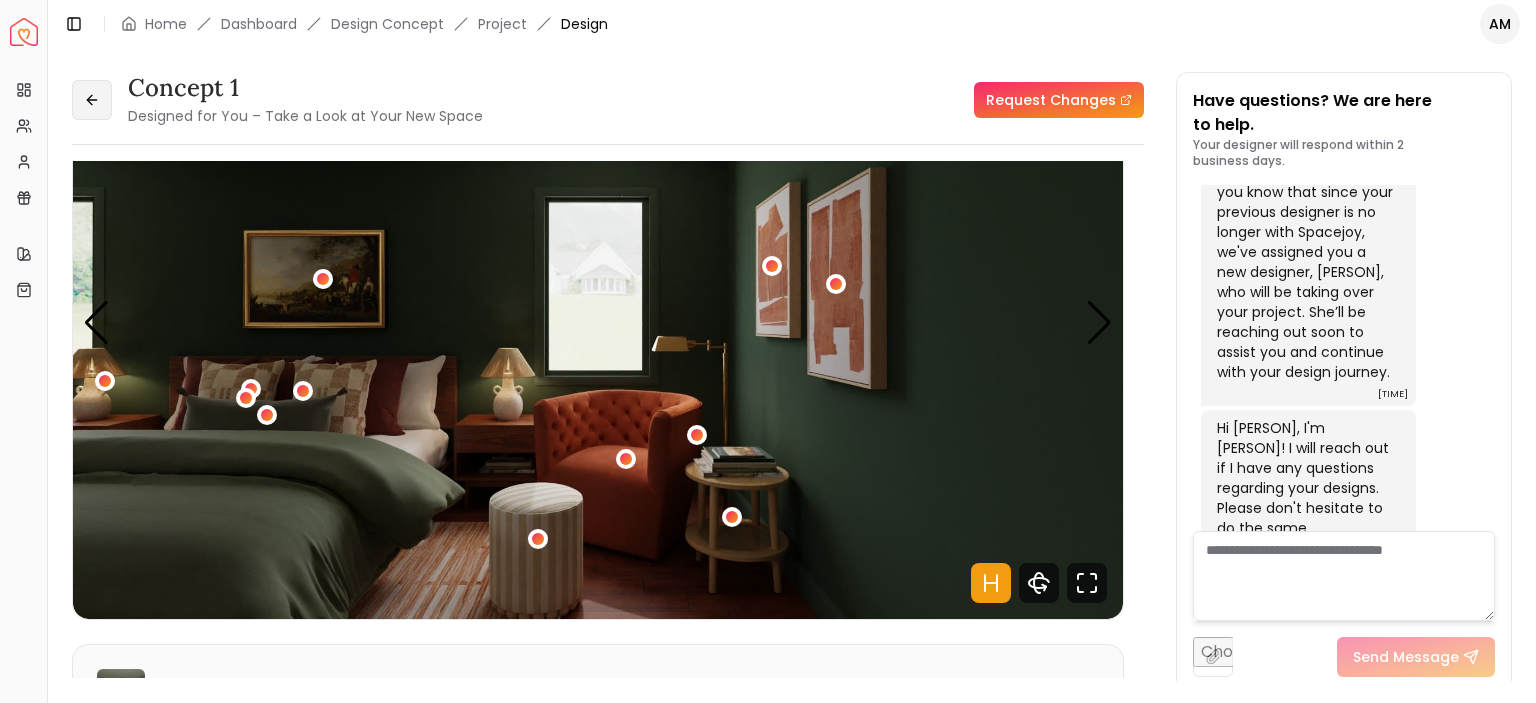 click at bounding box center (92, 100) 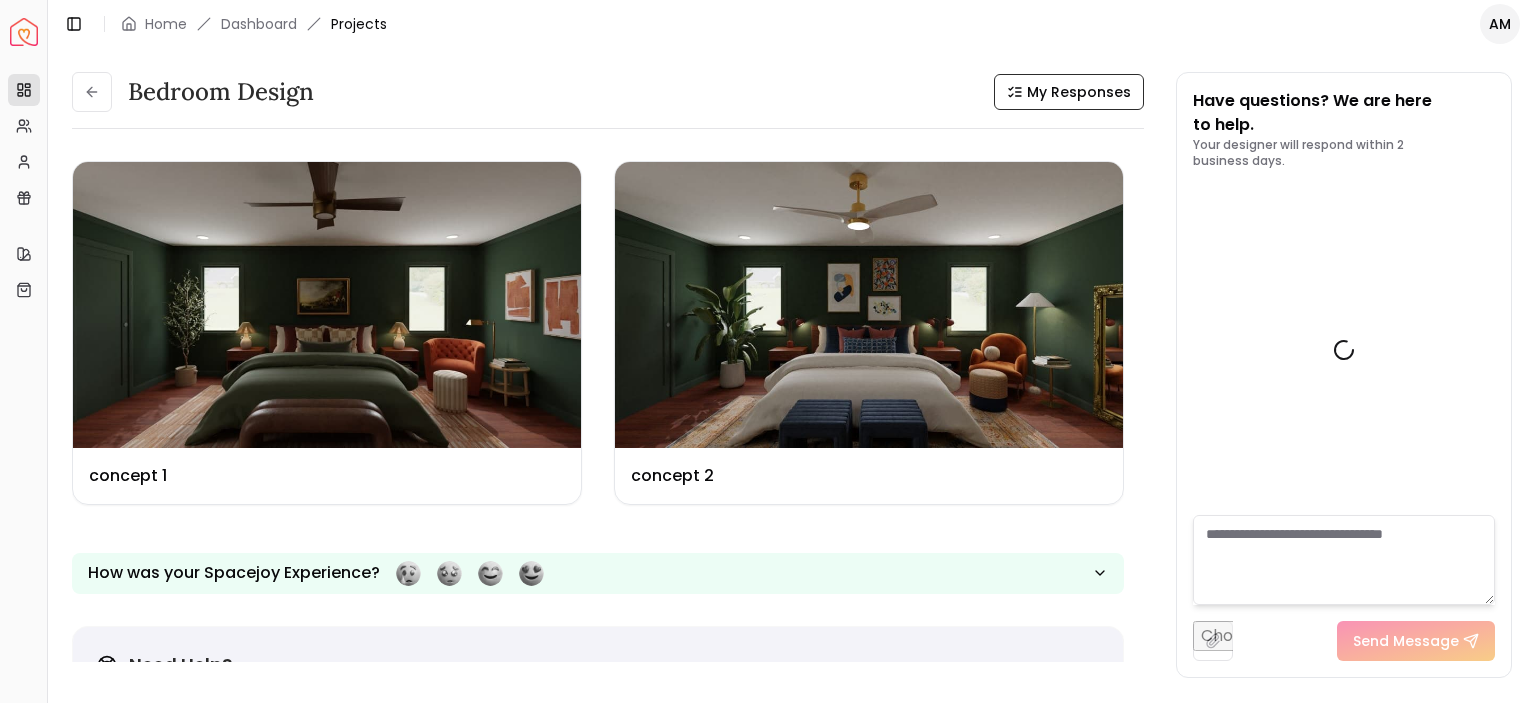 scroll, scrollTop: 1269, scrollLeft: 0, axis: vertical 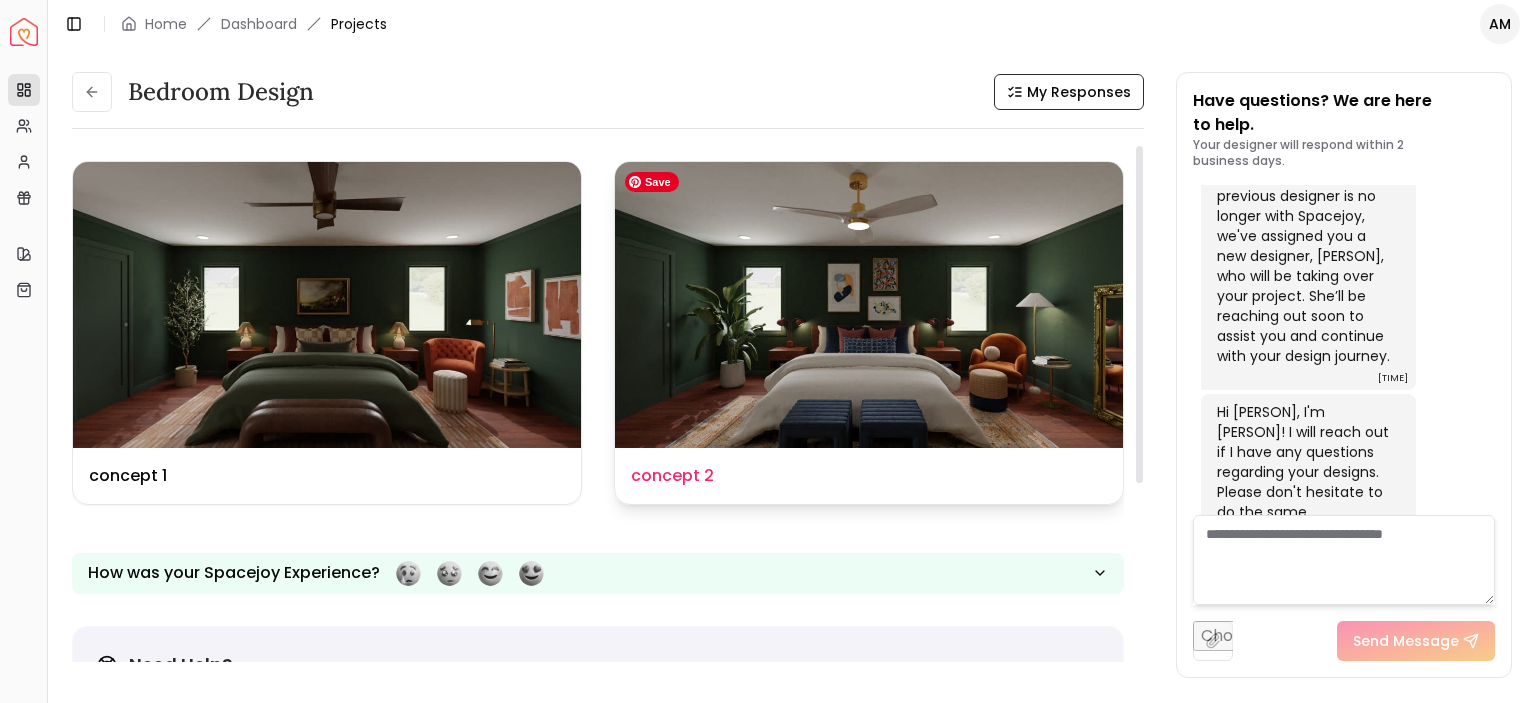 click at bounding box center [869, 305] 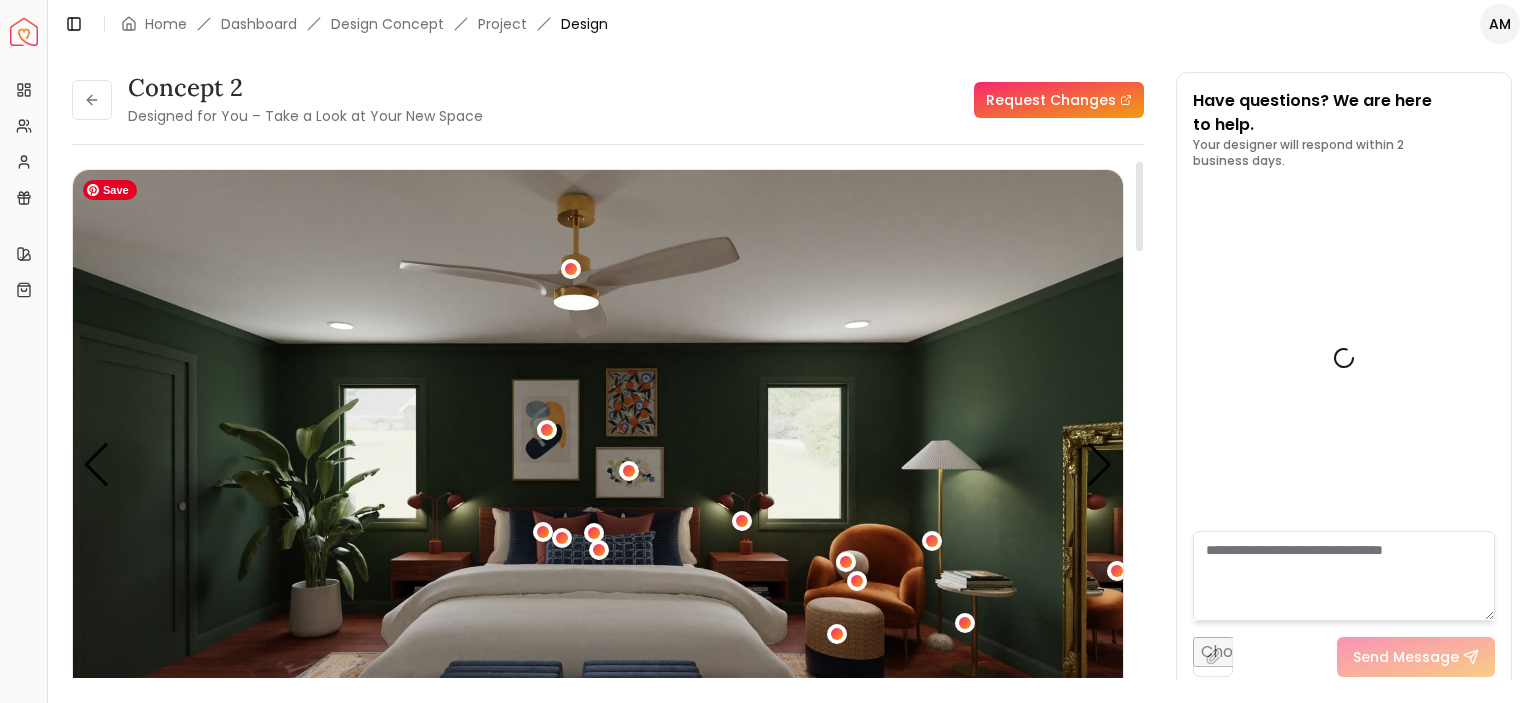 scroll, scrollTop: 1253, scrollLeft: 0, axis: vertical 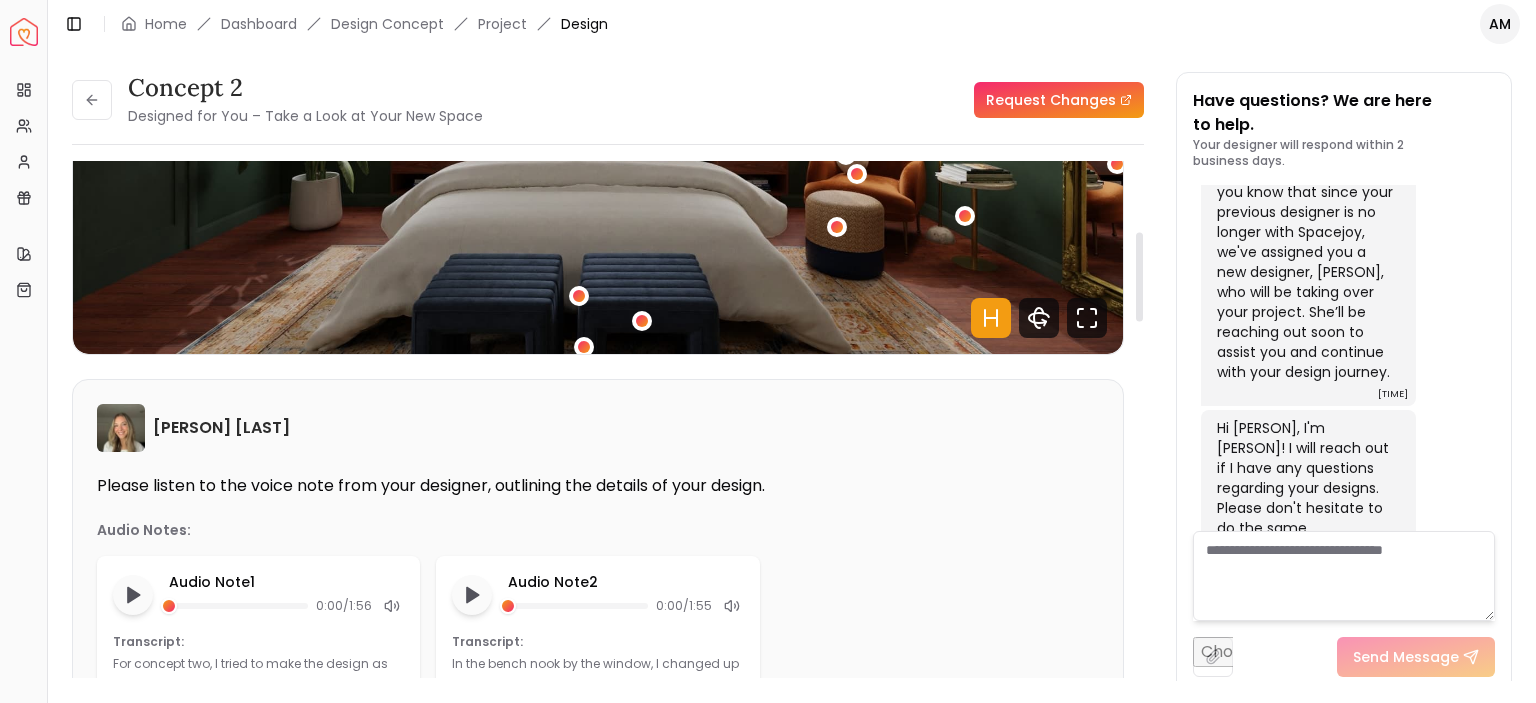 drag, startPoint x: 1136, startPoint y: 203, endPoint x: 1132, endPoint y: 274, distance: 71.11259 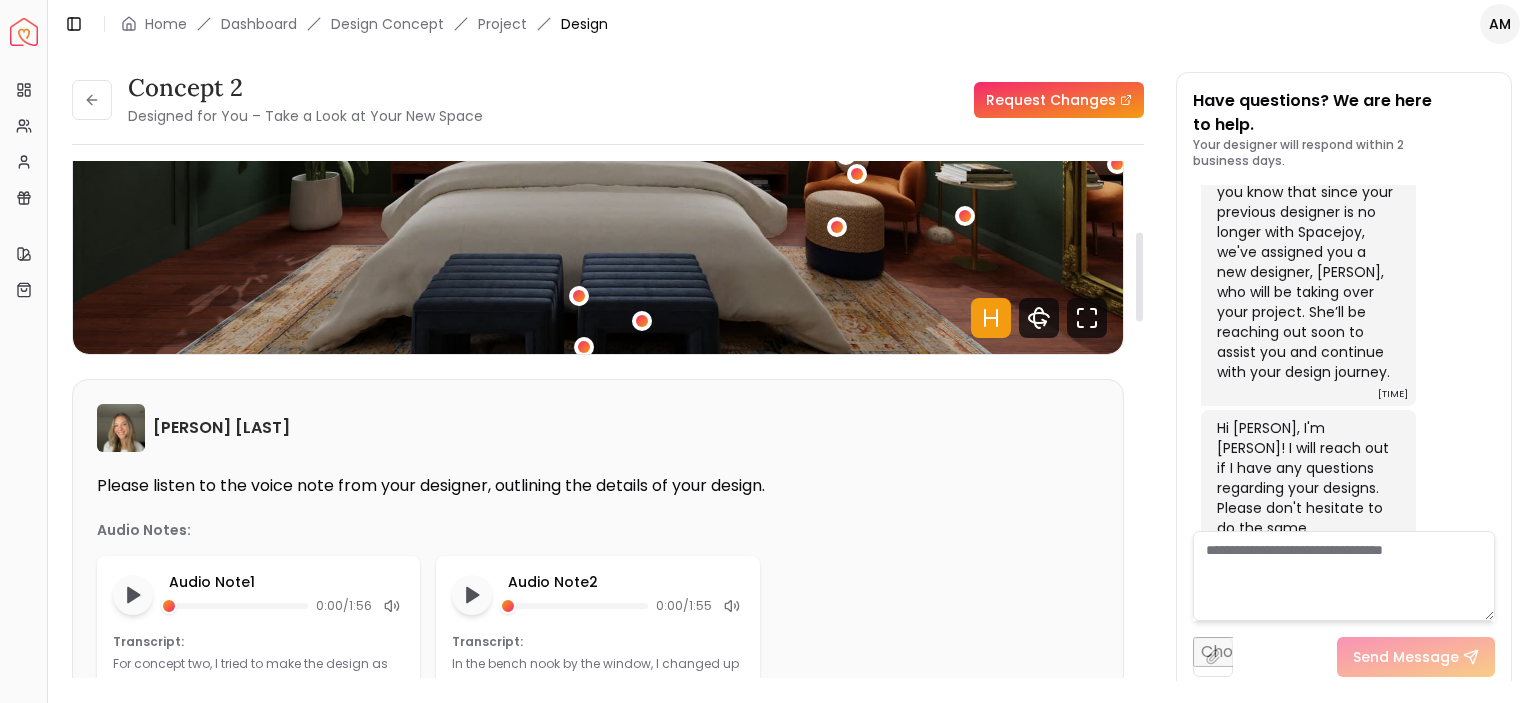 click at bounding box center (1139, 276) 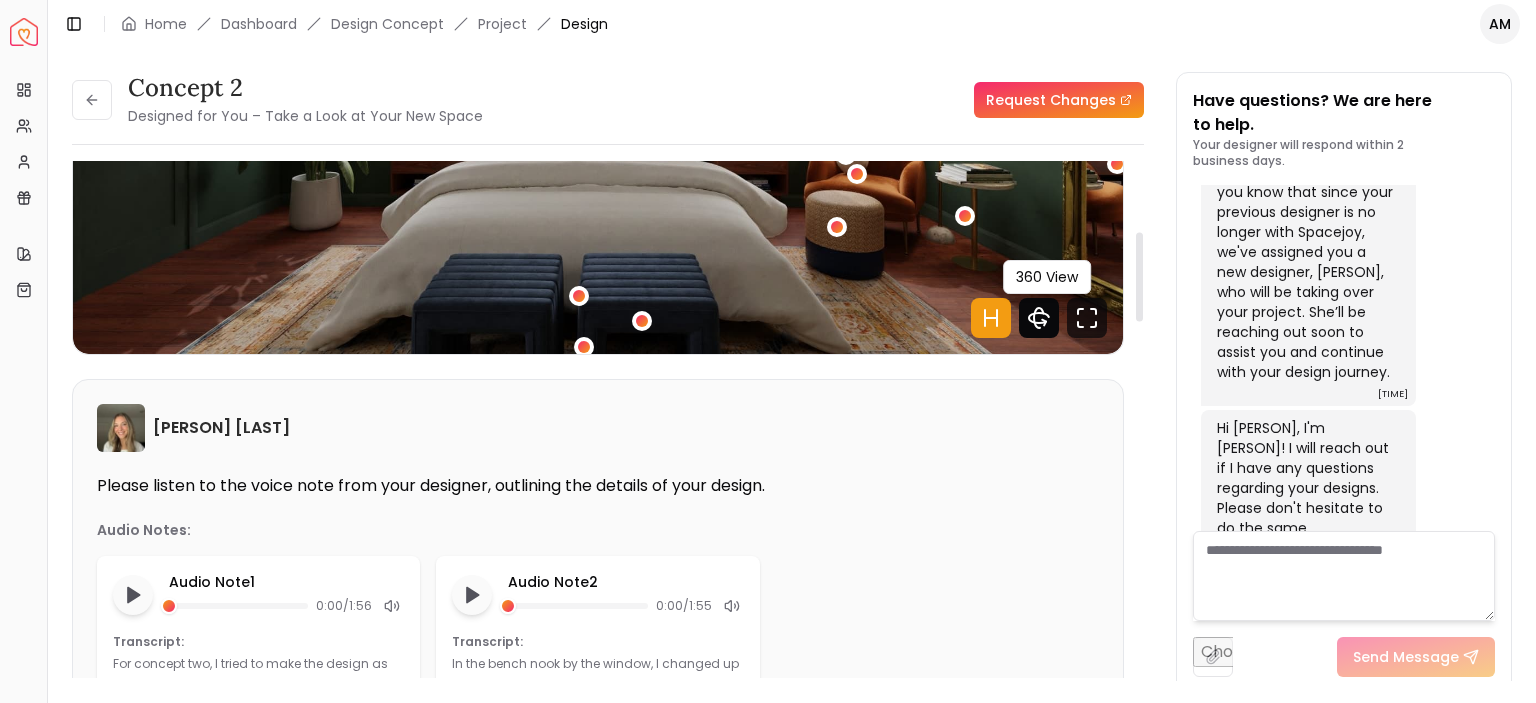 click 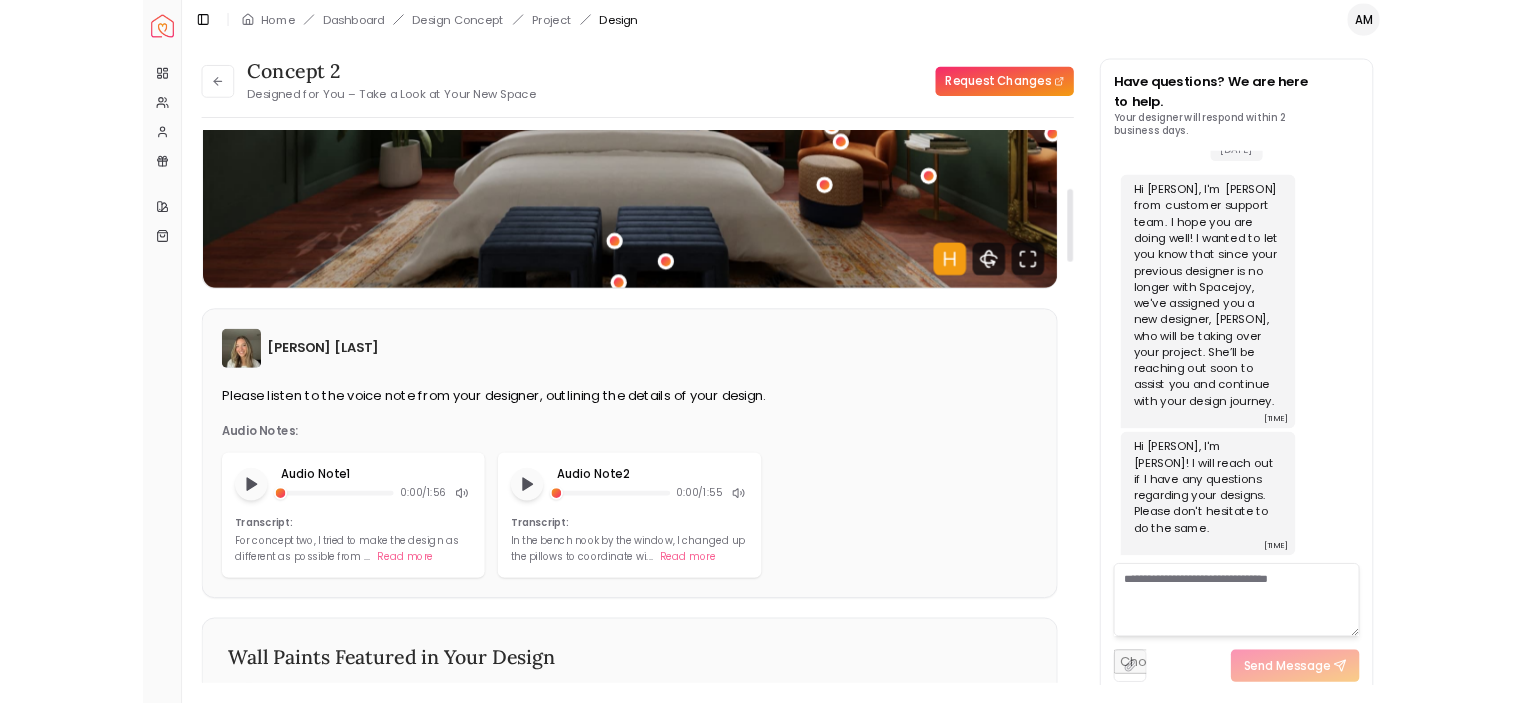 scroll, scrollTop: 1092, scrollLeft: 0, axis: vertical 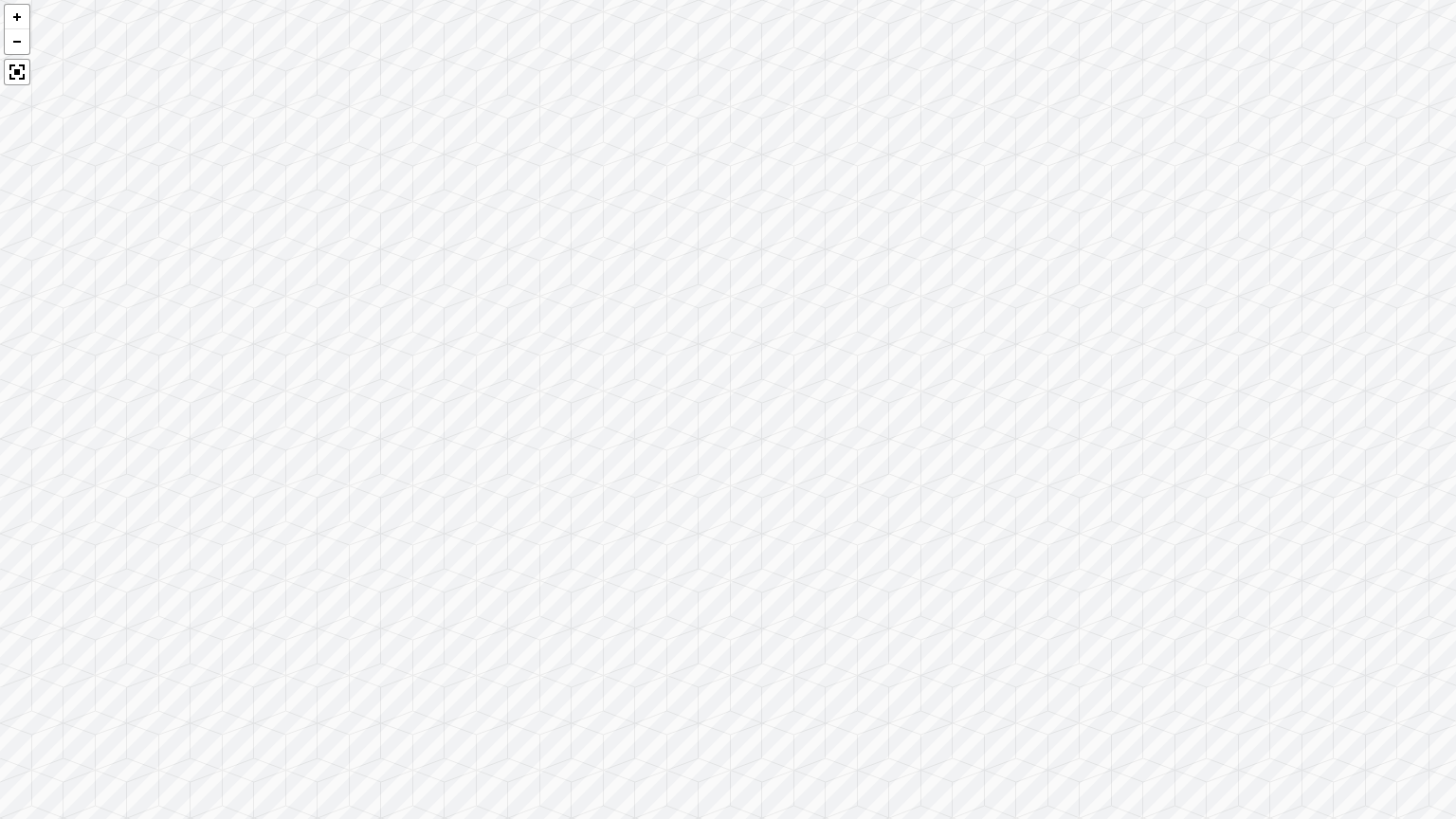drag, startPoint x: 1280, startPoint y: 508, endPoint x: 1205, endPoint y: 448, distance: 96.04686 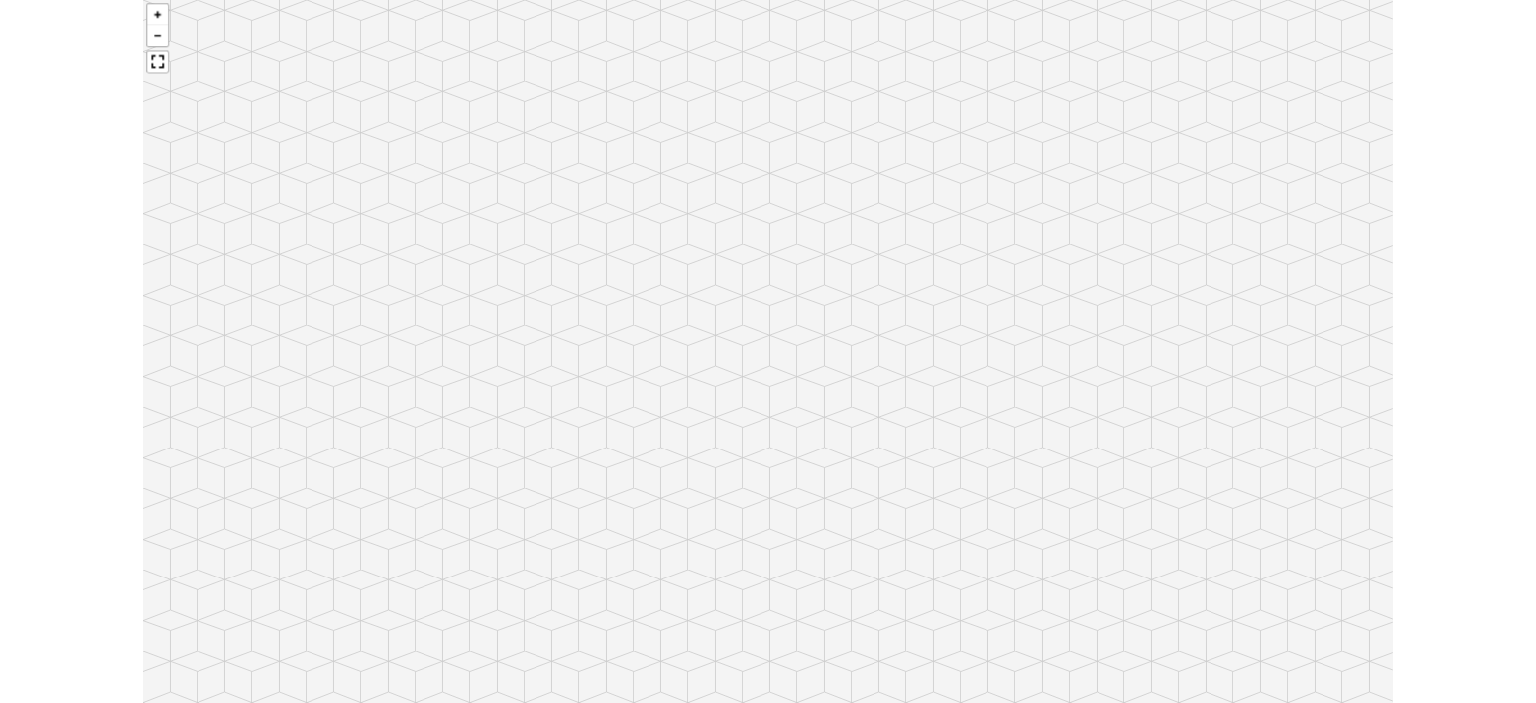scroll, scrollTop: 1253, scrollLeft: 0, axis: vertical 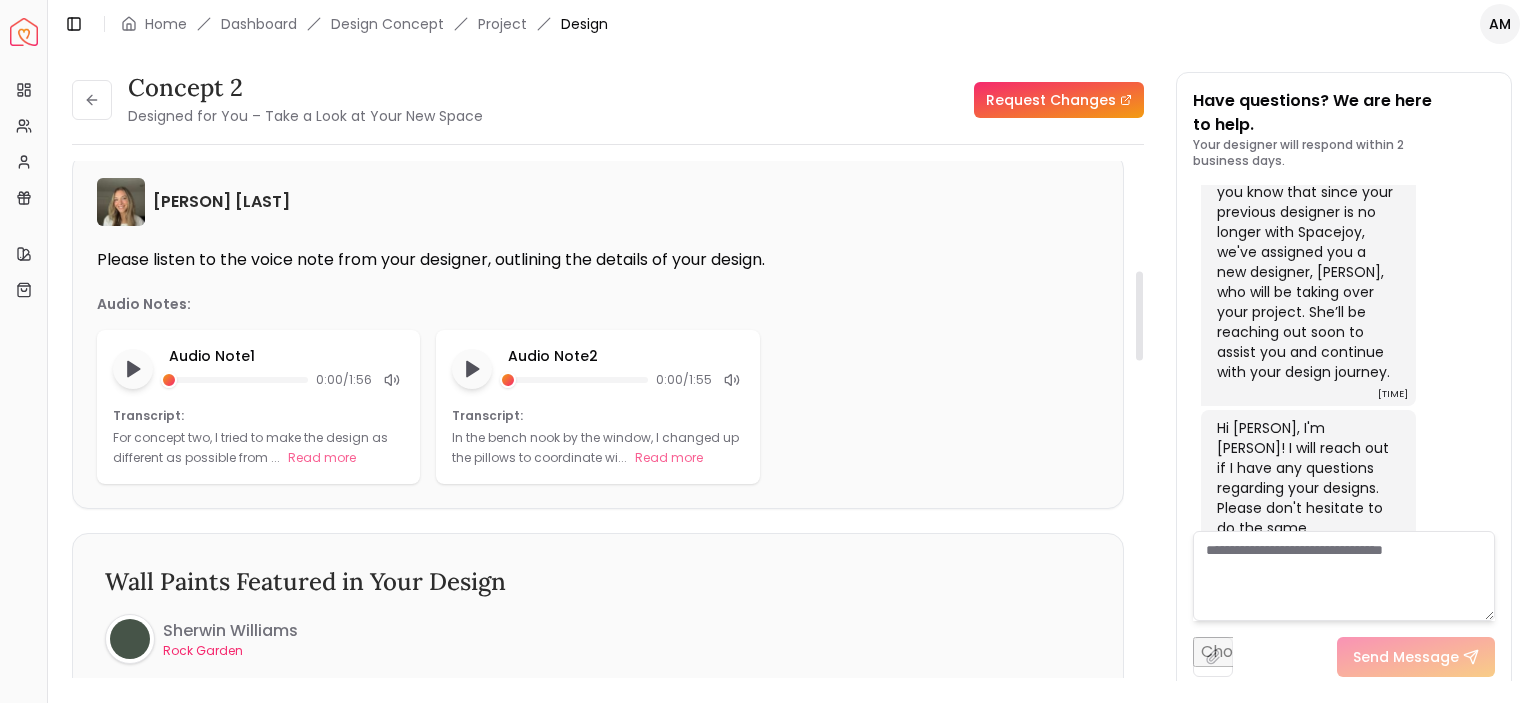 drag, startPoint x: 1140, startPoint y: 311, endPoint x: 1144, endPoint y: 350, distance: 39.20459 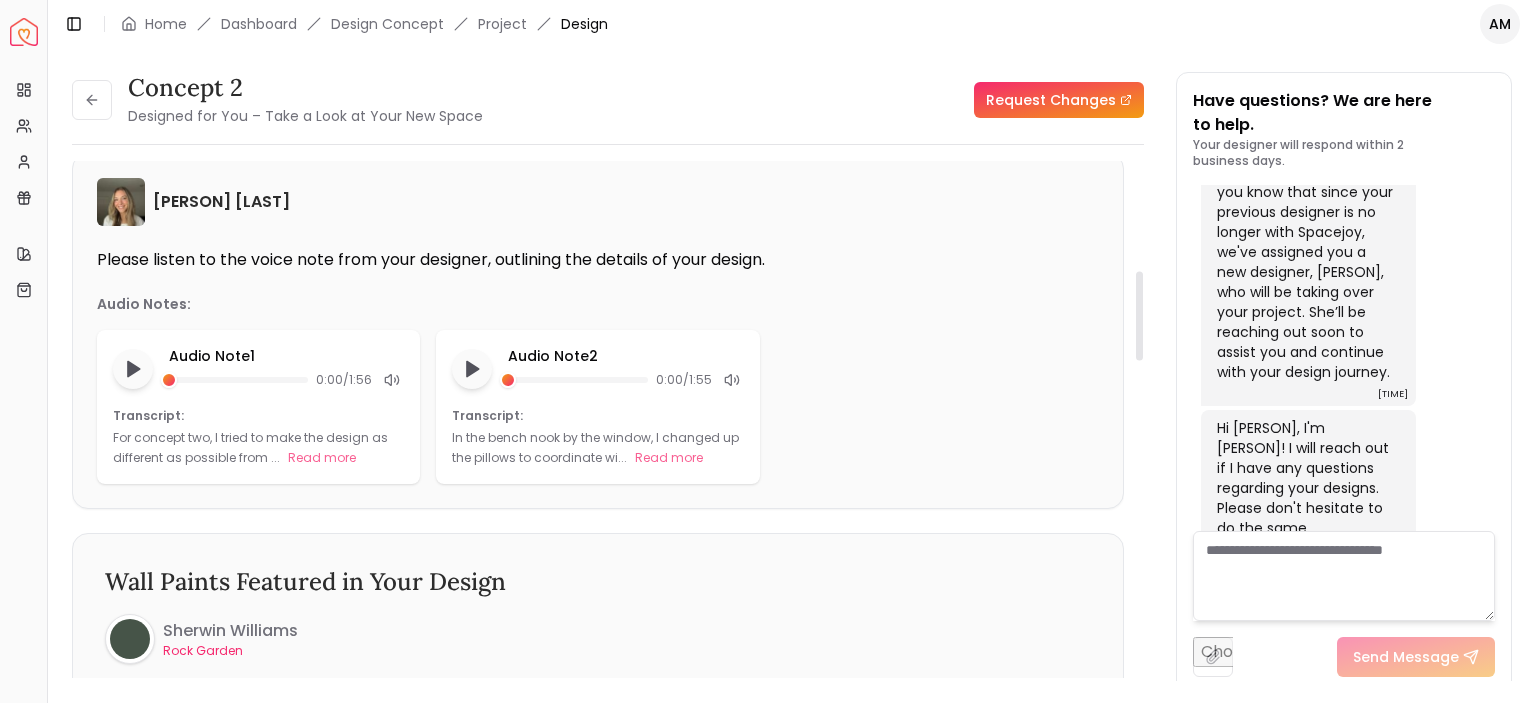 click at bounding box center (1139, 316) 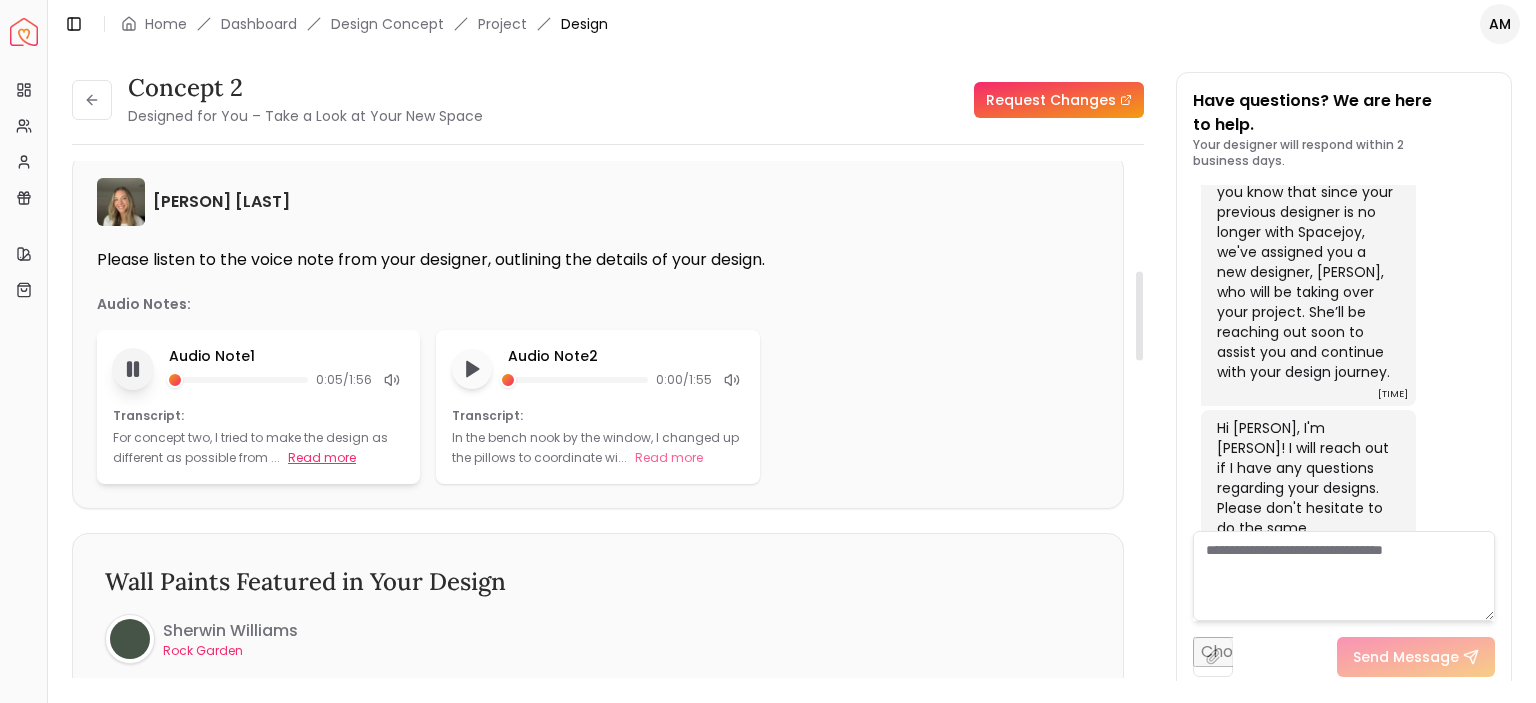 click on "Read more" at bounding box center (322, 458) 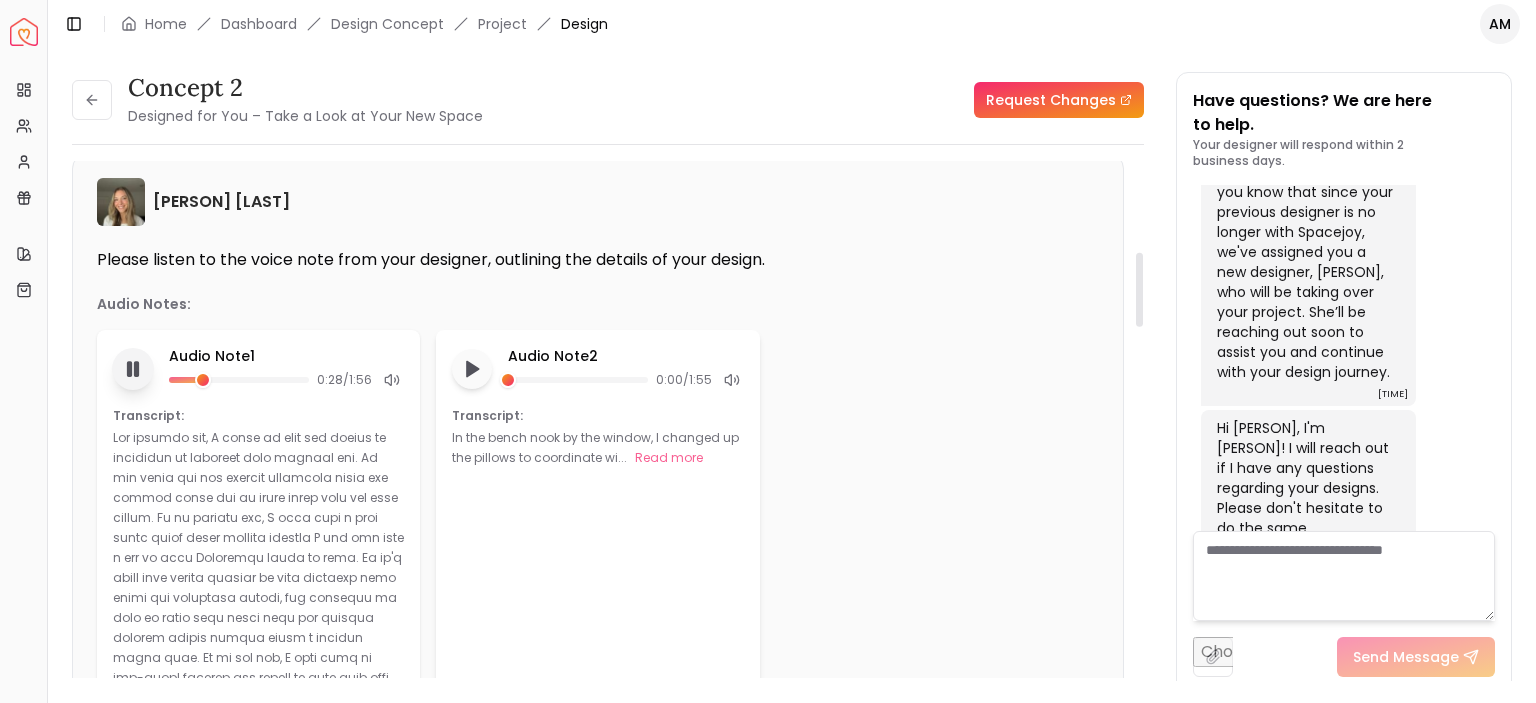 click on "Audio Note  2 0:00  /  1:55 Transcript:  In the bench nook by the window, I changed up the pillows to coordinate wi... Read more" at bounding box center [597, 747] 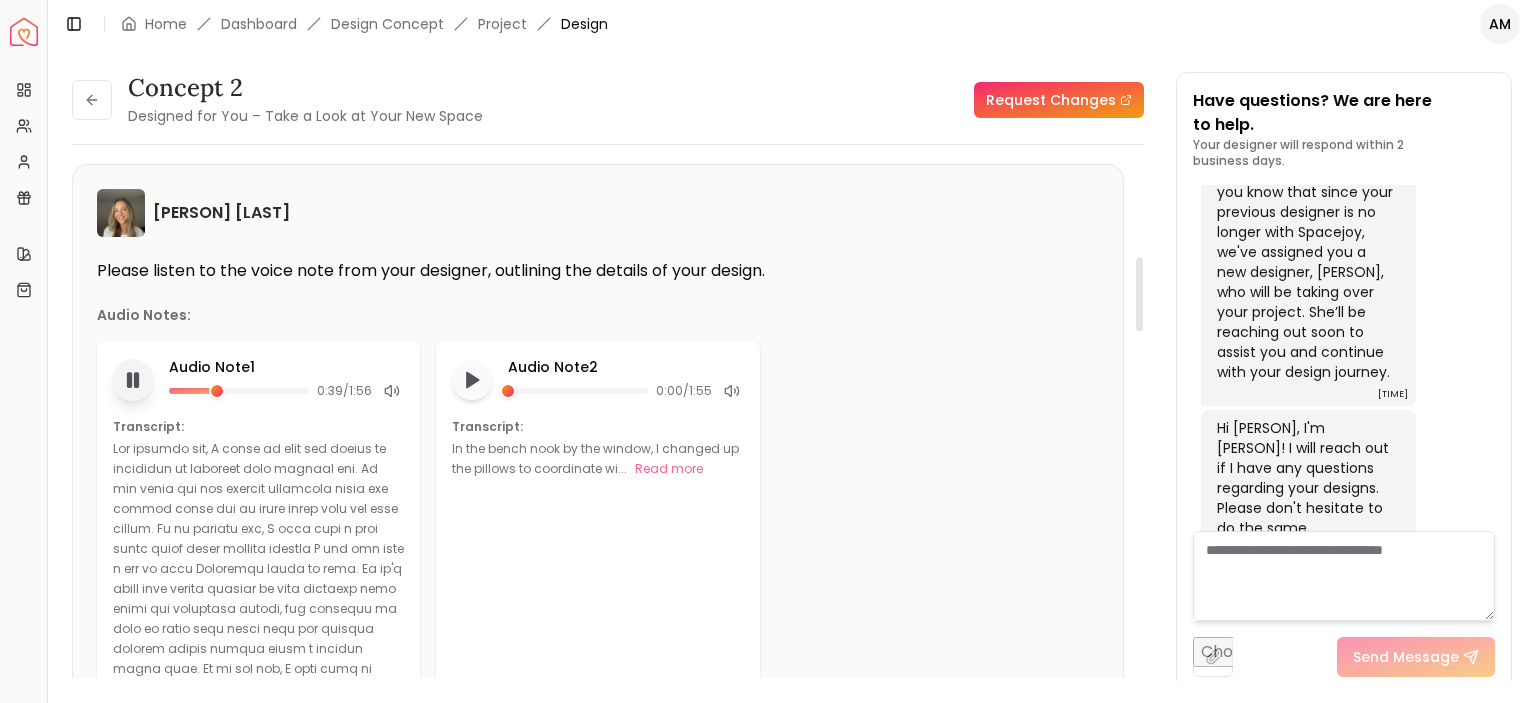 scroll, scrollTop: 605, scrollLeft: 0, axis: vertical 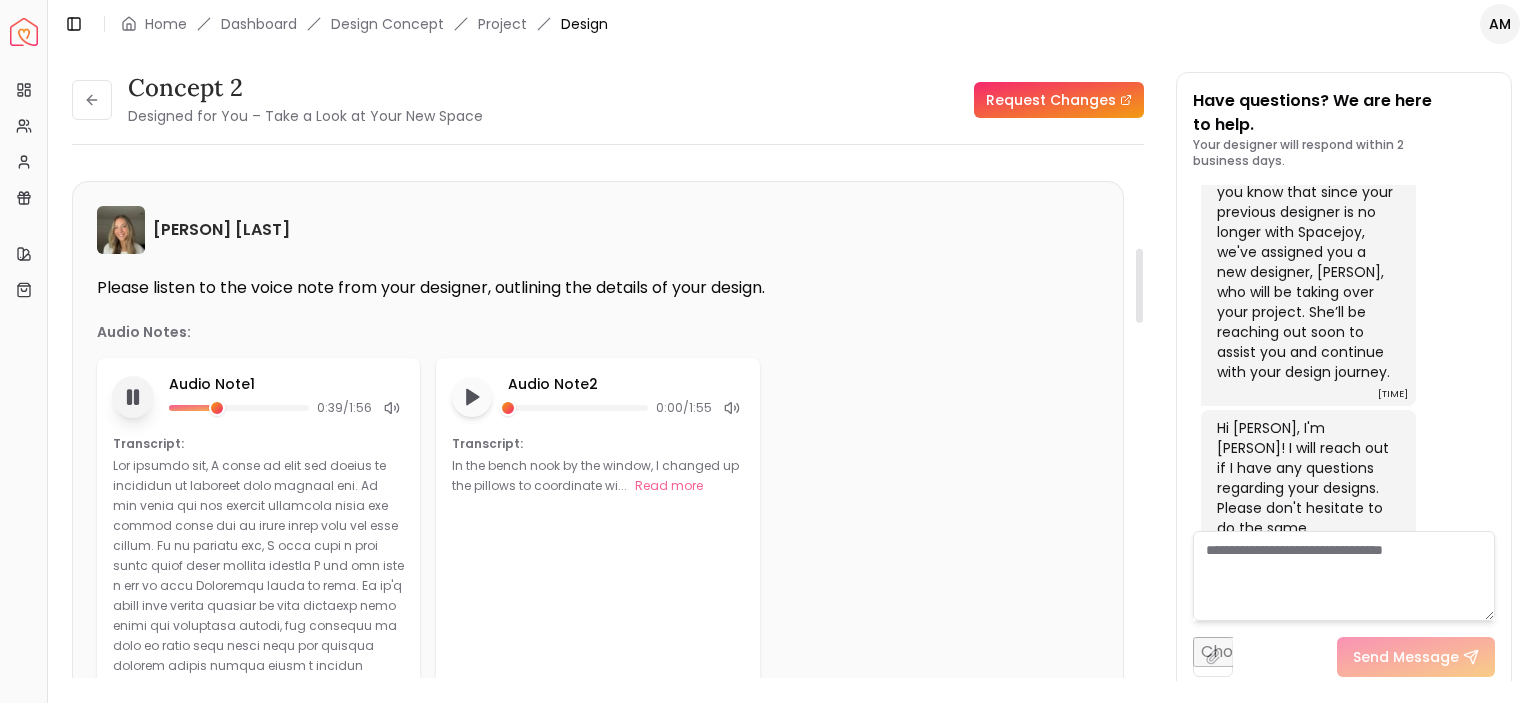 click at bounding box center (1139, 286) 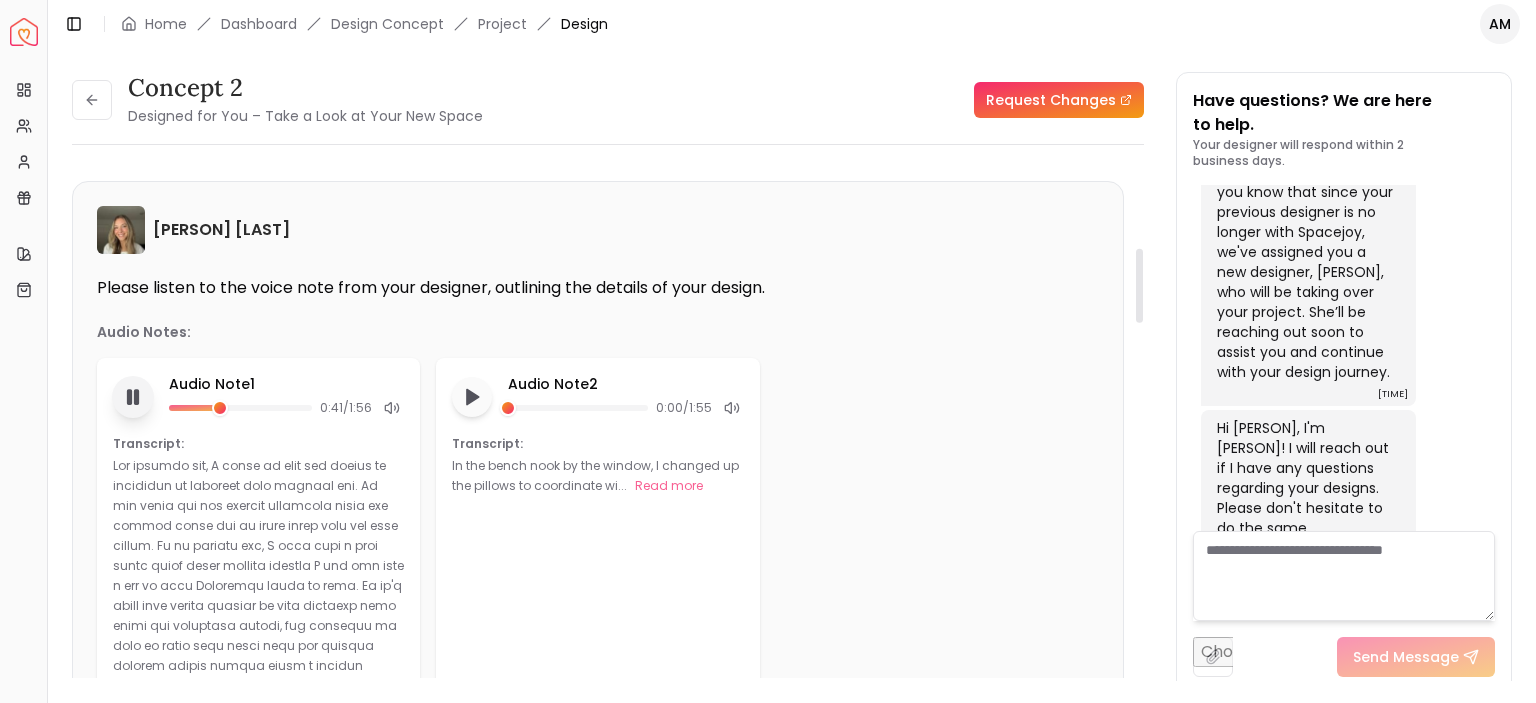 click 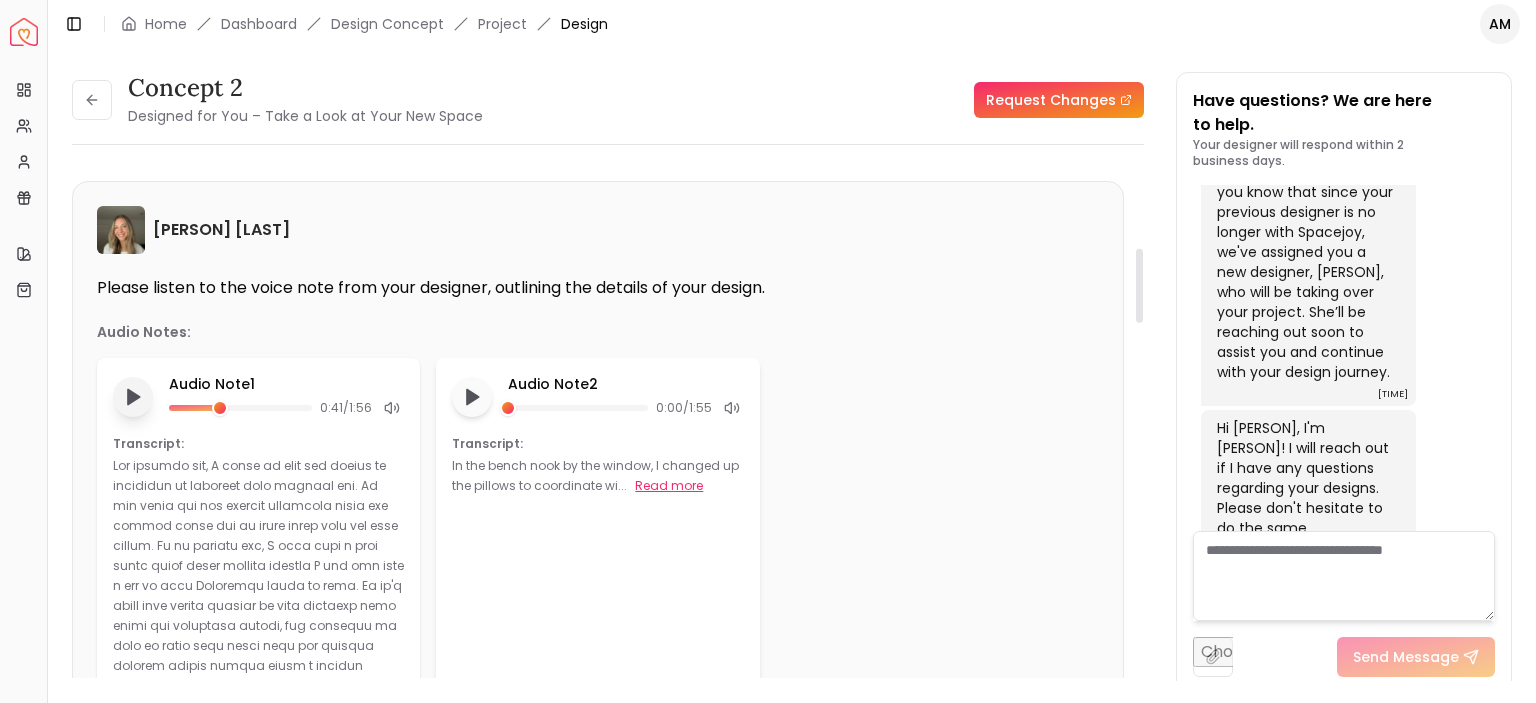 click on "Read more" at bounding box center (669, 486) 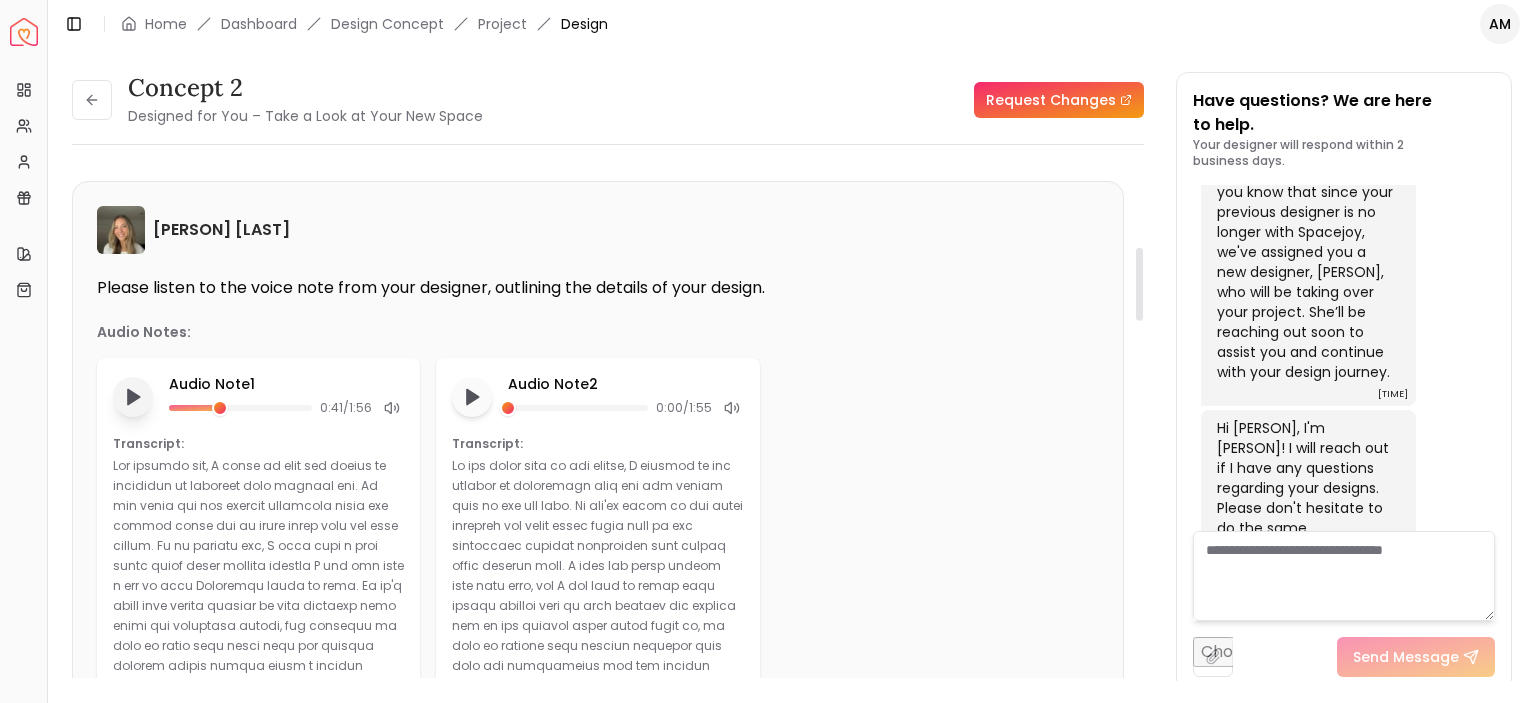 click on "Audio Note  1 0:41  /  1:56 Transcript: Hide Audio Note  2 0:00  /  1:55 Transcript: Hide" at bounding box center [598, 775] 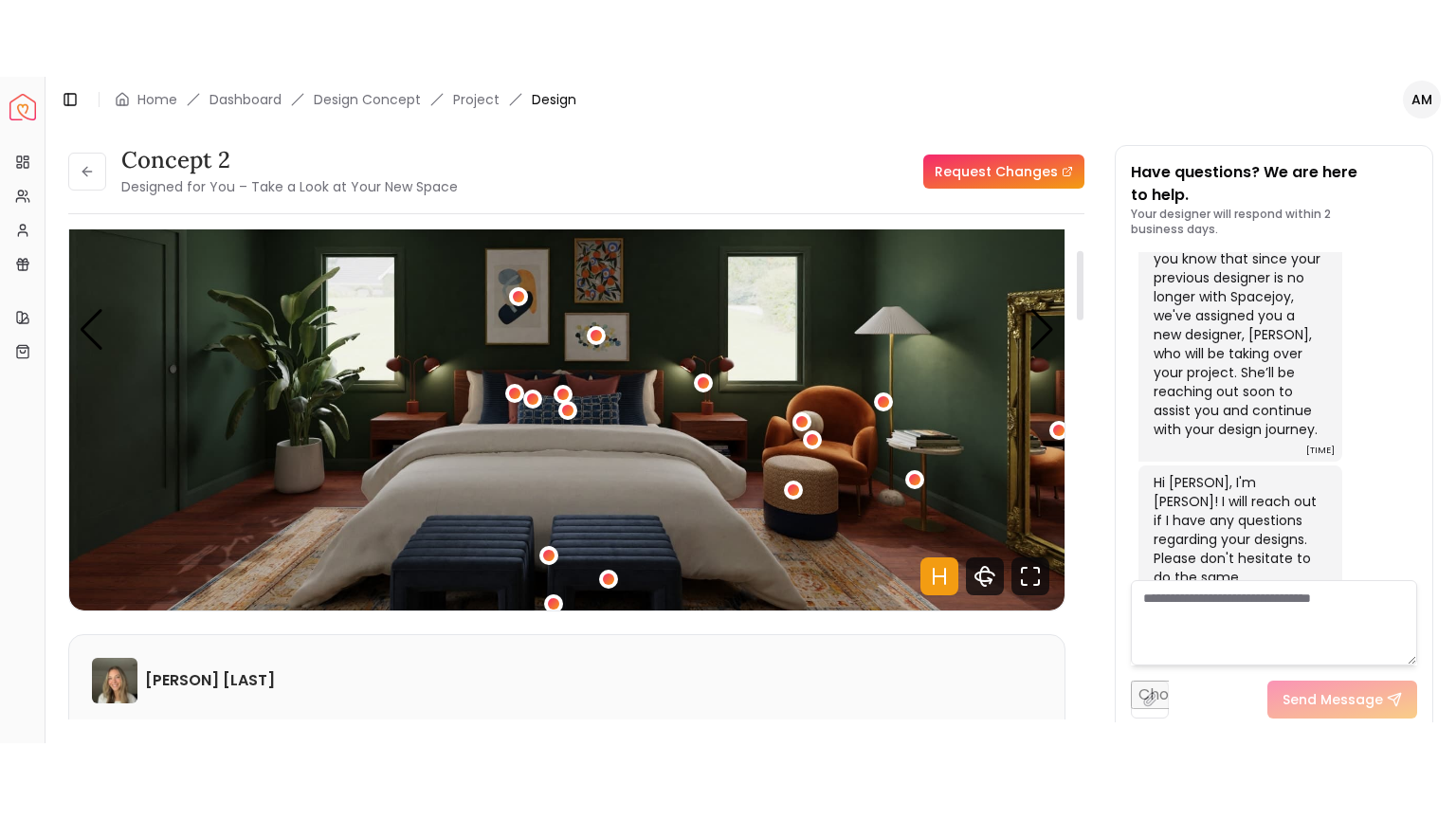 scroll, scrollTop: 199, scrollLeft: 0, axis: vertical 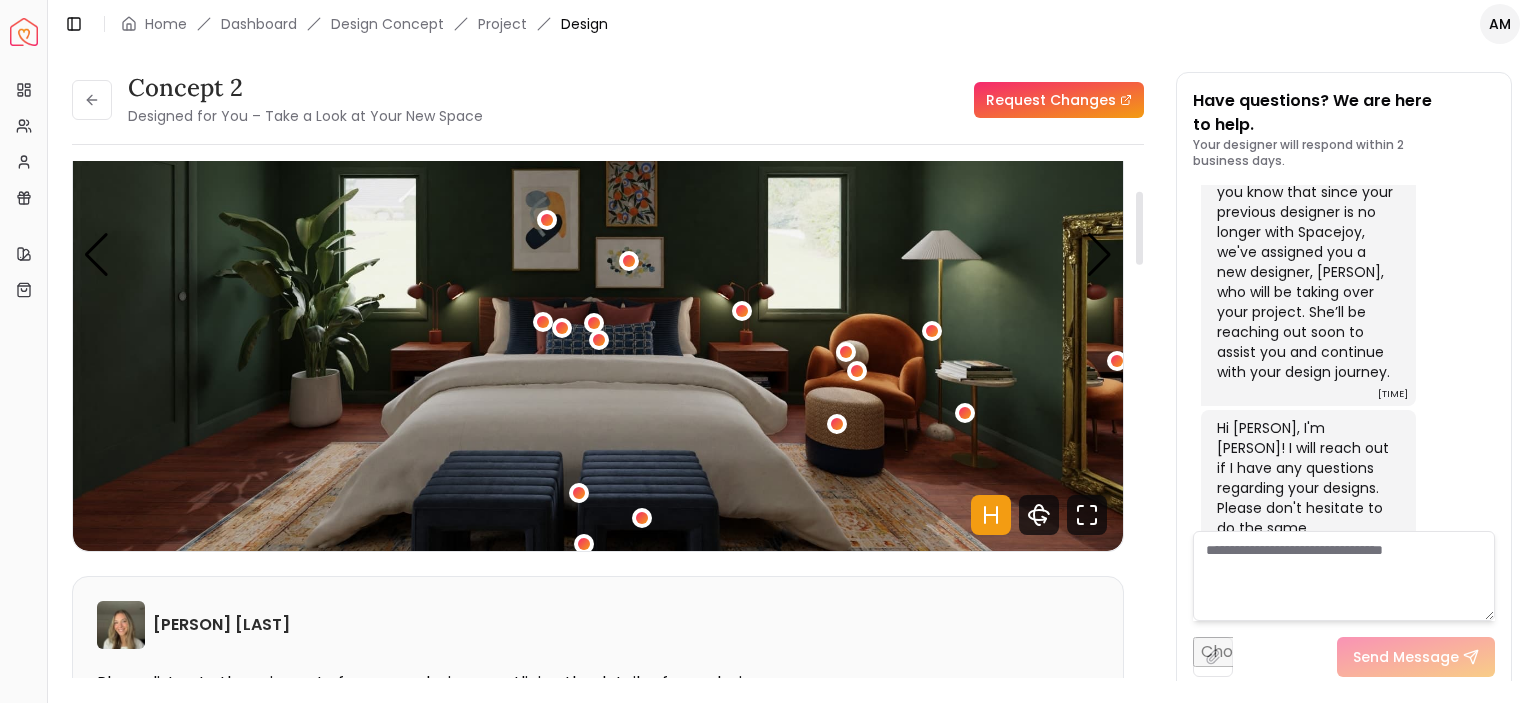 drag, startPoint x: 1141, startPoint y: 292, endPoint x: 1163, endPoint y: 236, distance: 60.166435 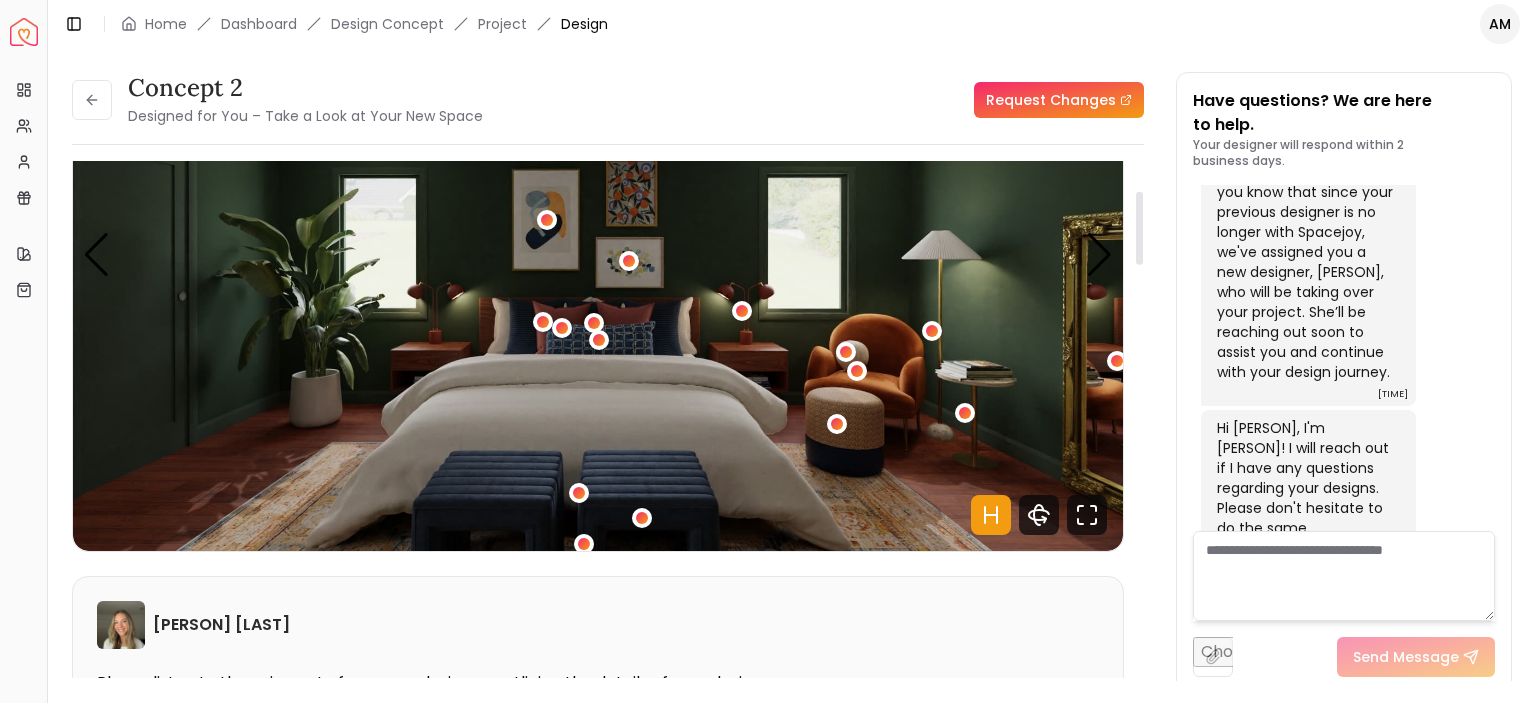 click at bounding box center (1139, 228) 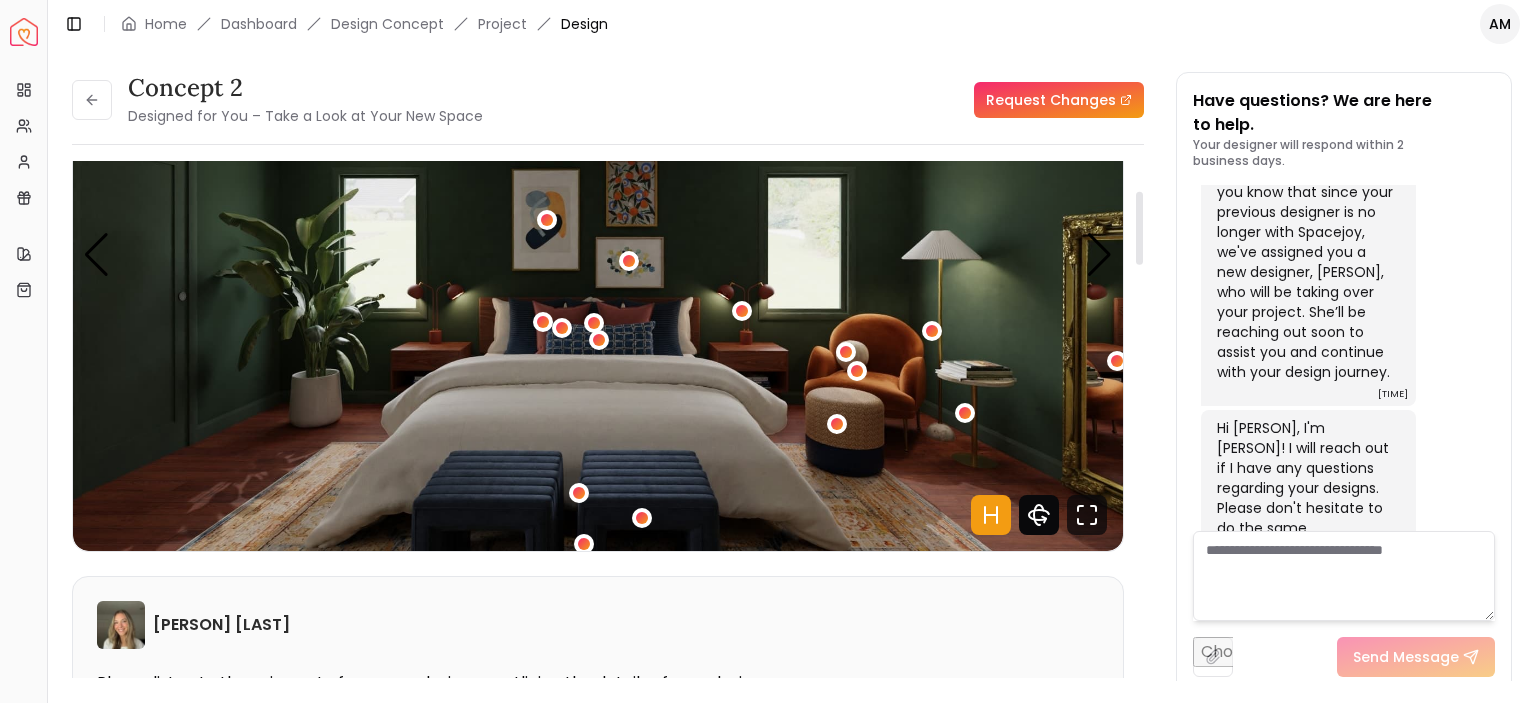 click 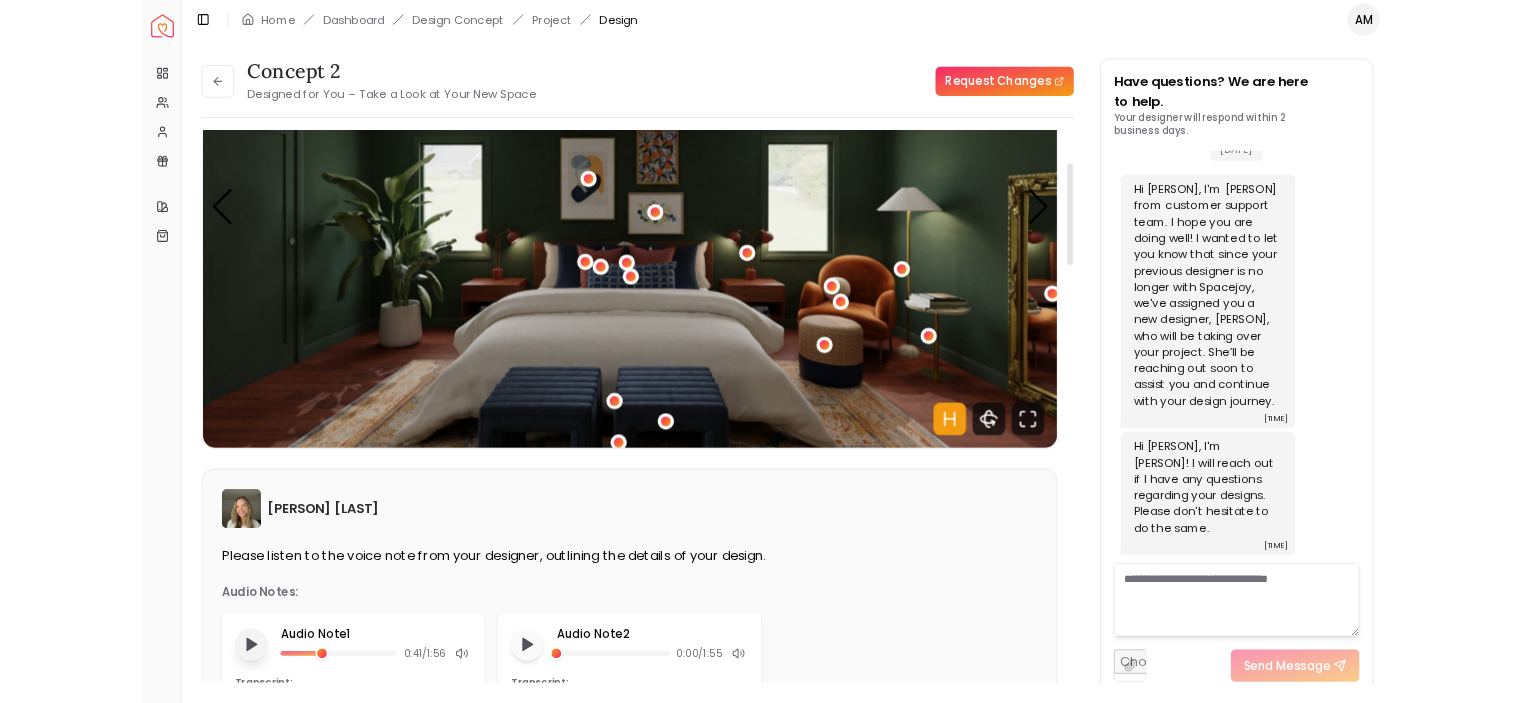 scroll, scrollTop: 1092, scrollLeft: 0, axis: vertical 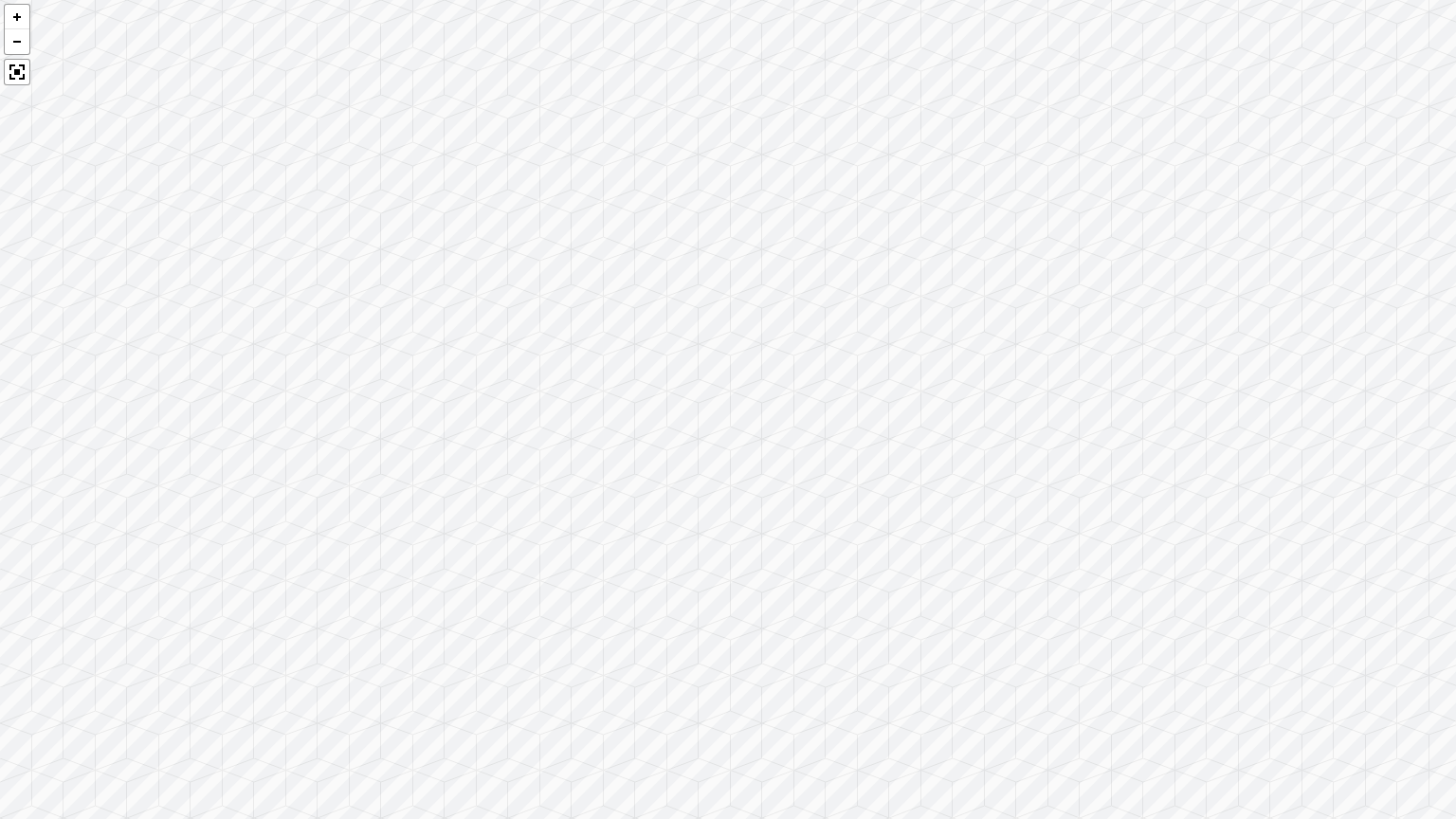 drag, startPoint x: 982, startPoint y: 608, endPoint x: 1455, endPoint y: 559, distance: 475.53128 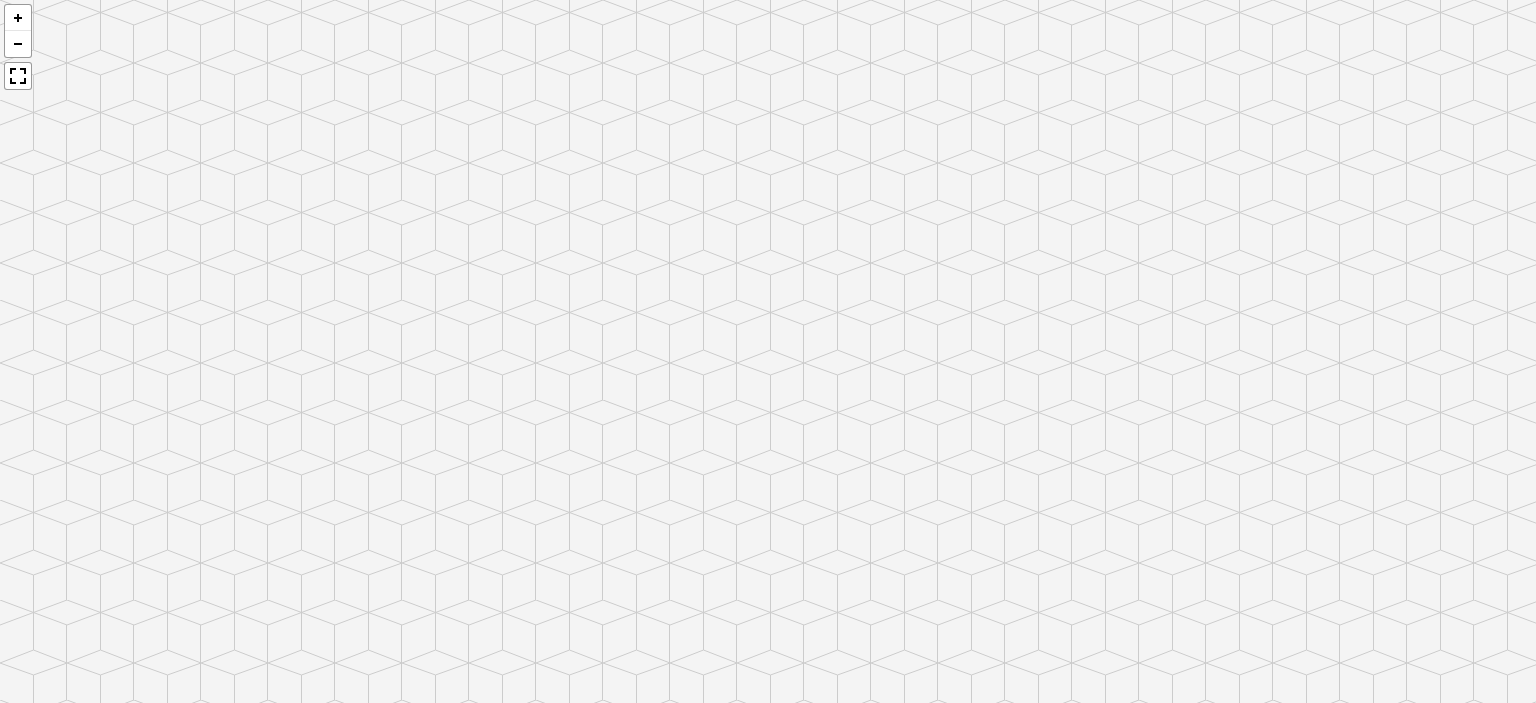 scroll, scrollTop: 1253, scrollLeft: 0, axis: vertical 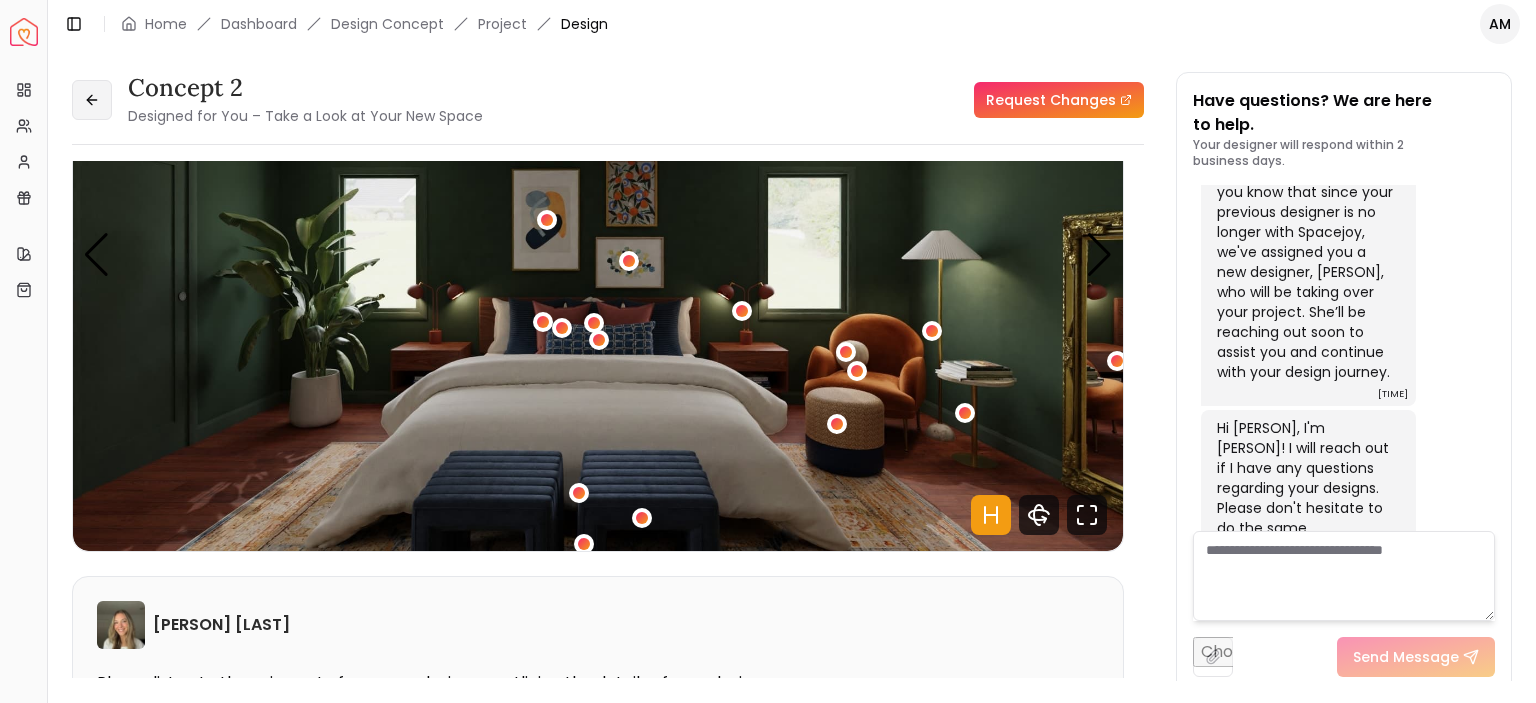 click 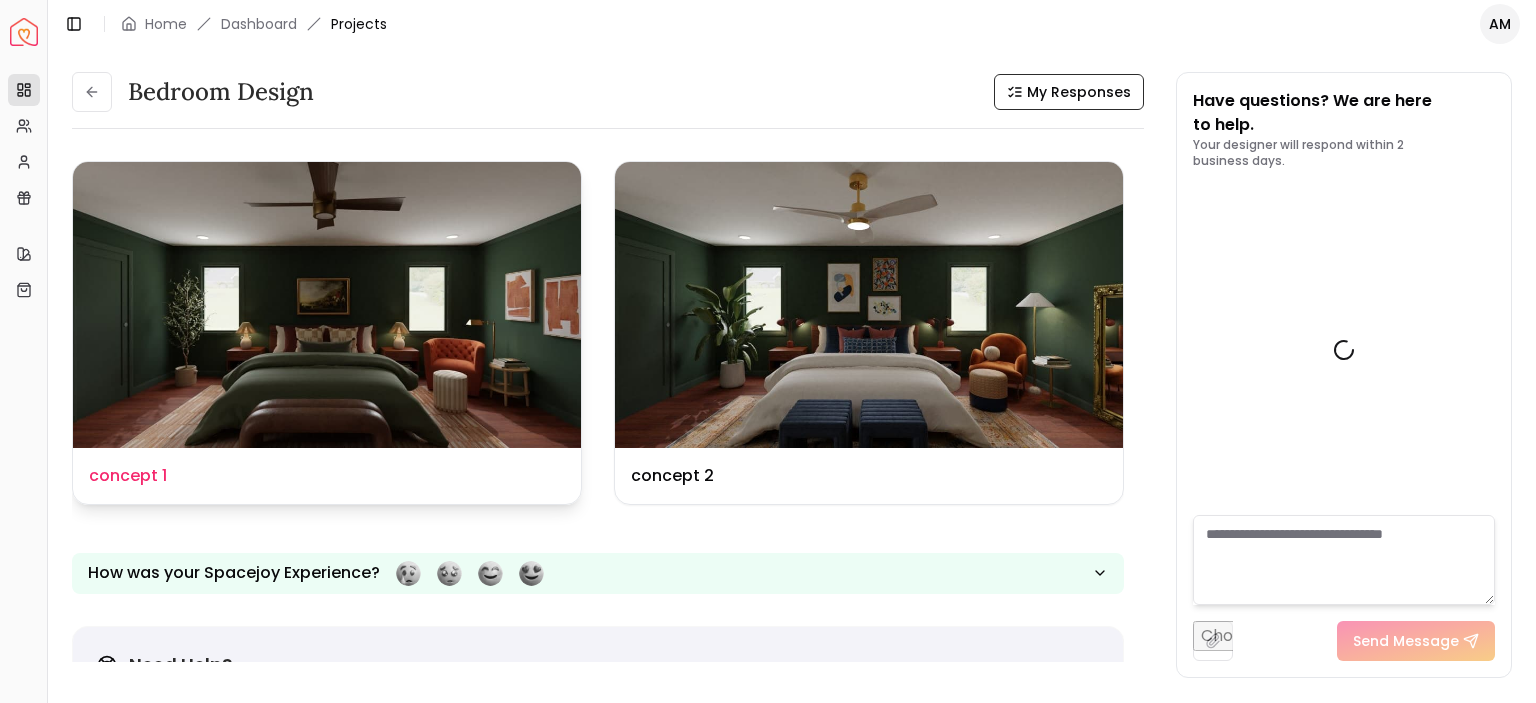 scroll, scrollTop: 1269, scrollLeft: 0, axis: vertical 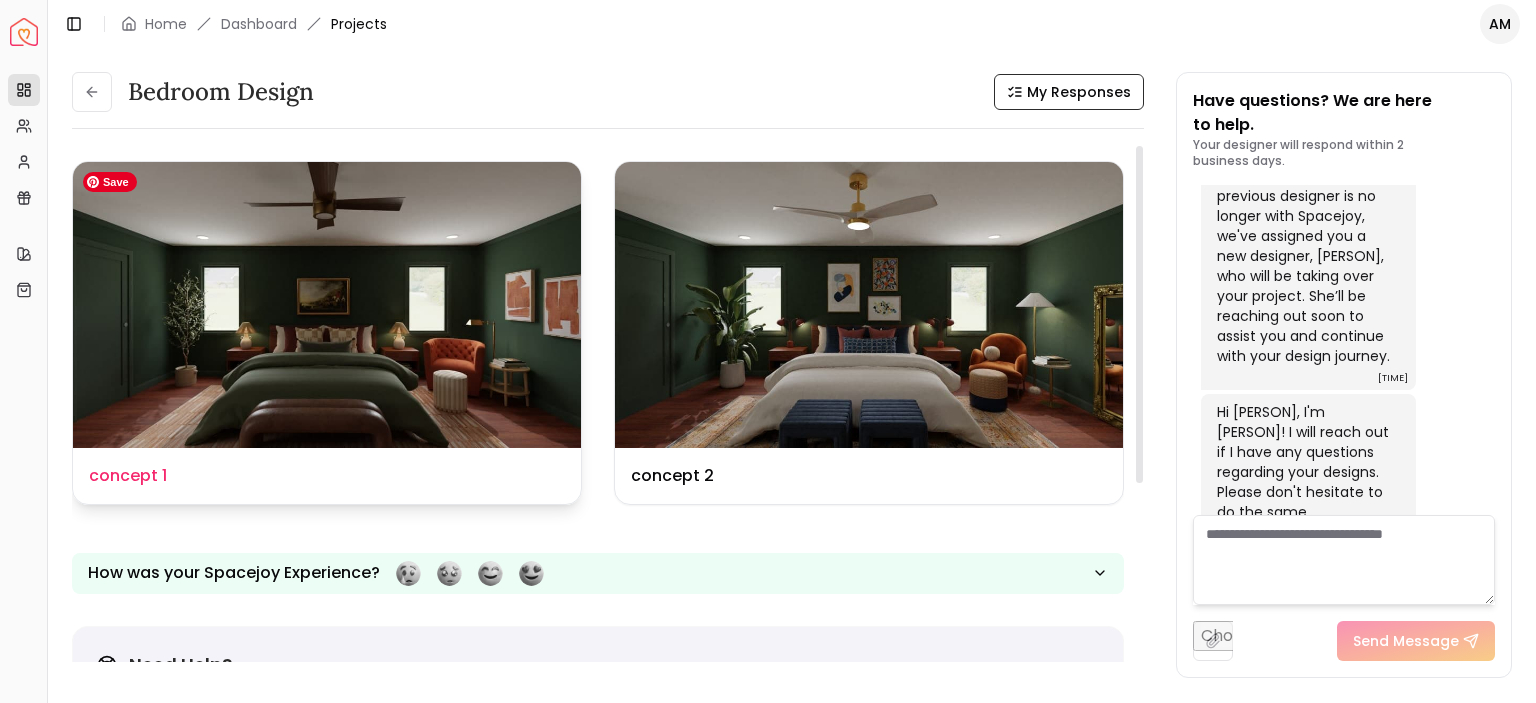 click at bounding box center [327, 305] 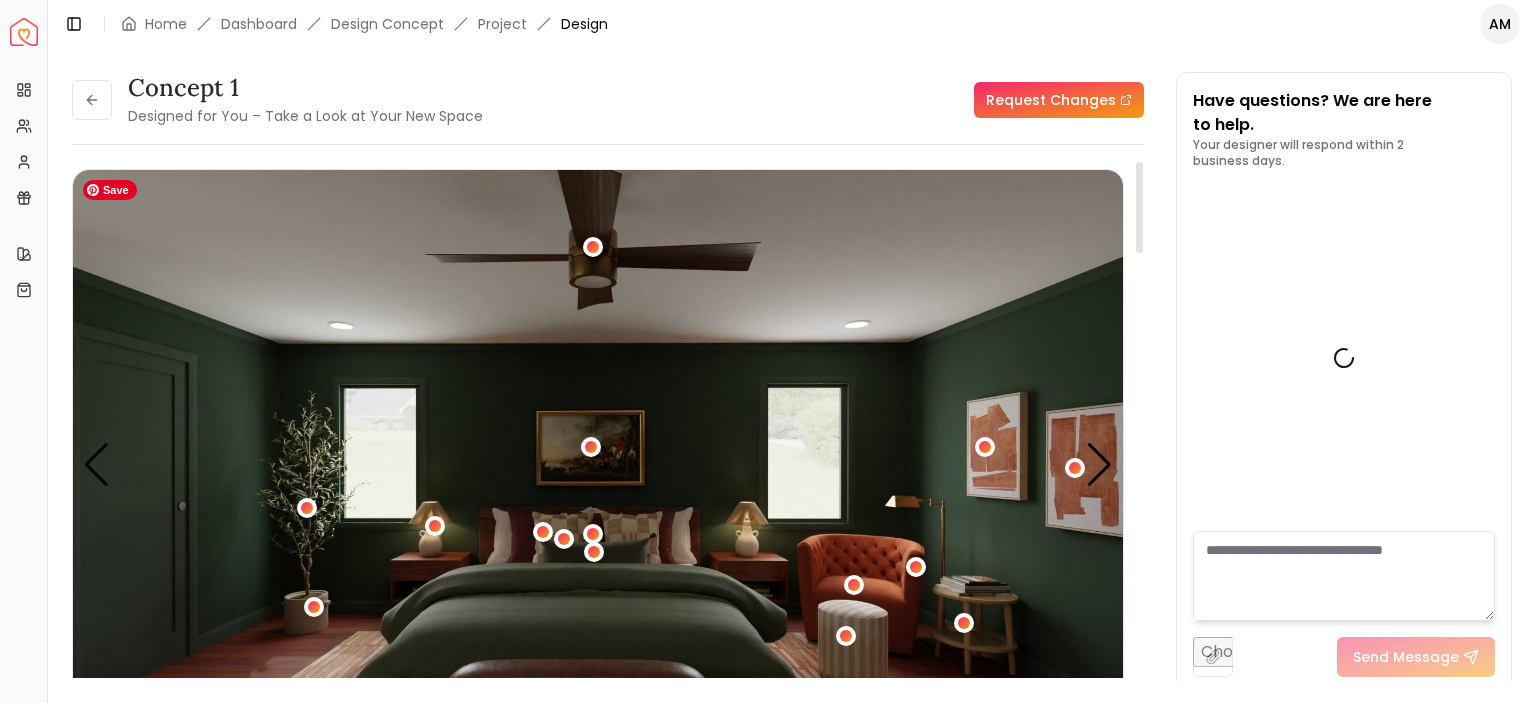 scroll, scrollTop: 1253, scrollLeft: 0, axis: vertical 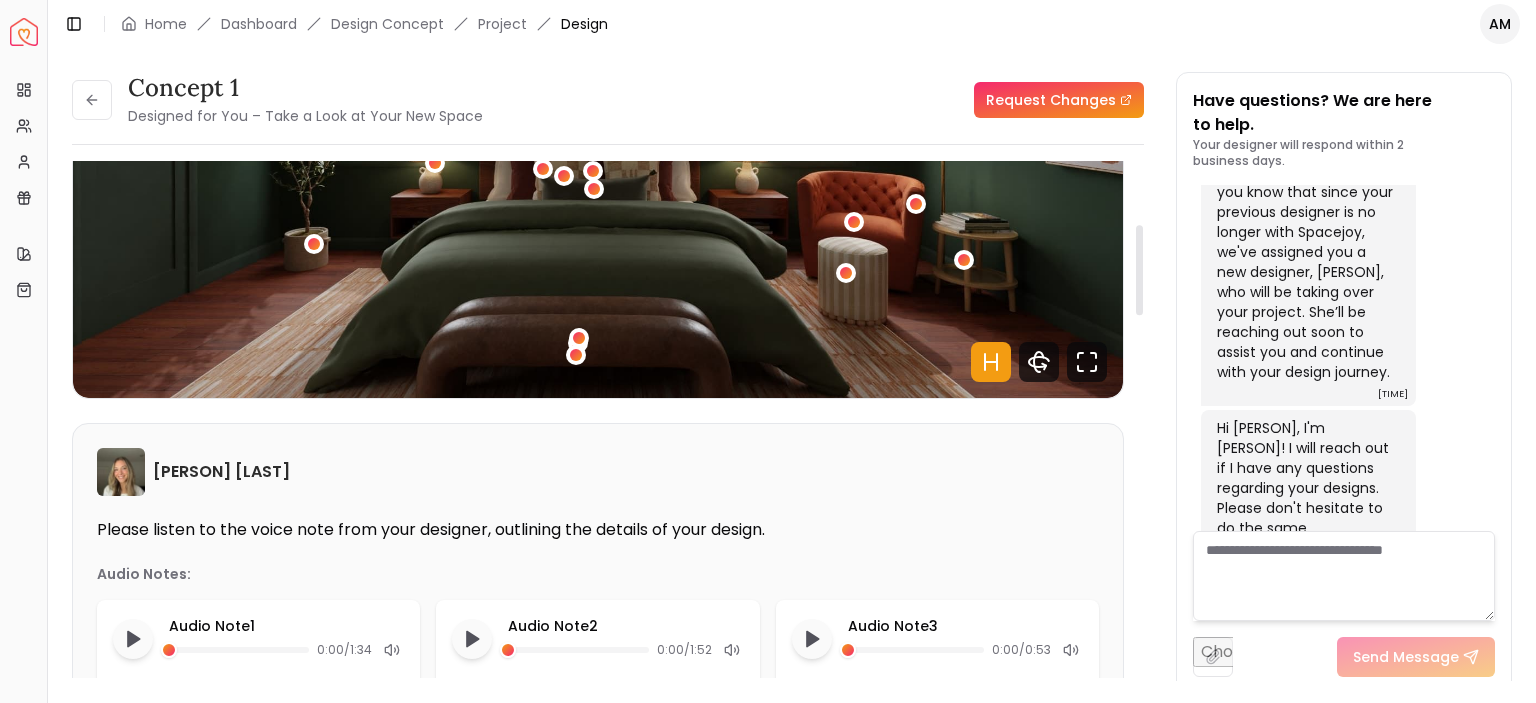drag, startPoint x: 1141, startPoint y: 224, endPoint x: 1148, endPoint y: 286, distance: 62.39391 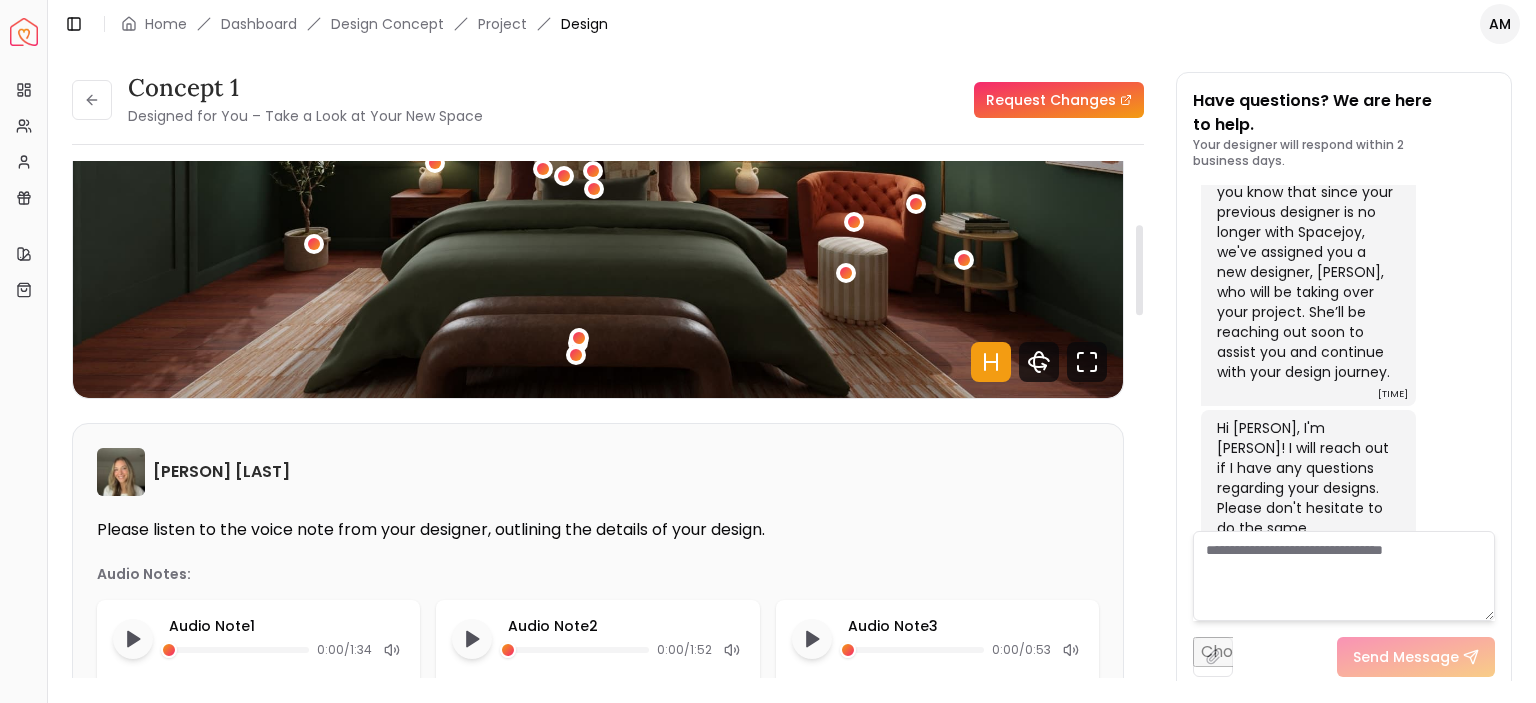 click at bounding box center [1139, 270] 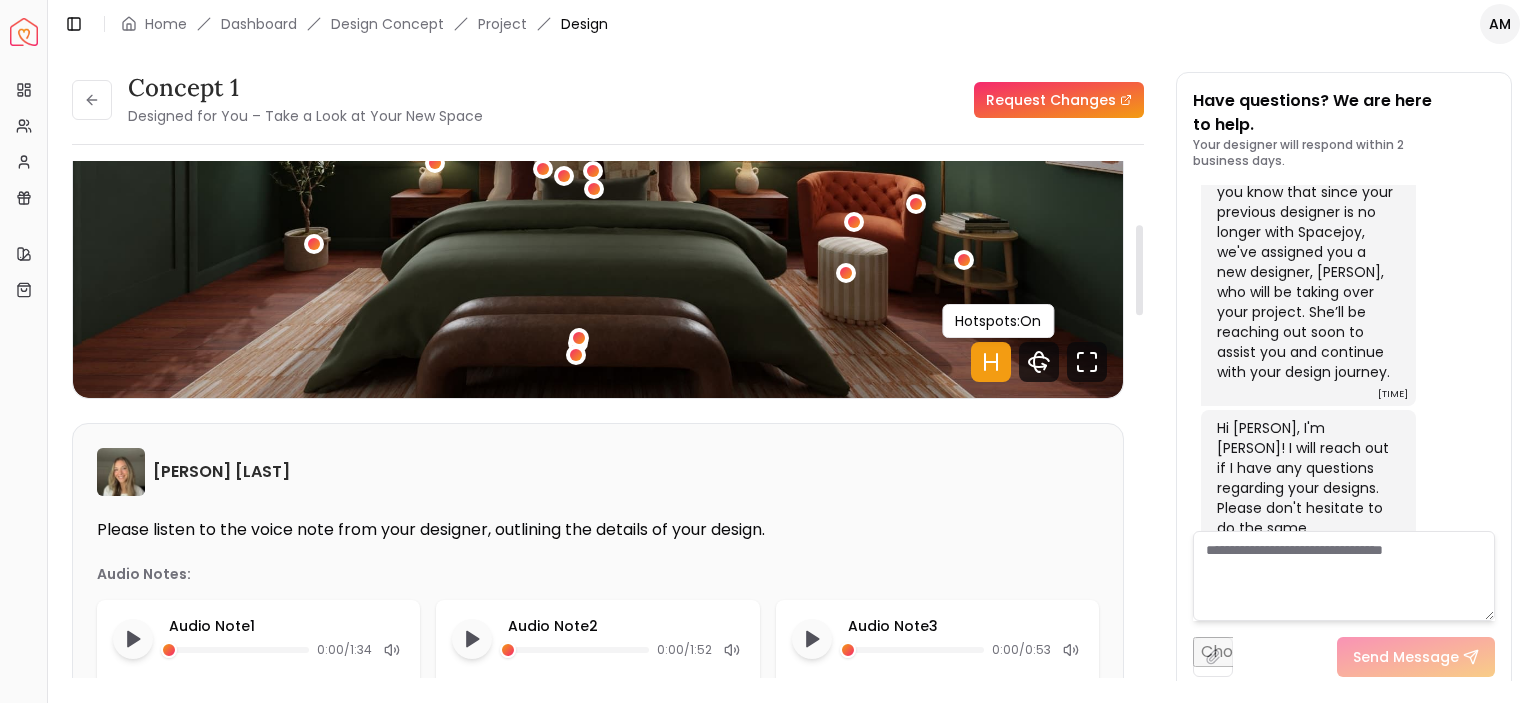 click 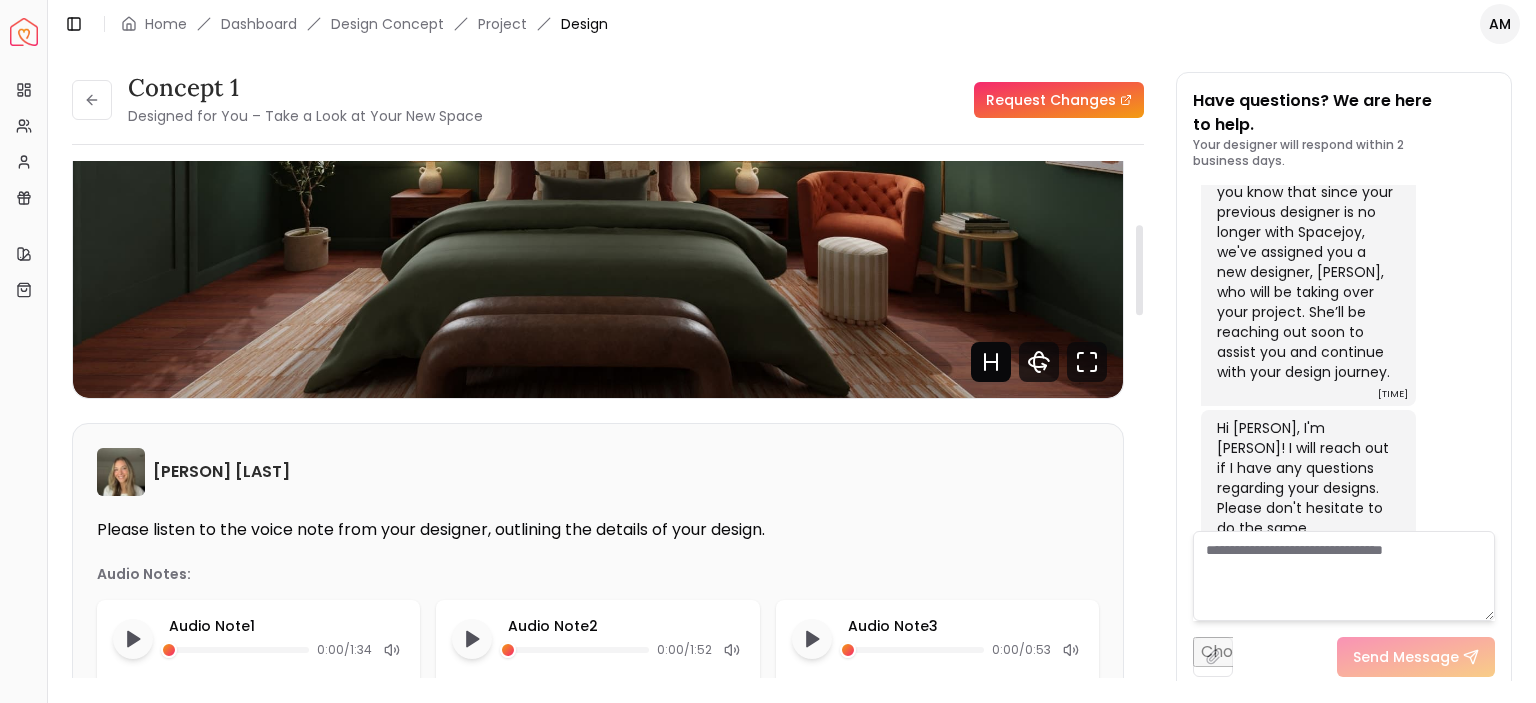 click 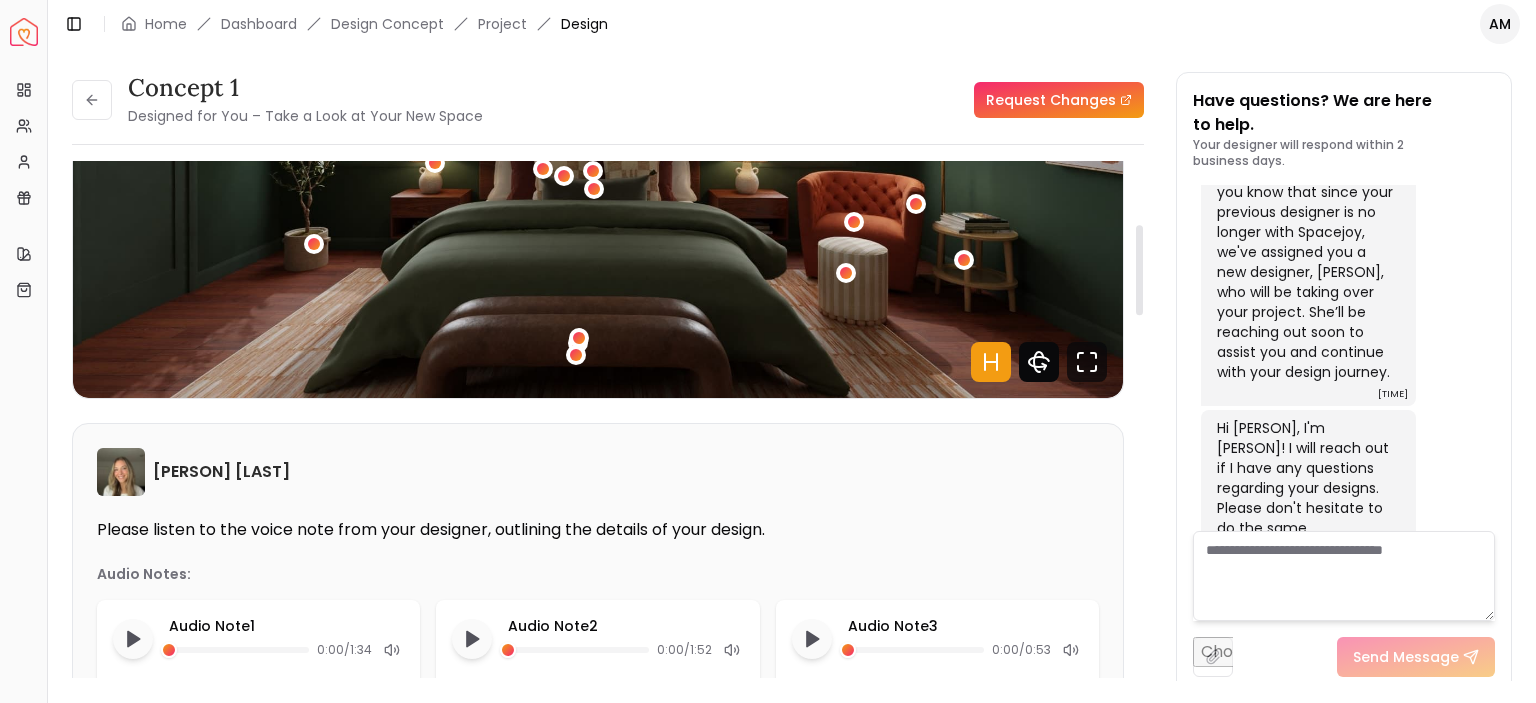 click 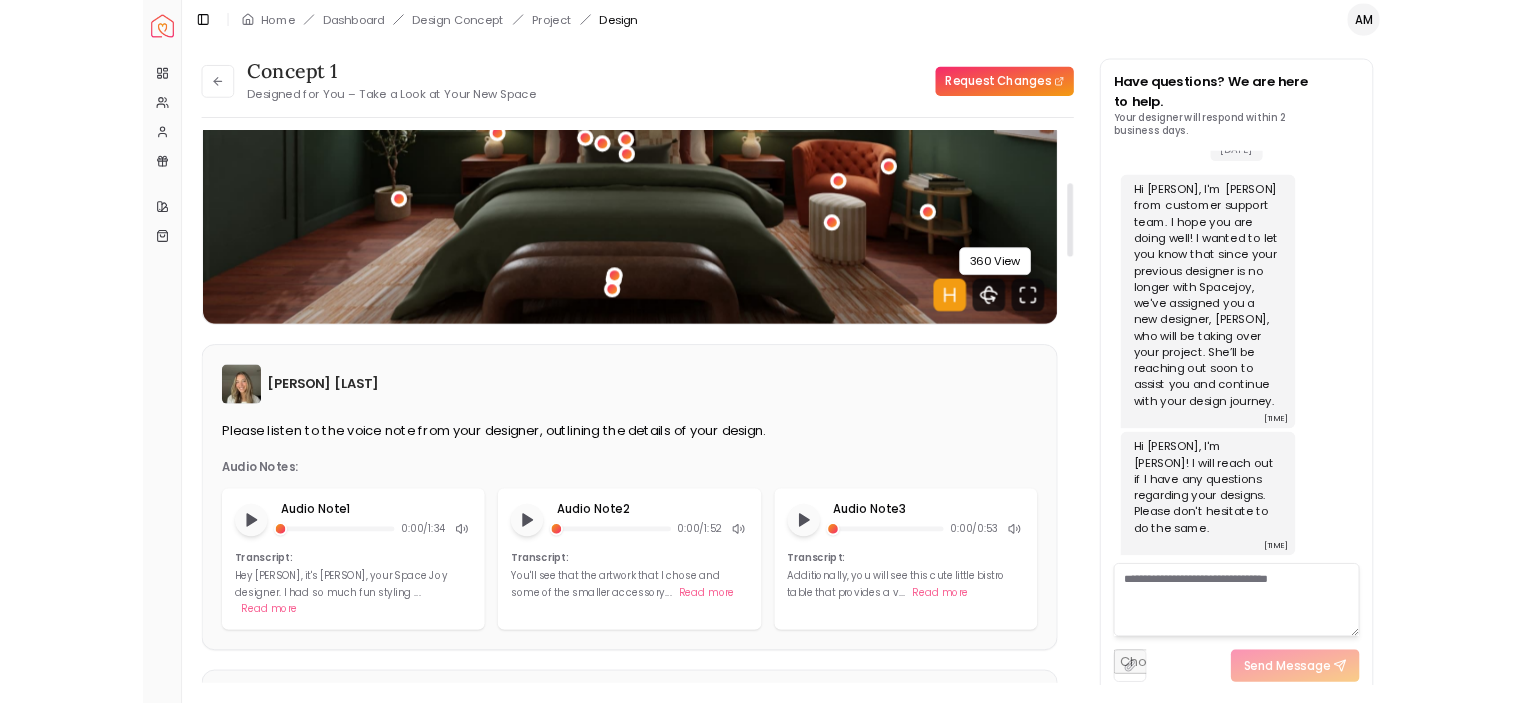 scroll, scrollTop: 1092, scrollLeft: 0, axis: vertical 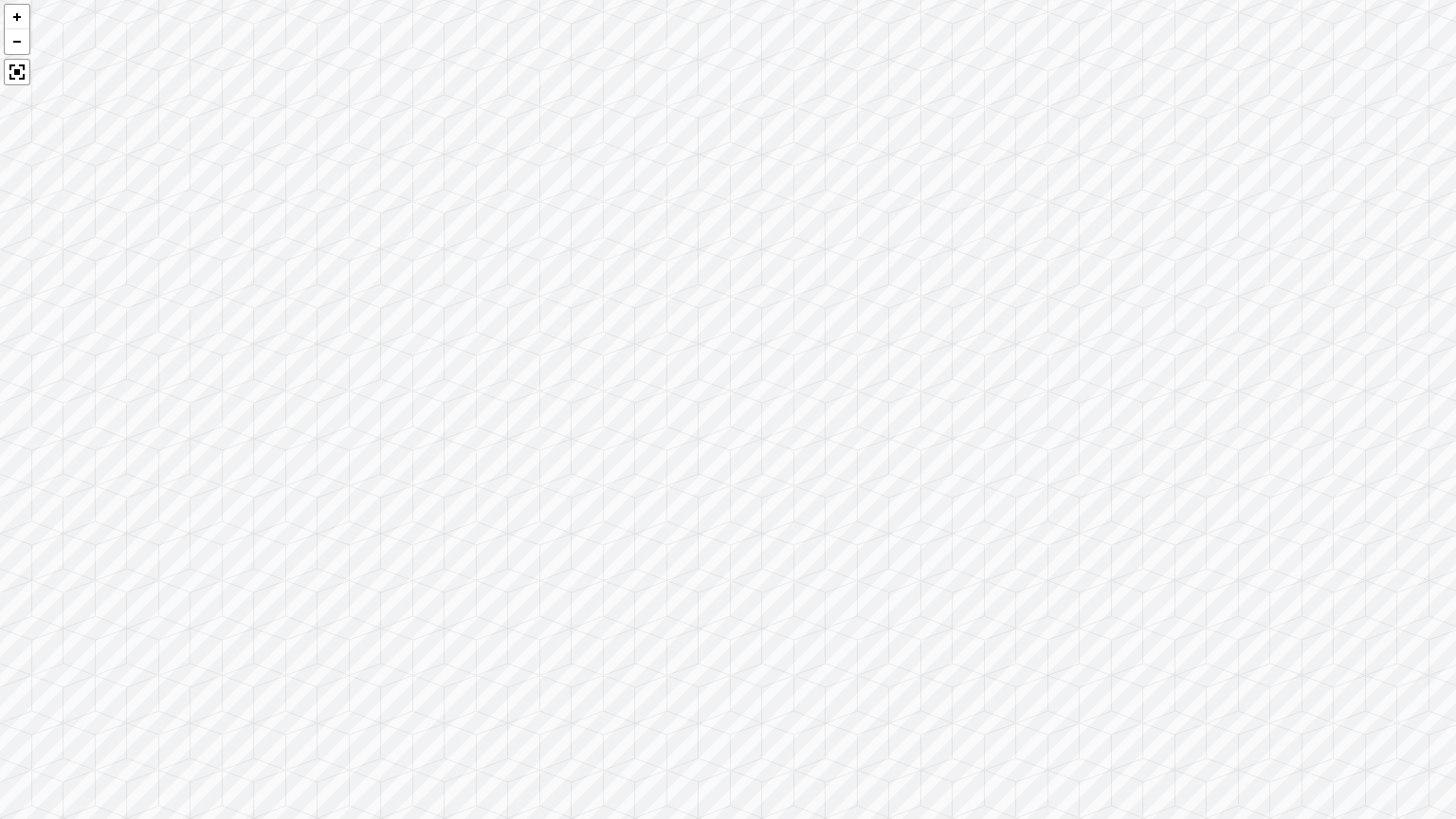 drag, startPoint x: 988, startPoint y: 458, endPoint x: 1455, endPoint y: 262, distance: 506.4632 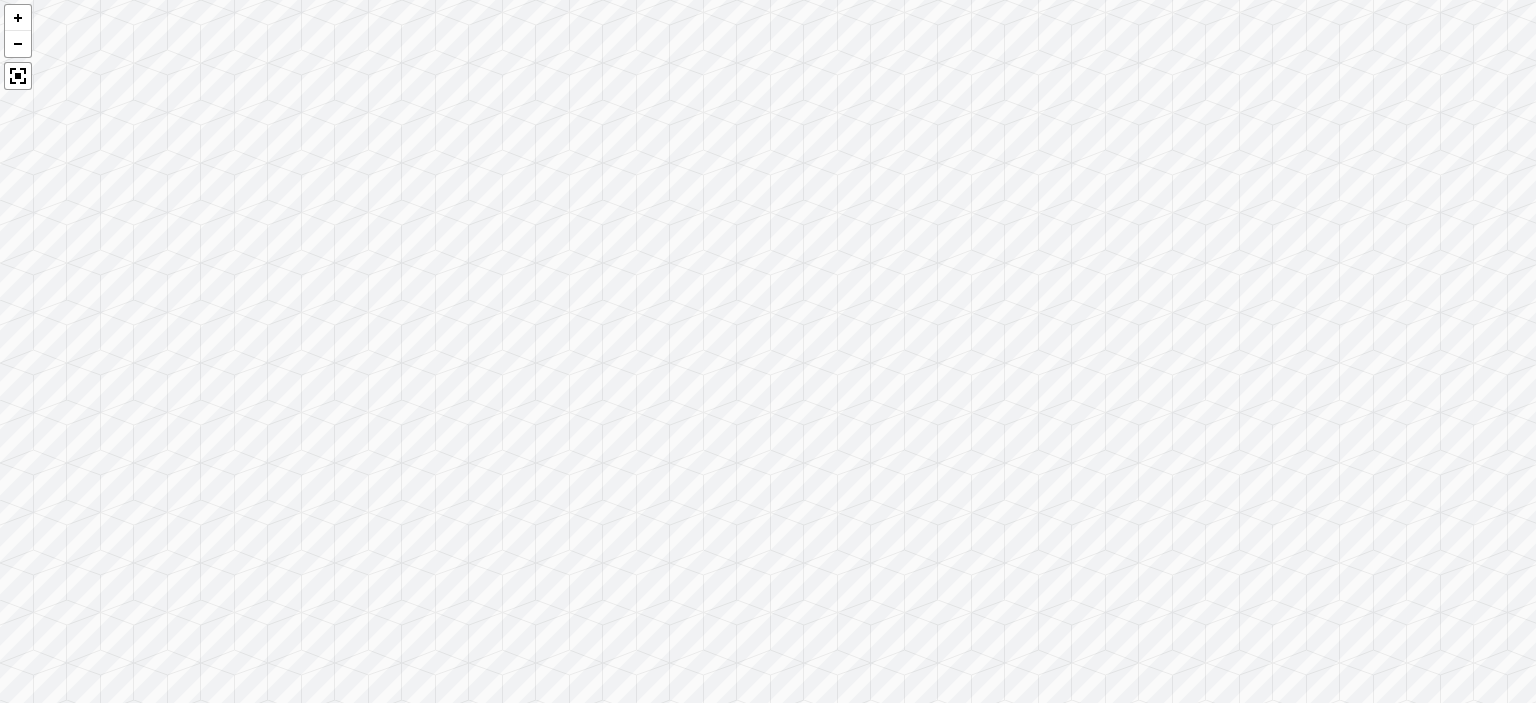 scroll, scrollTop: 1253, scrollLeft: 0, axis: vertical 